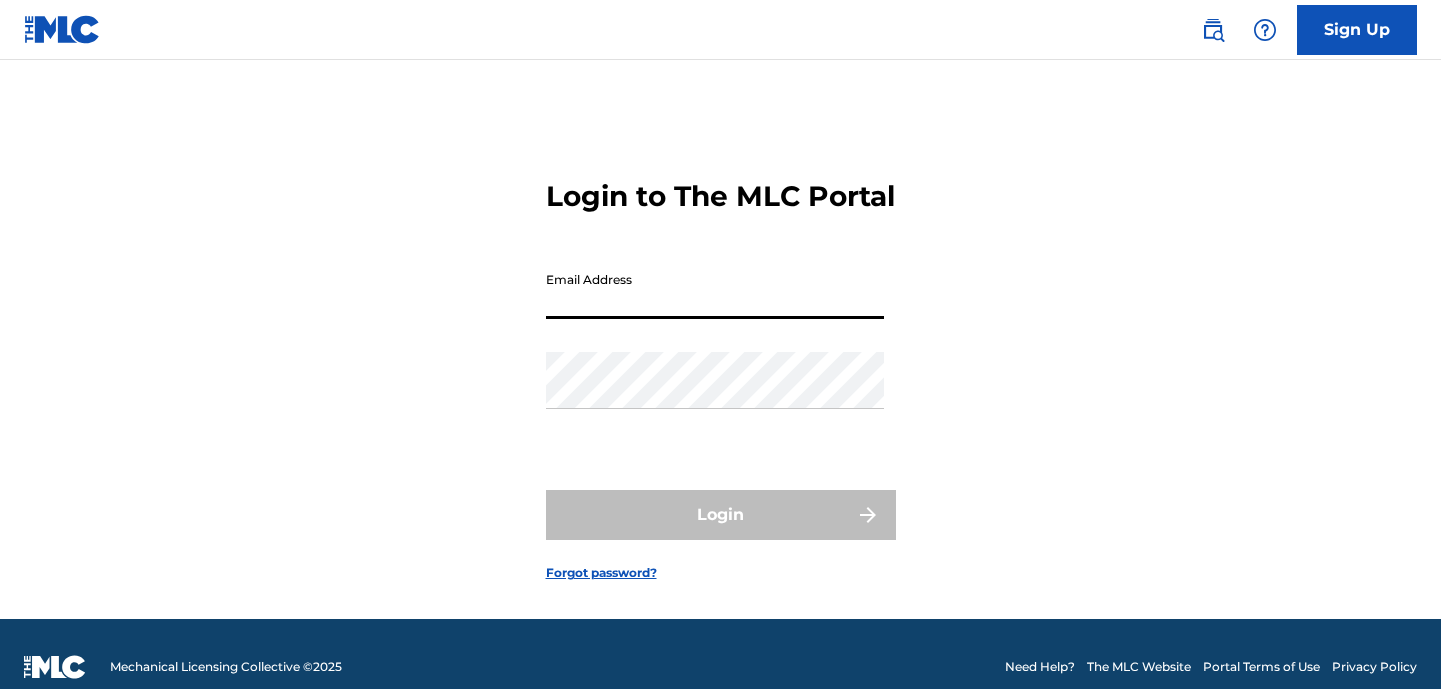 scroll, scrollTop: 0, scrollLeft: 0, axis: both 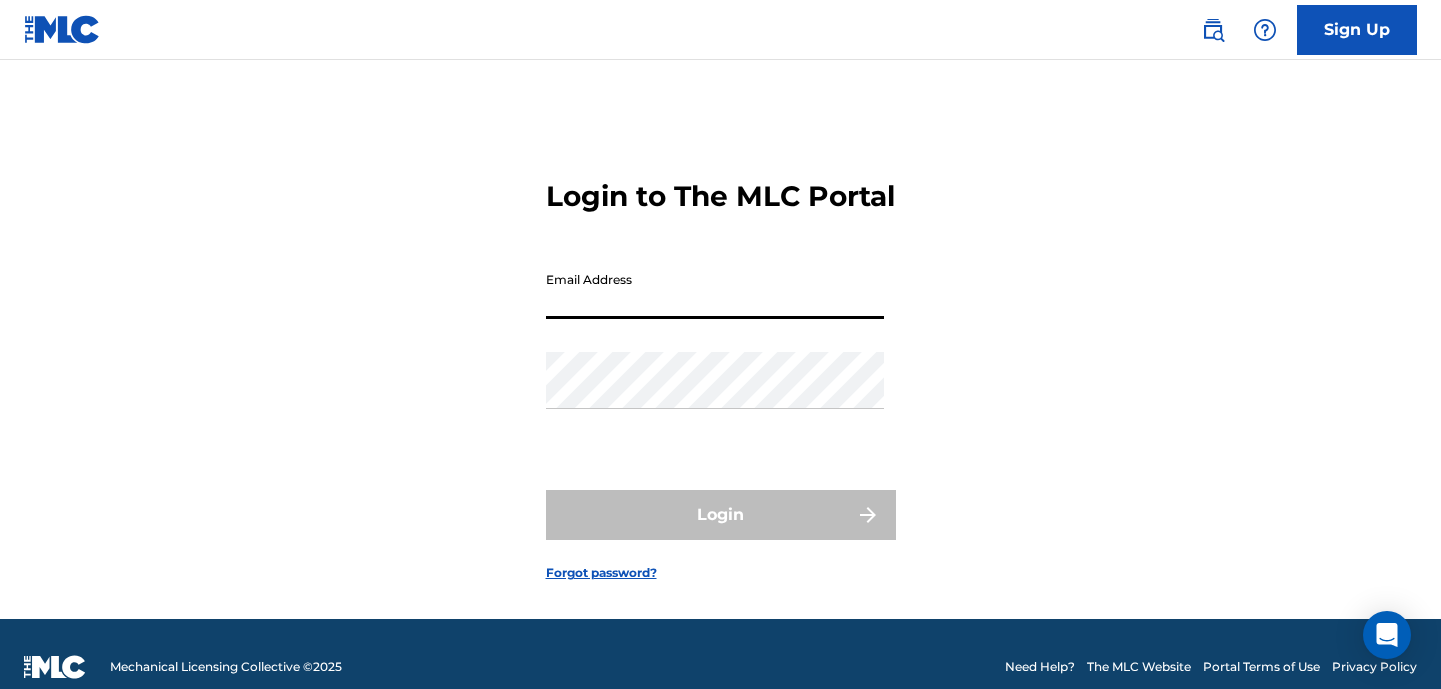 type on "[PERSON_NAME][EMAIL_ADDRESS][DOMAIN_NAME]" 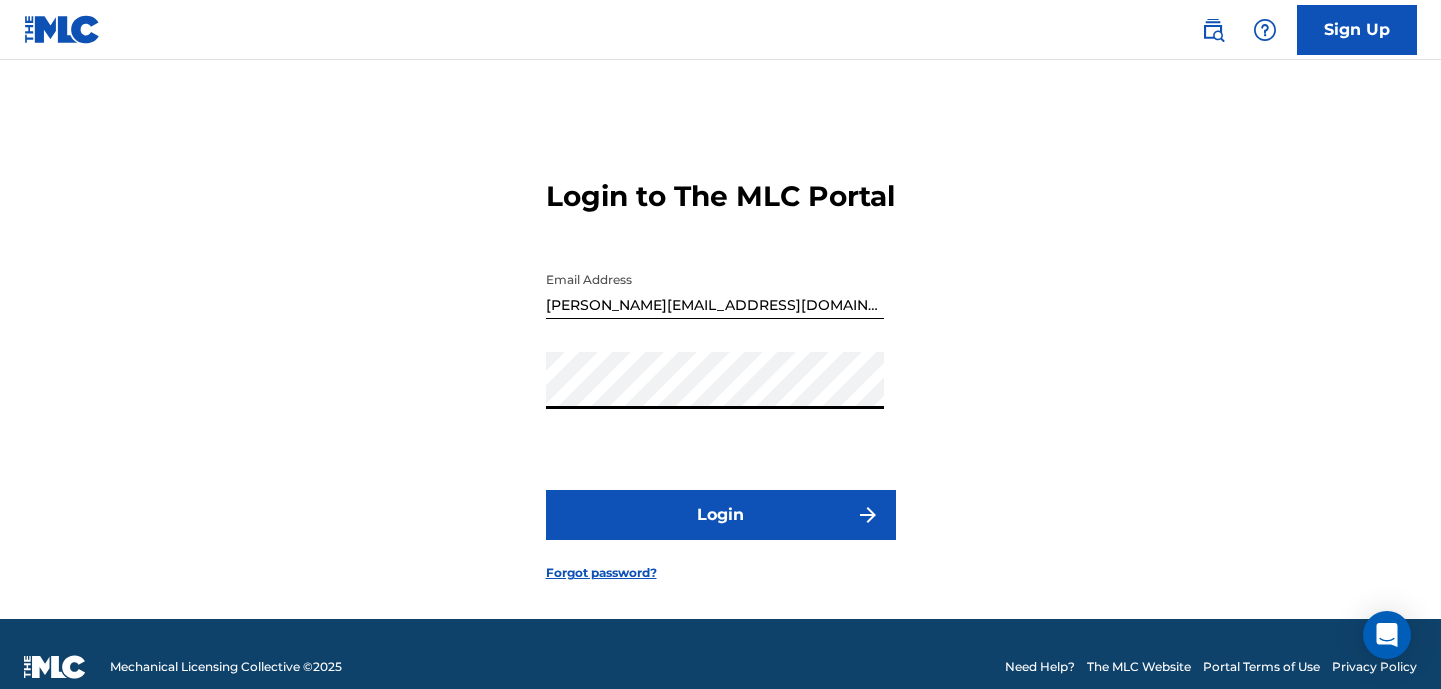 click on "Login" at bounding box center [721, 515] 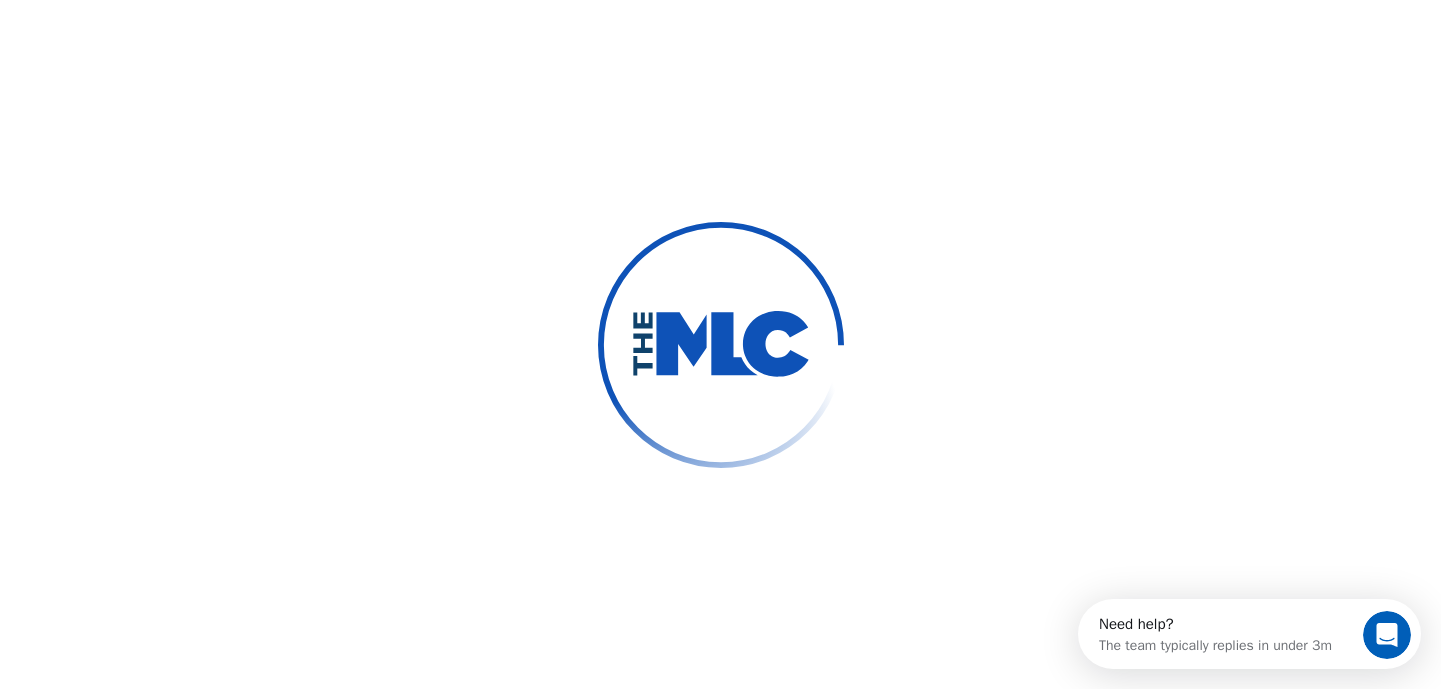 scroll, scrollTop: 0, scrollLeft: 0, axis: both 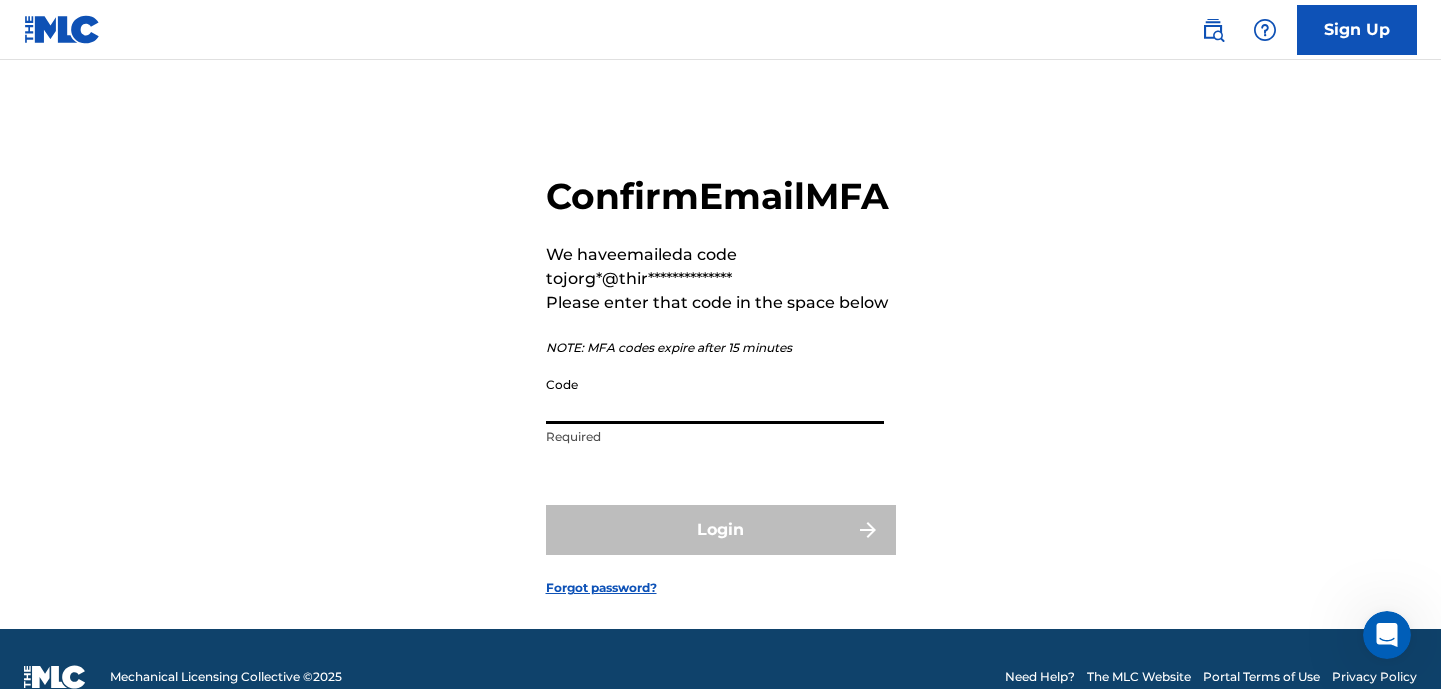click on "Code" at bounding box center [715, 395] 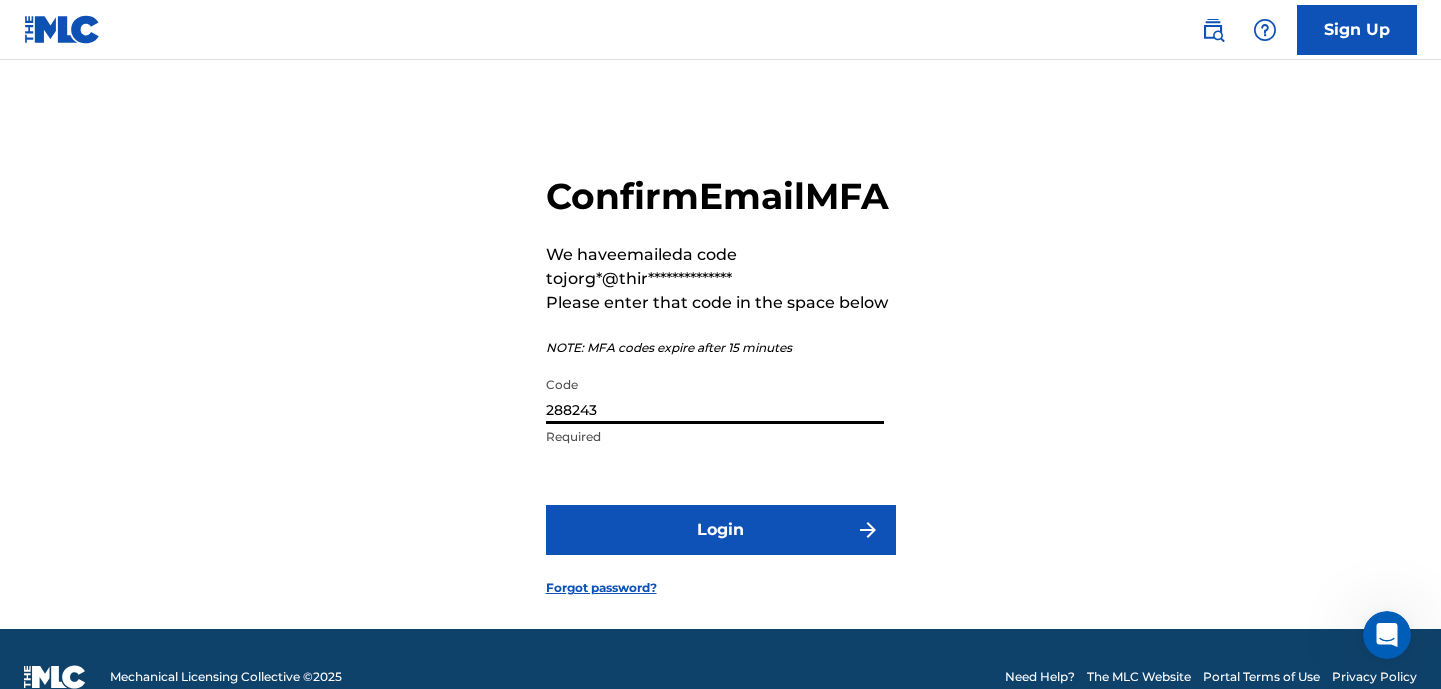 type on "288243" 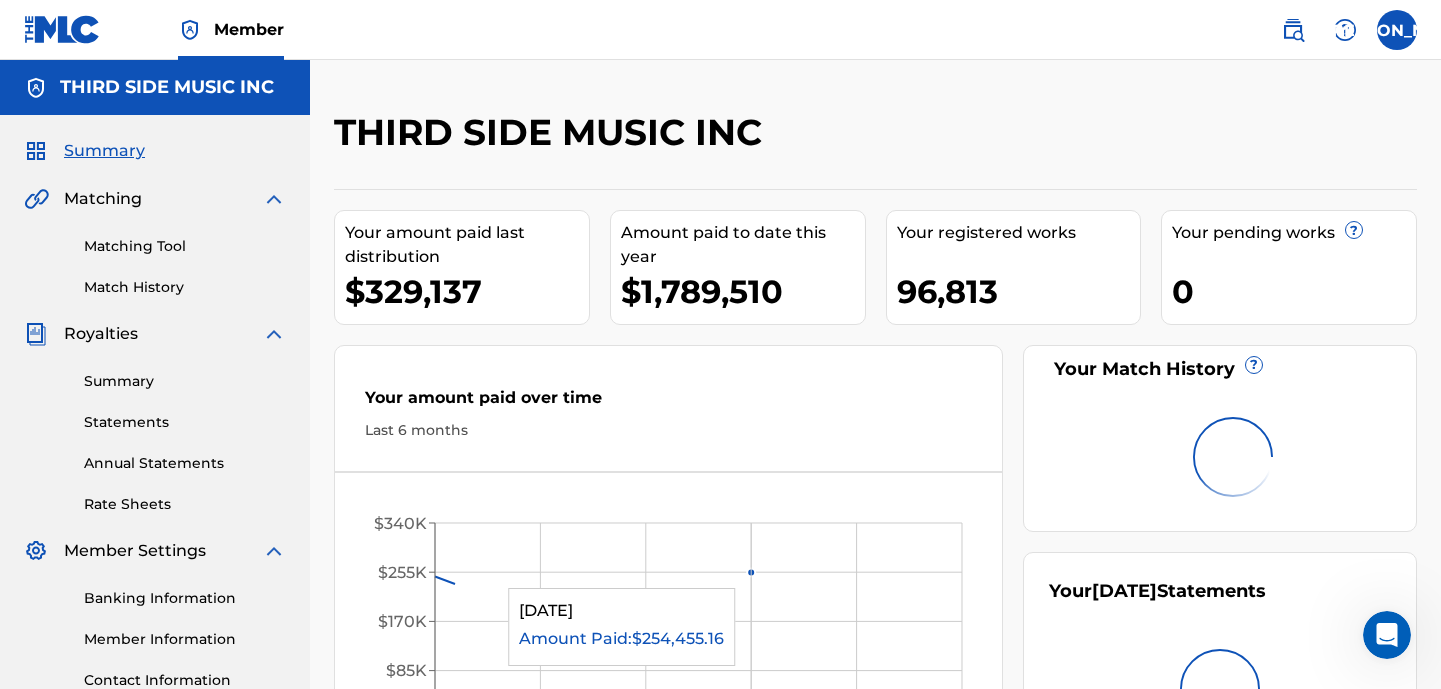 scroll, scrollTop: 0, scrollLeft: 0, axis: both 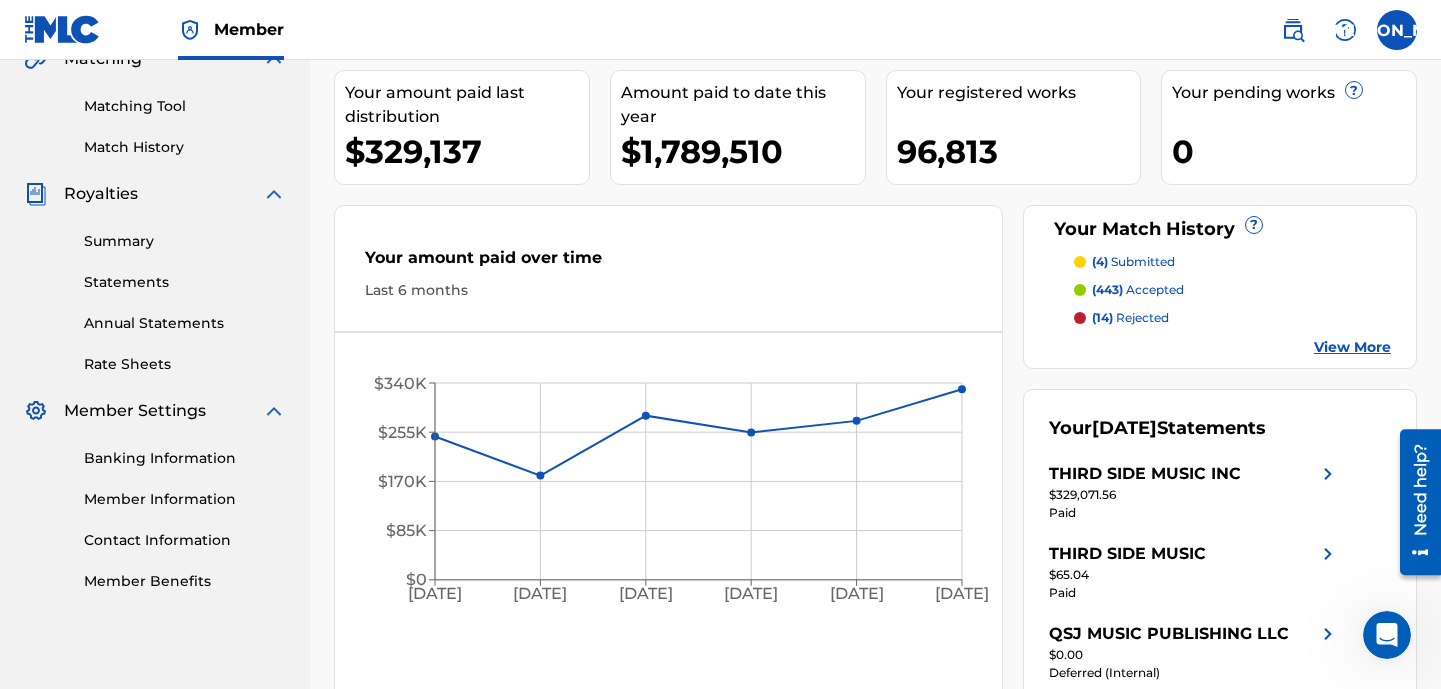 click on "Statements" at bounding box center [185, 282] 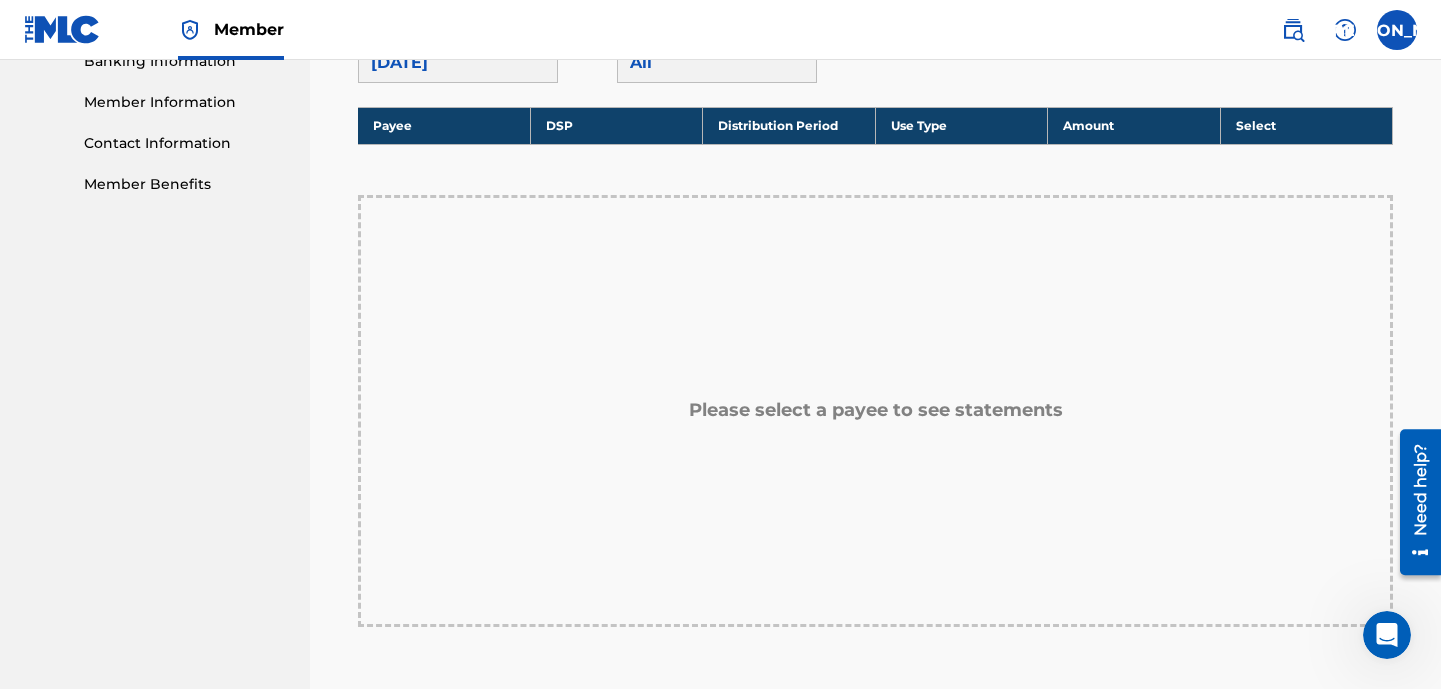 scroll, scrollTop: 390, scrollLeft: 0, axis: vertical 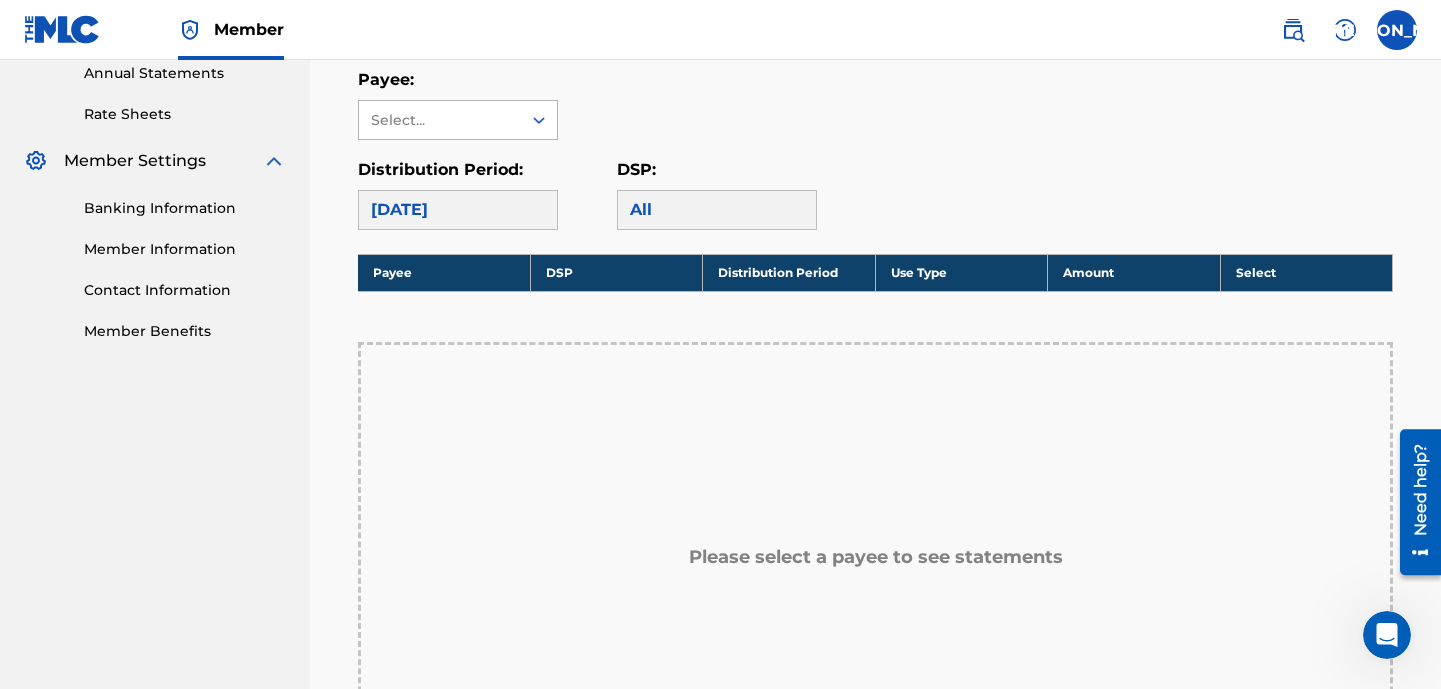 click at bounding box center (539, 120) 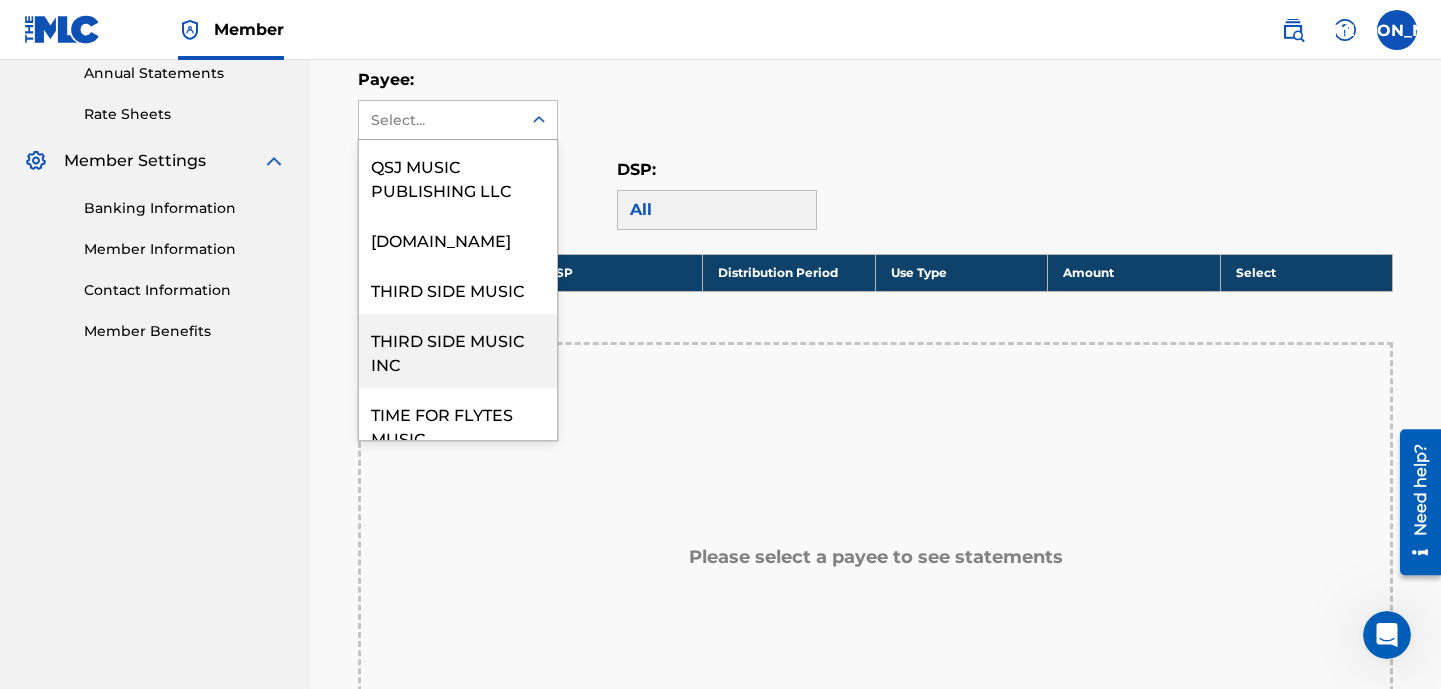 click on "THIRD SIDE MUSIC INC" at bounding box center [458, 351] 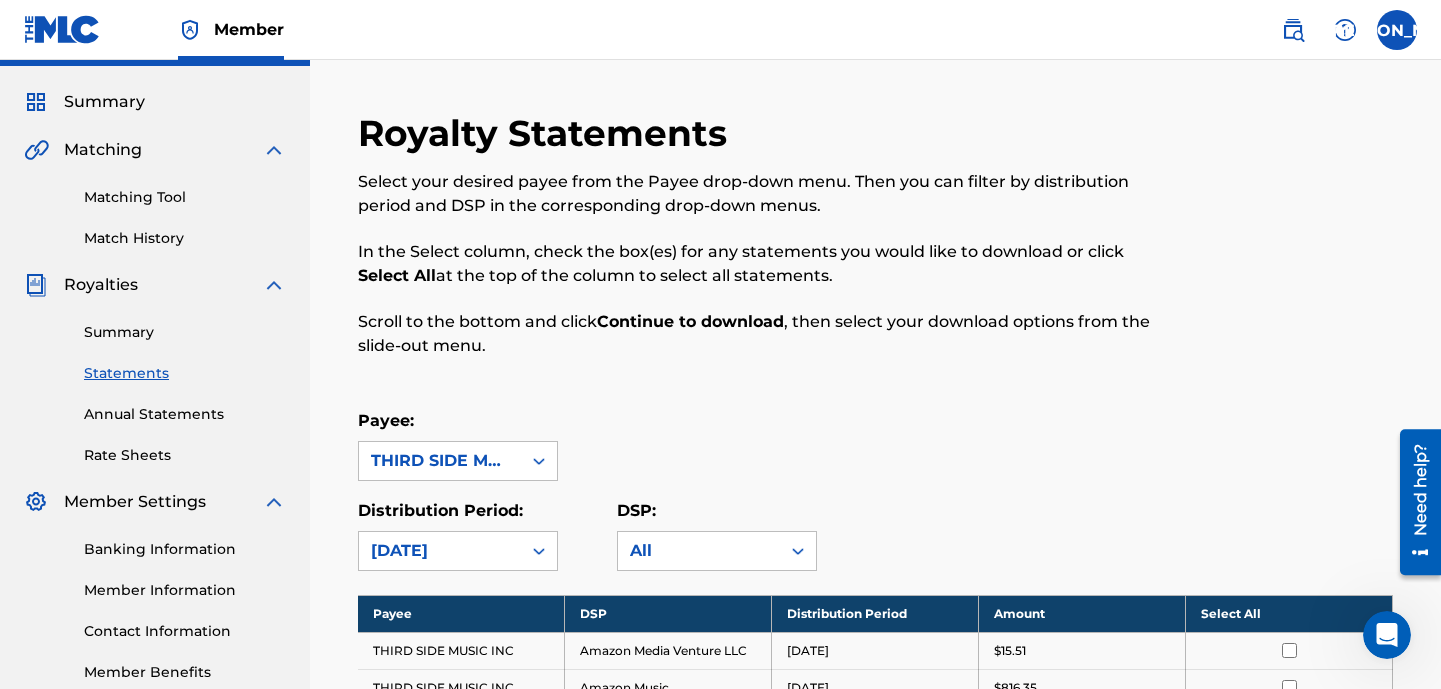 scroll, scrollTop: 0, scrollLeft: 0, axis: both 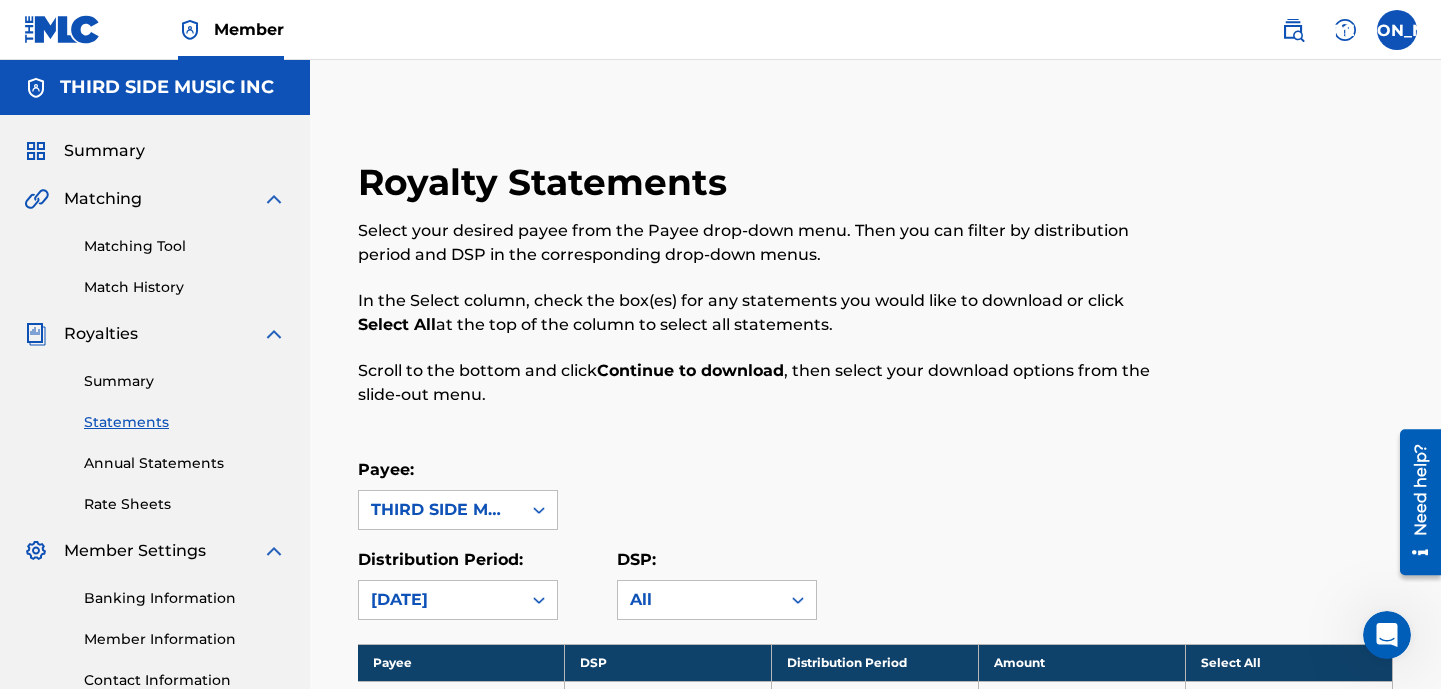 click on "Summary" at bounding box center [185, 381] 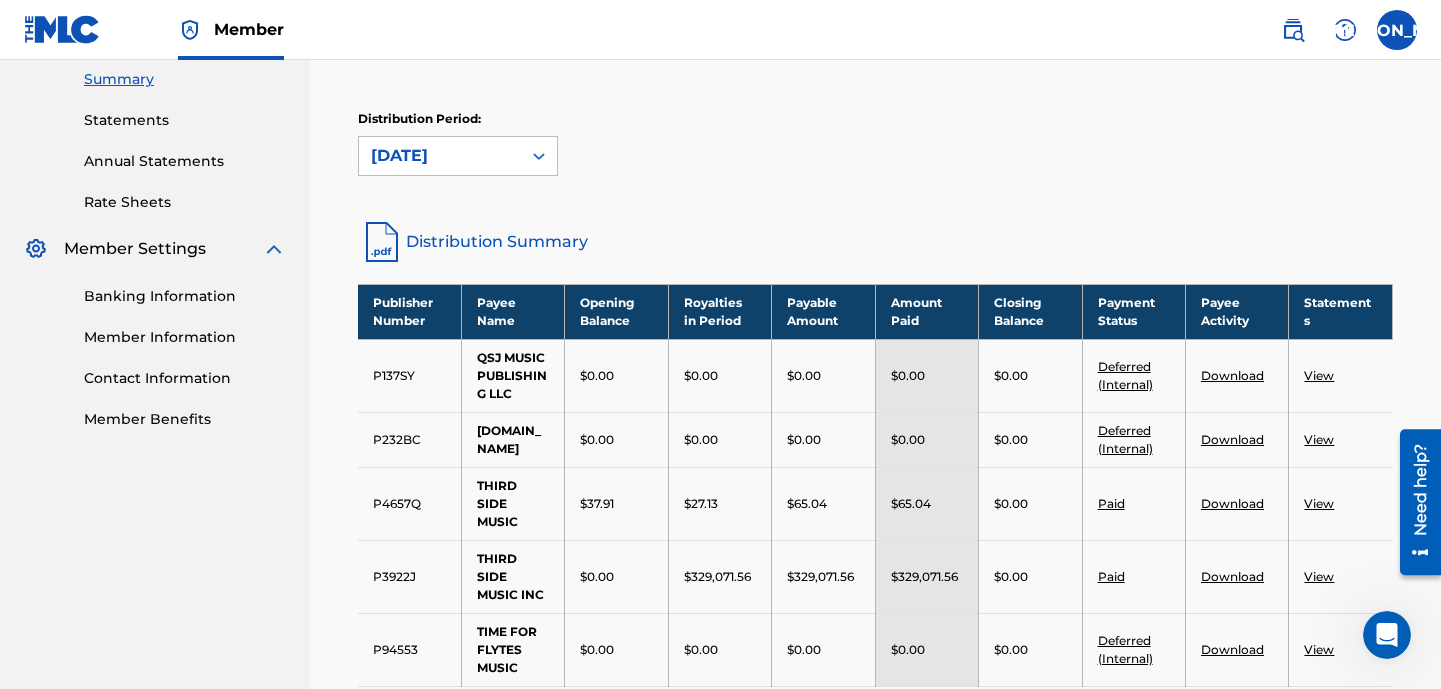 scroll, scrollTop: 437, scrollLeft: 0, axis: vertical 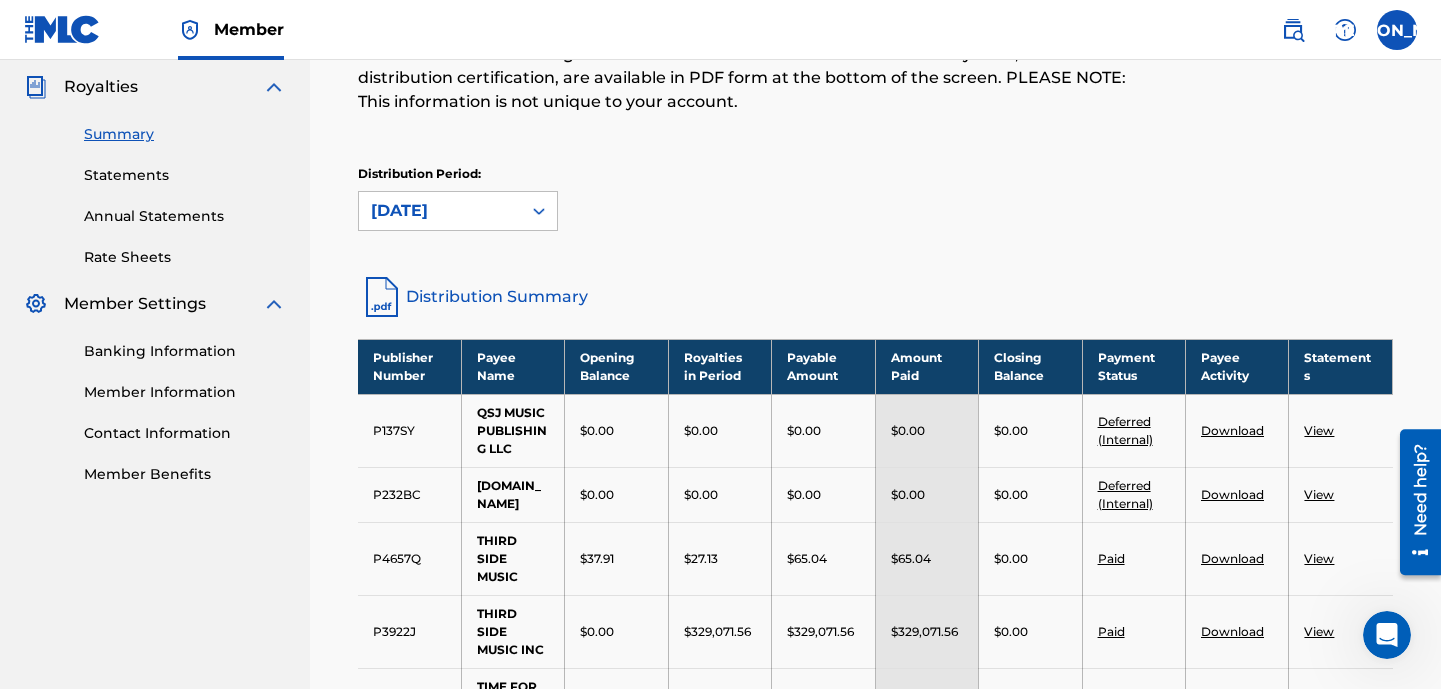 click on "Statements" at bounding box center [185, 175] 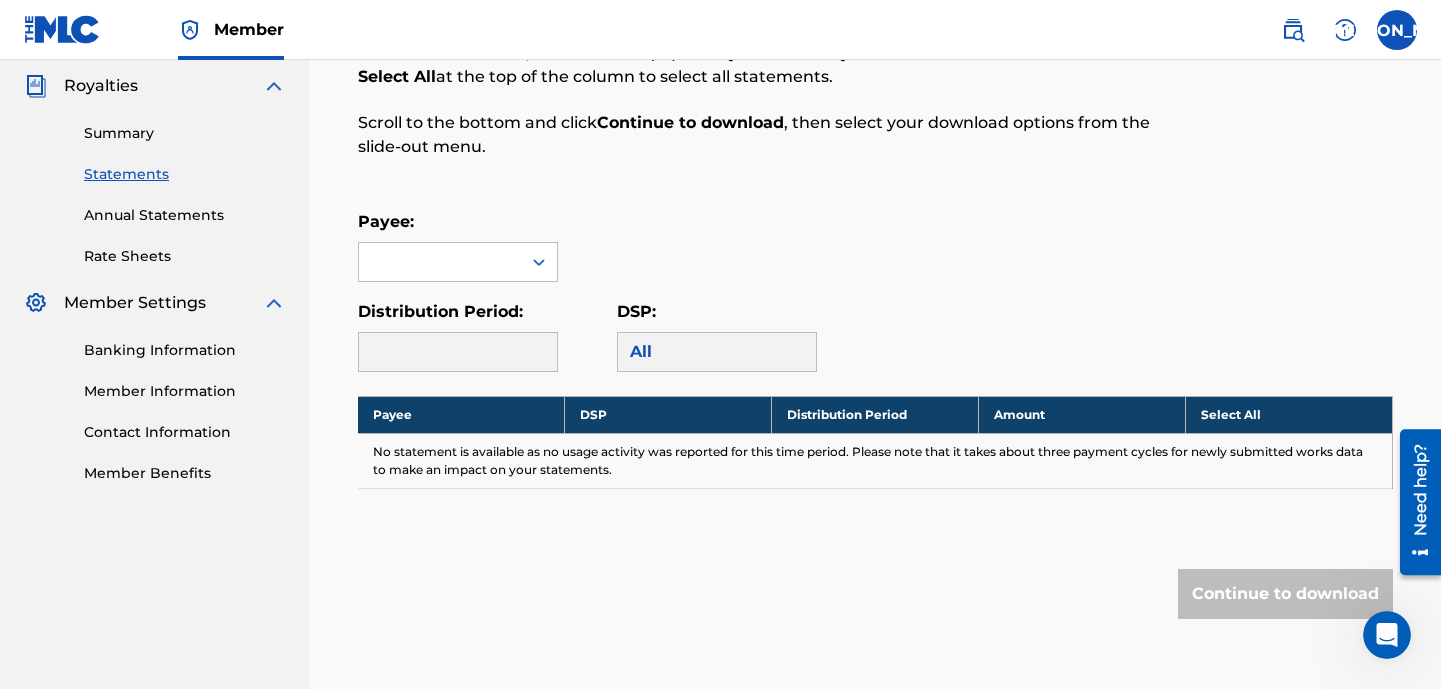 scroll, scrollTop: 353, scrollLeft: 0, axis: vertical 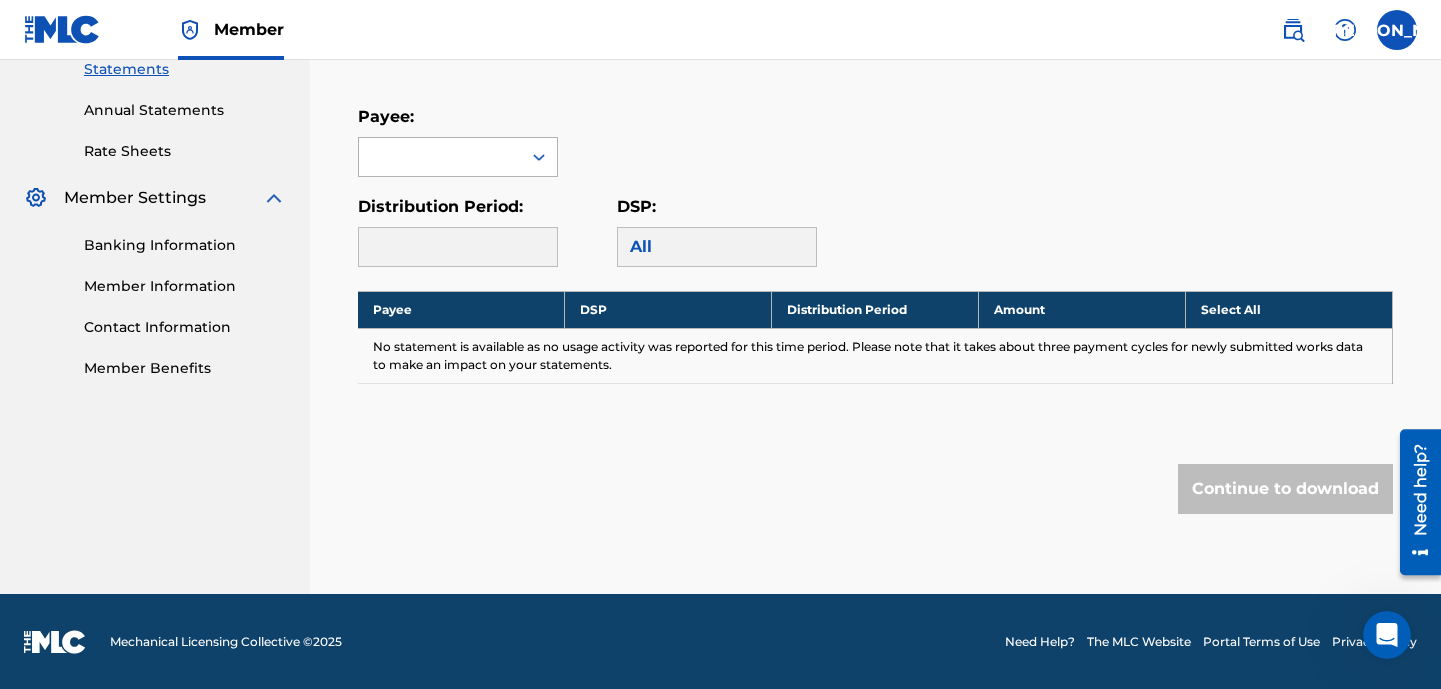 click 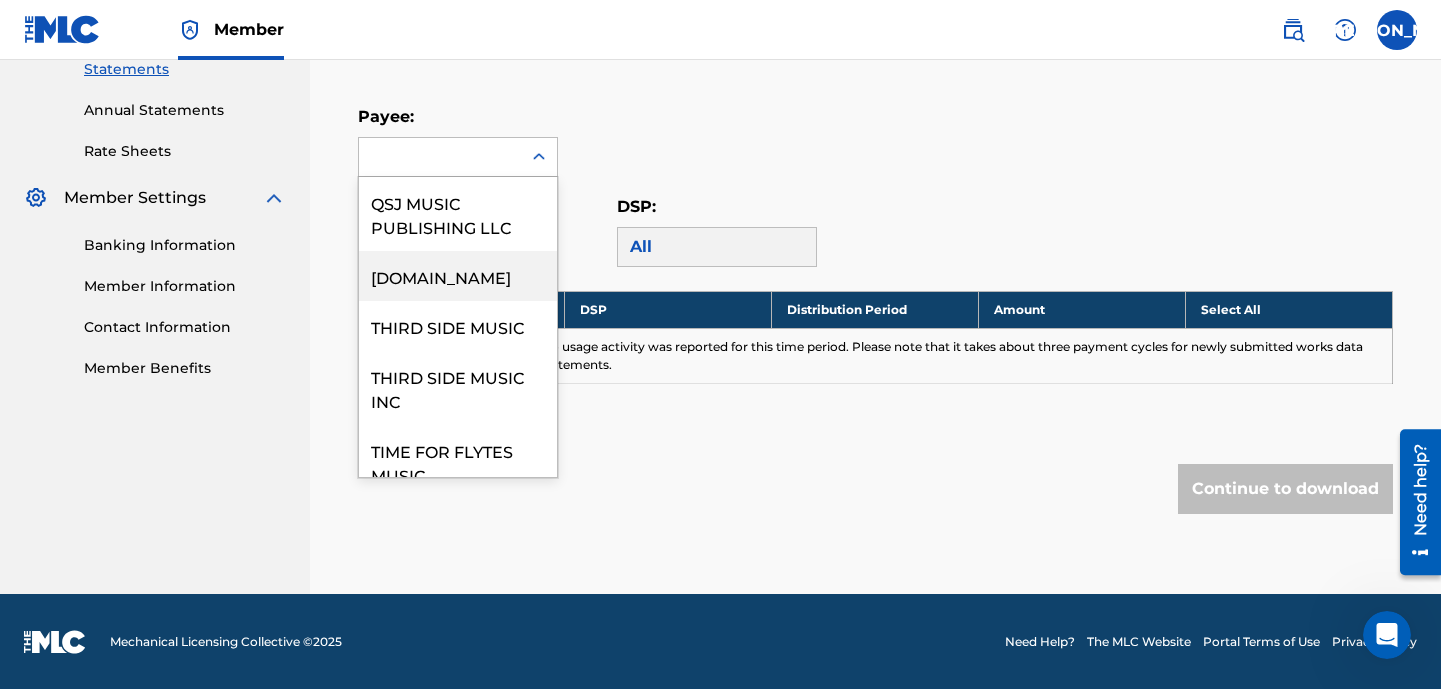click on "[DOMAIN_NAME]" at bounding box center [458, 276] 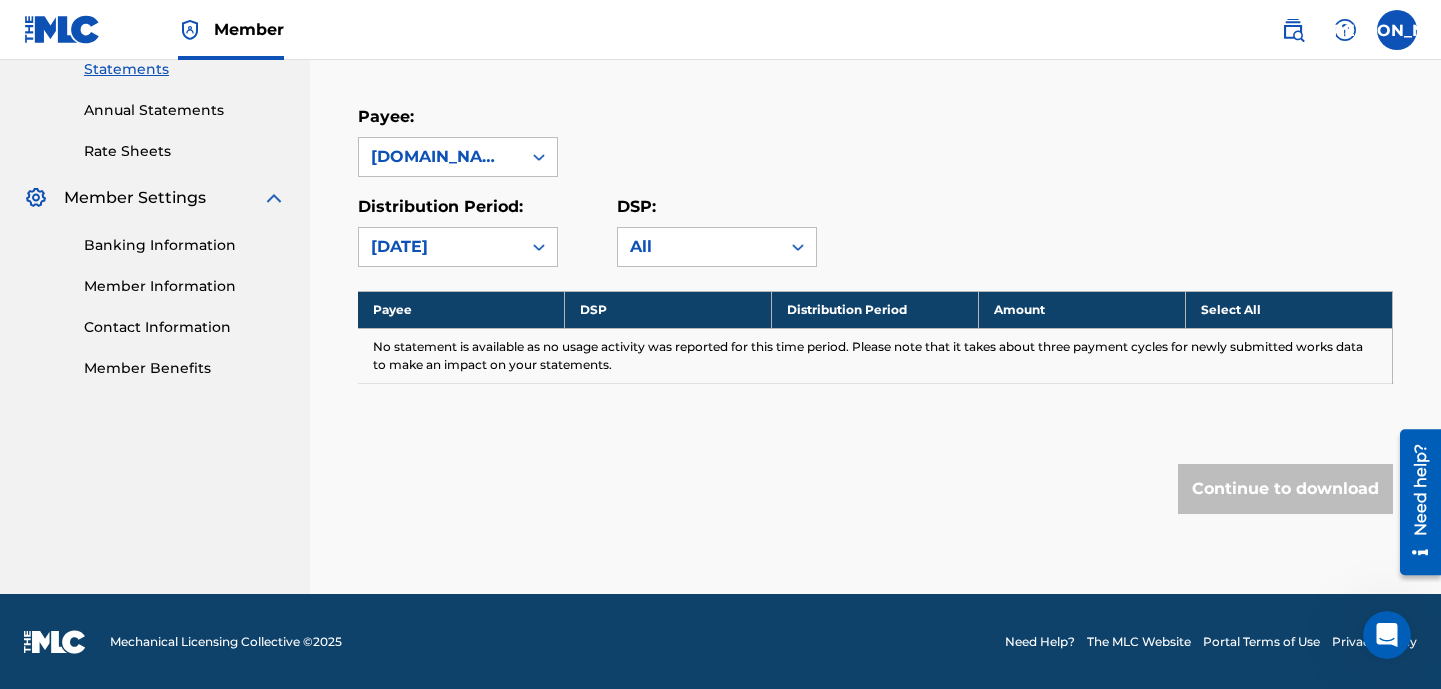 click 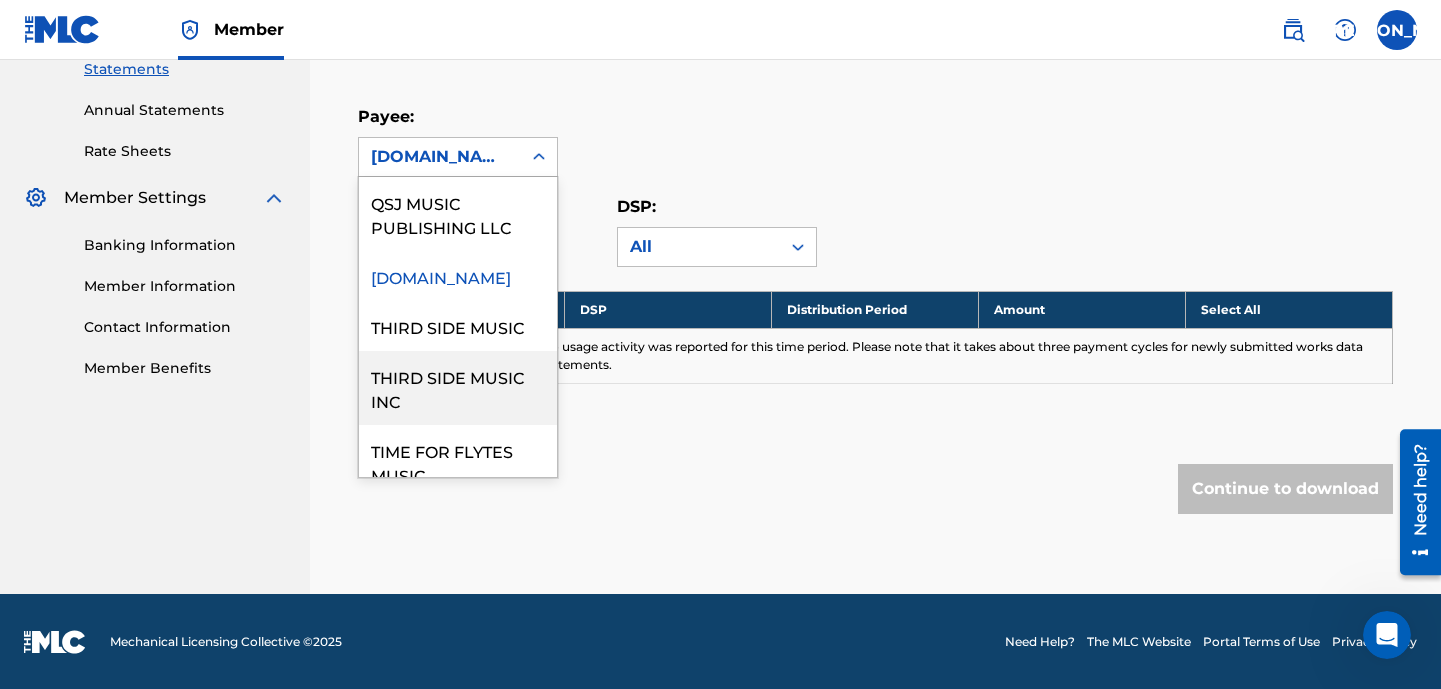 click on "THIRD SIDE MUSIC INC" at bounding box center (458, 388) 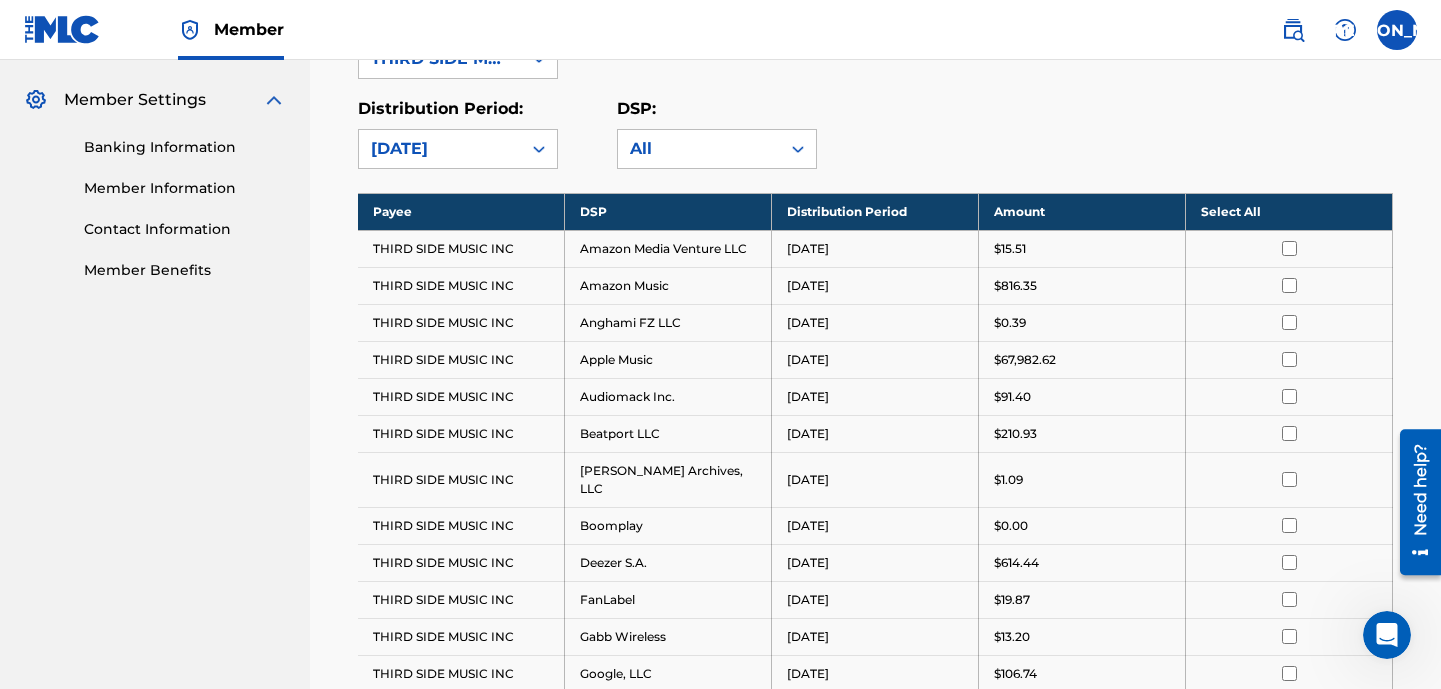 scroll, scrollTop: 0, scrollLeft: 0, axis: both 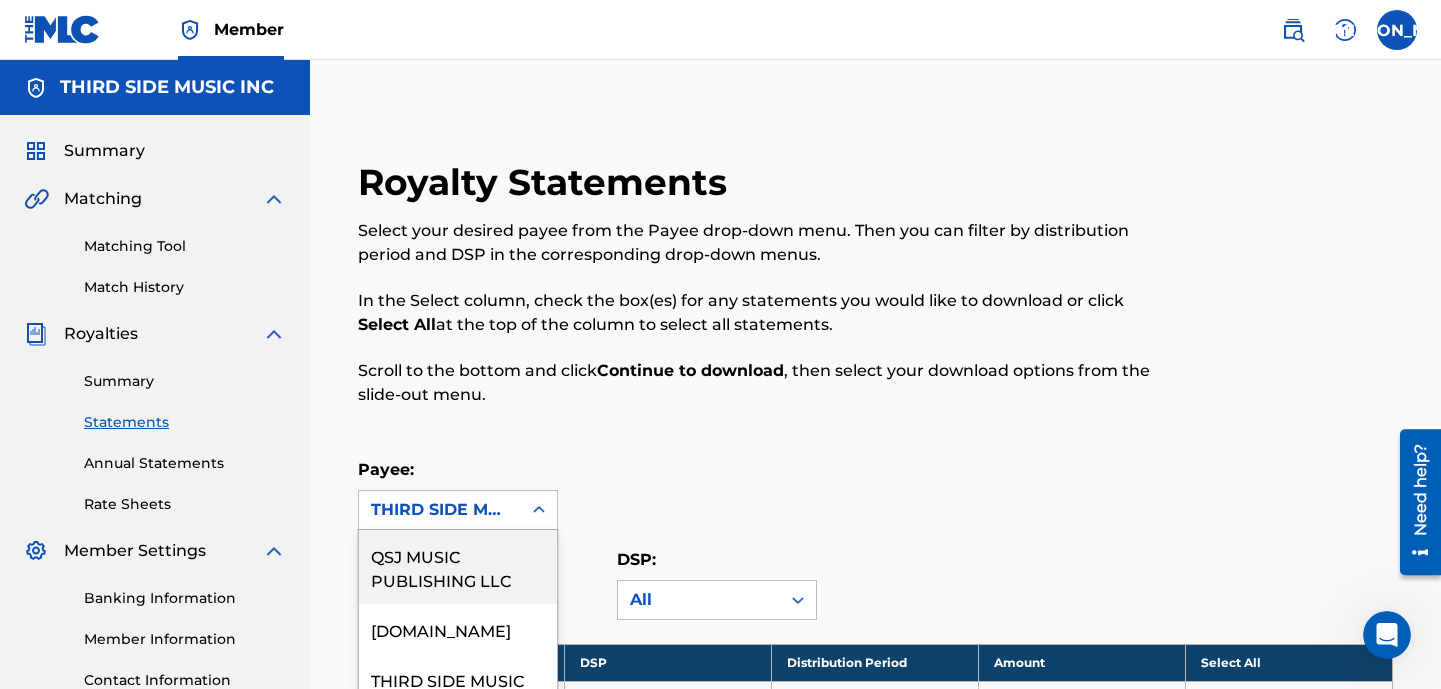 click on "option THIRD SIDE MUSIC INC, selected. QSJ MUSIC PUBLISHING LLC, 1 of 5. 5 results available. Use Up and Down to choose options, press Enter to select the currently focused option, press Escape to exit the menu, press Tab to select the option and exit the menu. THIRD SIDE MUSIC INC QSJ MUSIC PUBLISHING LLC [DOMAIN_NAME] THIRD SIDE MUSIC THIRD SIDE MUSIC INC TIME FOR FLYTES MUSIC" at bounding box center (458, 510) 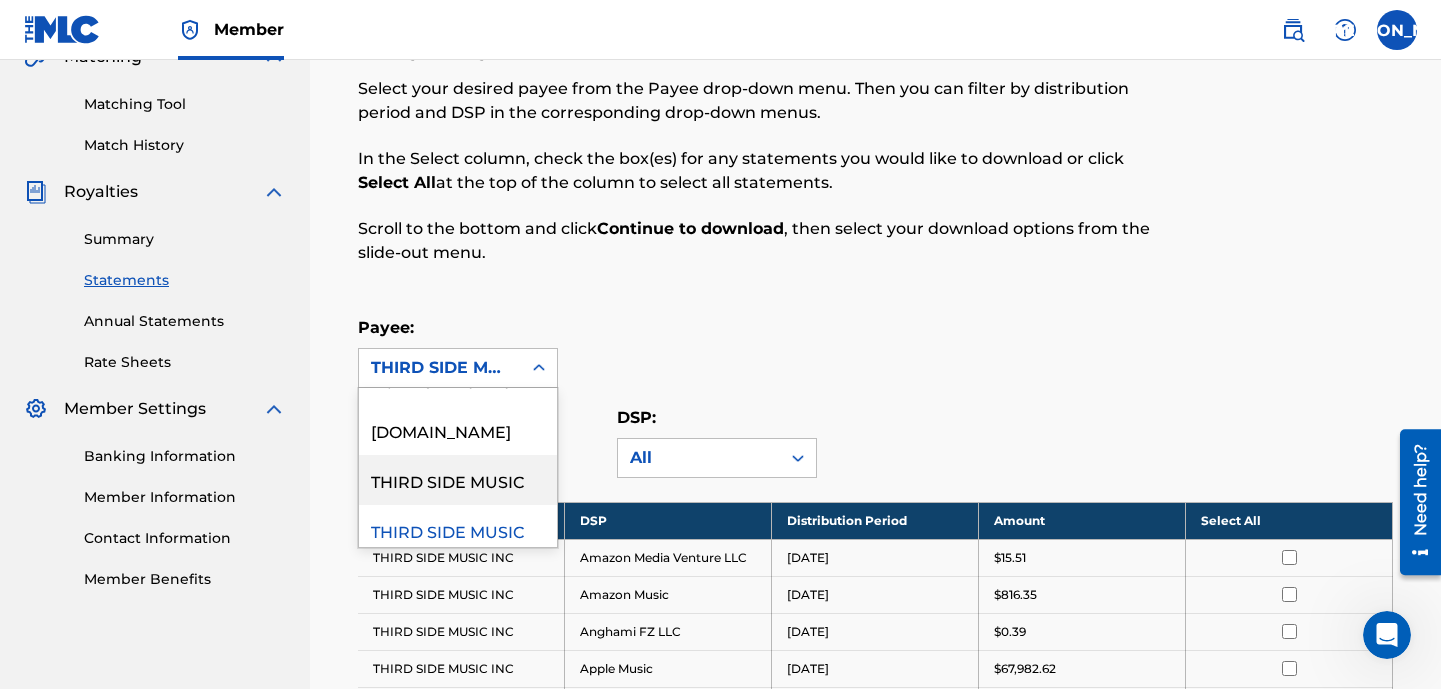 scroll, scrollTop: 58, scrollLeft: 0, axis: vertical 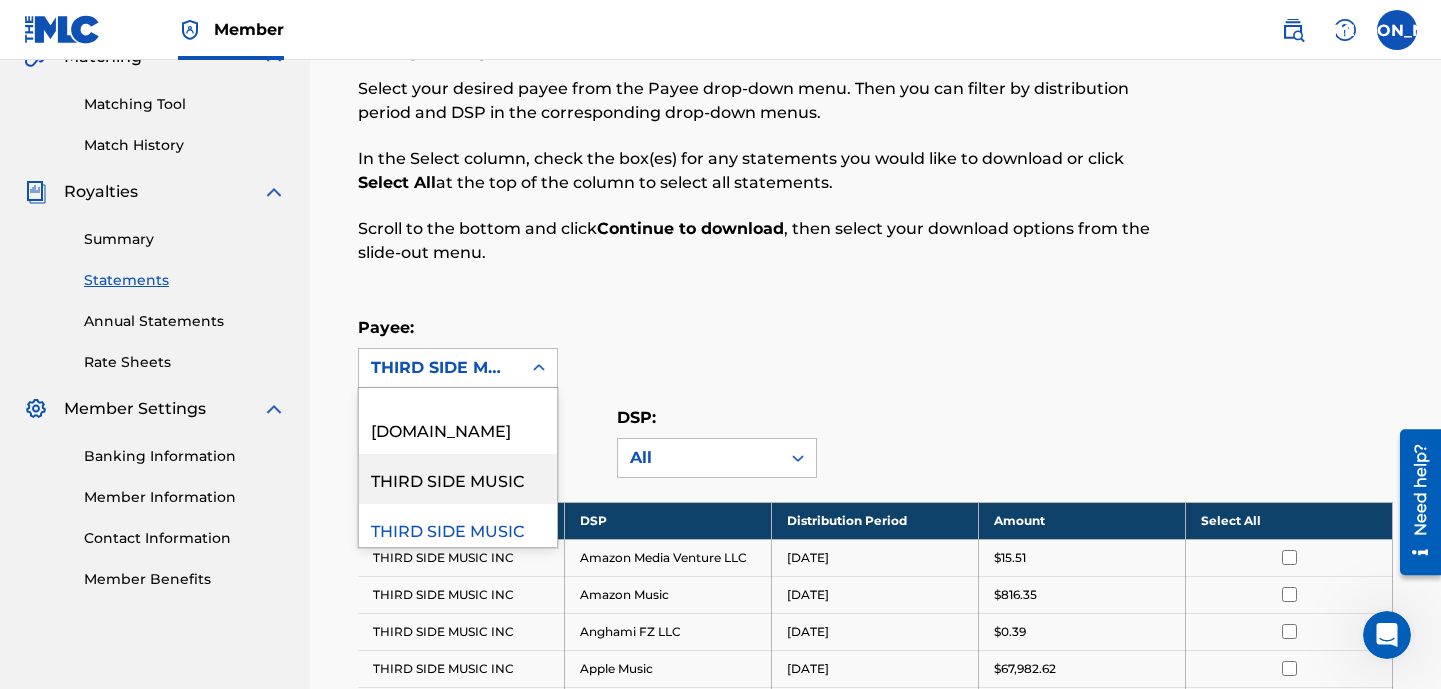 click on "THIRD SIDE MUSIC" at bounding box center [458, 479] 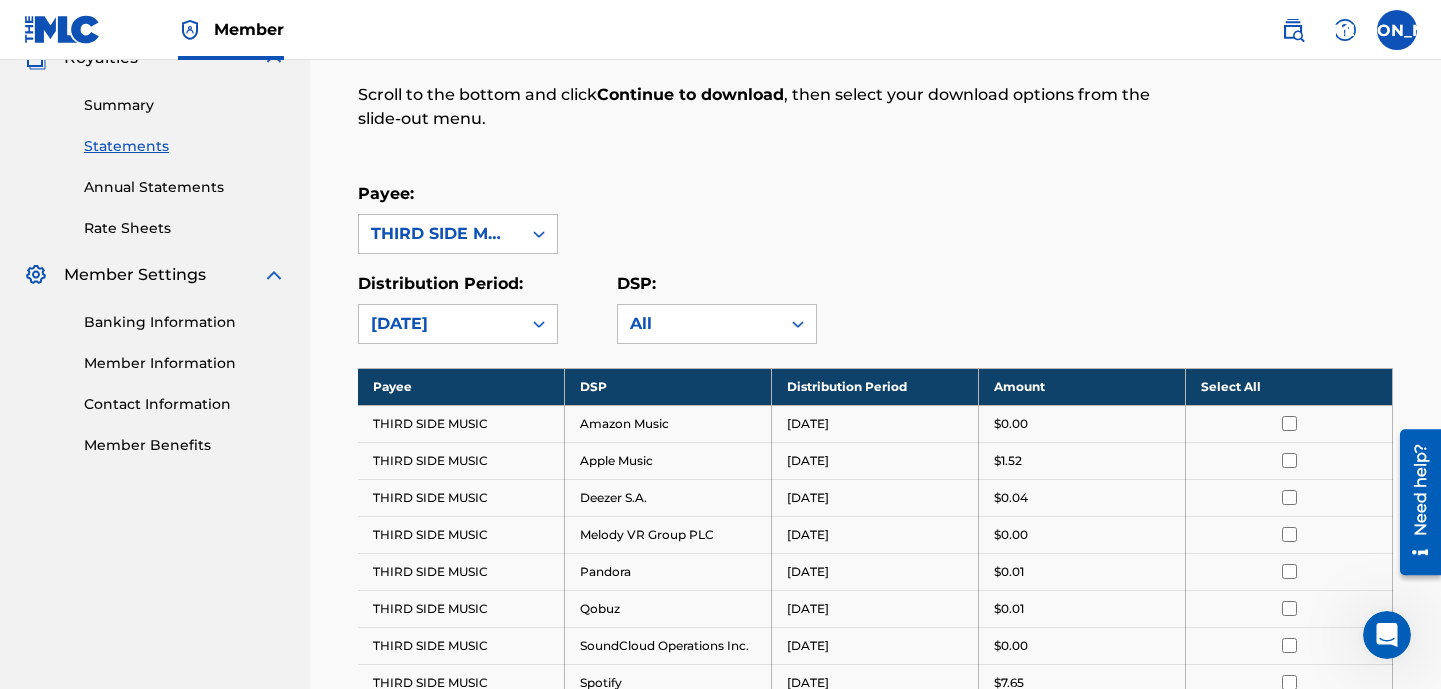 scroll, scrollTop: 49, scrollLeft: 0, axis: vertical 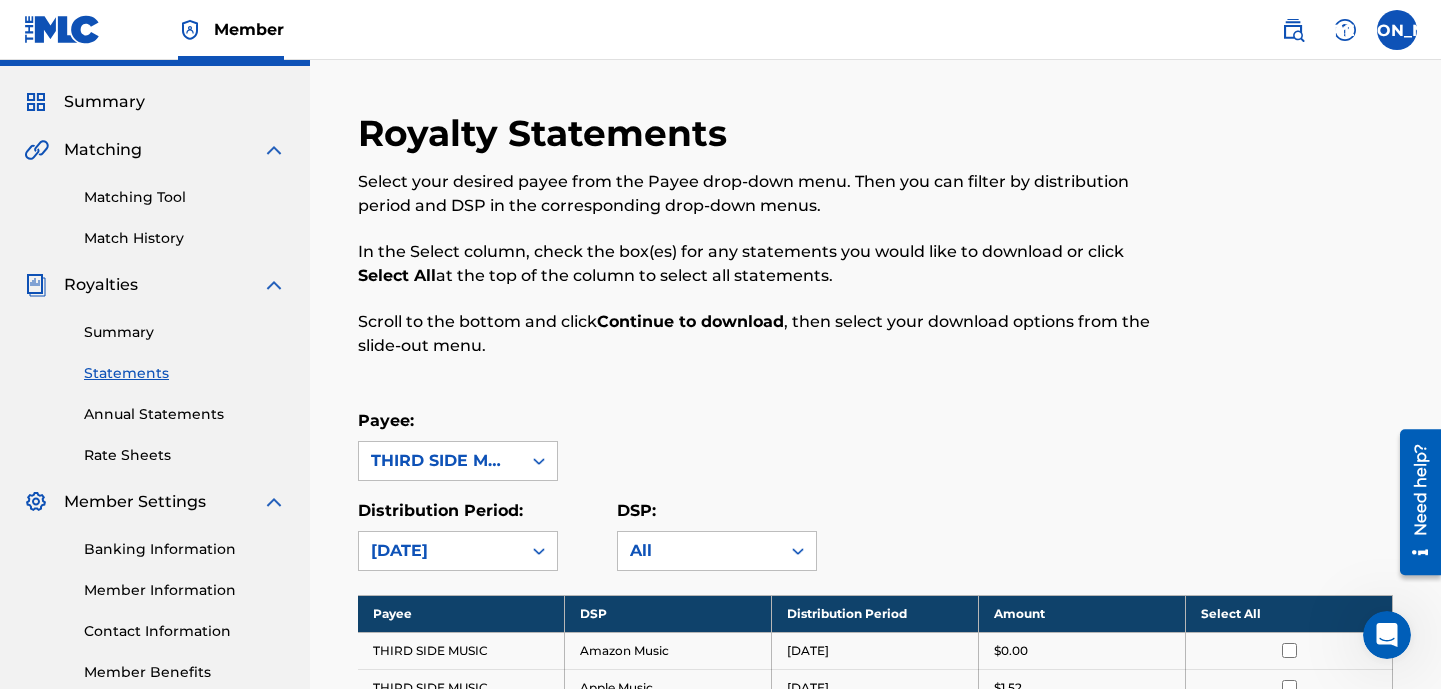 click on "Summary" at bounding box center [185, 332] 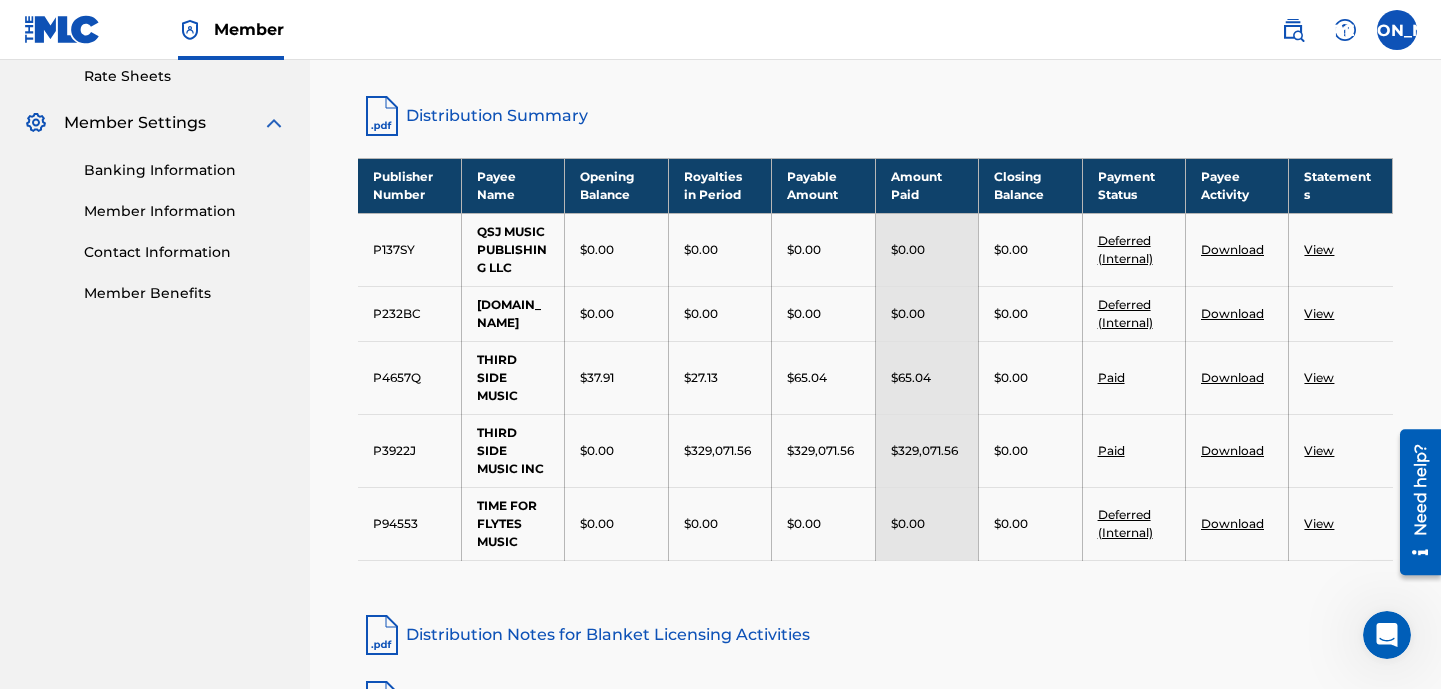 scroll, scrollTop: 0, scrollLeft: 0, axis: both 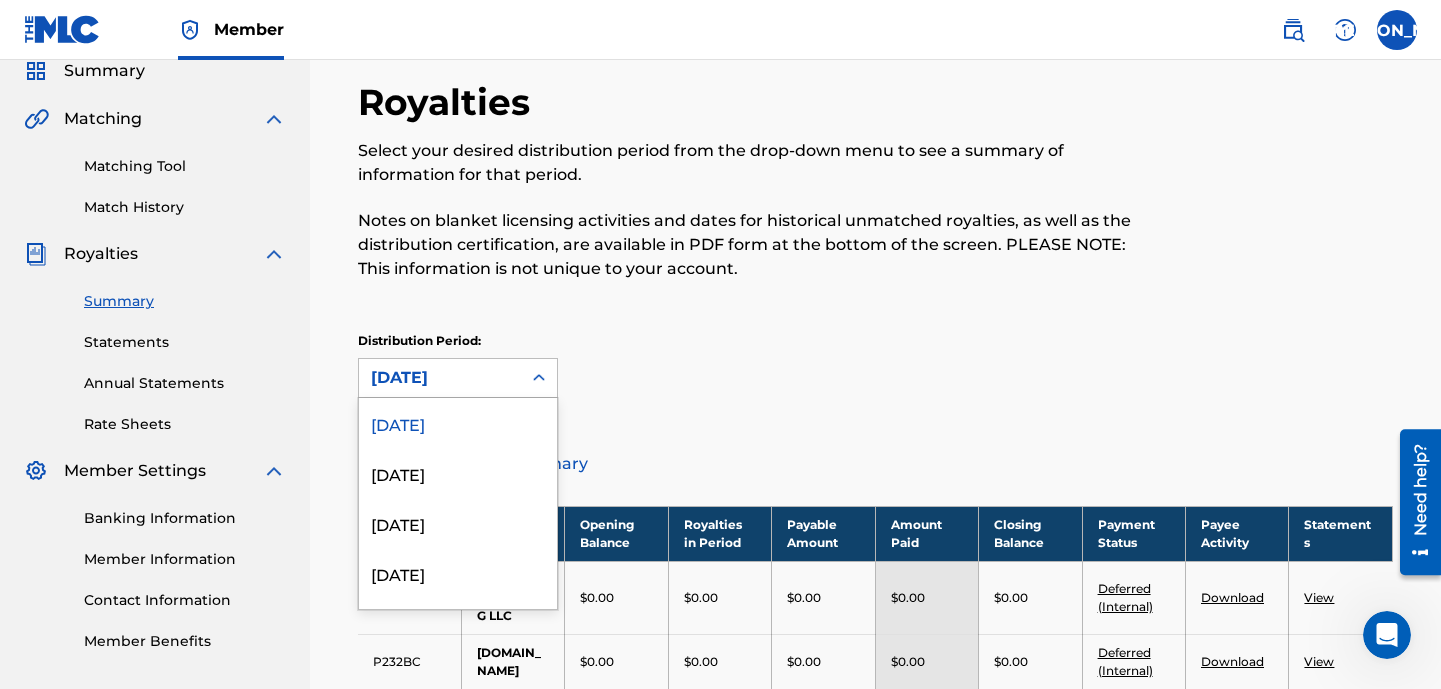click on "[DATE] selected, 1 of 52. 52 results available. Use Up and Down to choose options, press Enter to select the currently focused option, press Escape to exit the menu, press Tab to select the option and exit the menu. [DATE] [DATE] [DATE] [DATE] [DATE] [DATE] [DATE] [DATE] [DATE] [DATE] [DATE] [DATE] [DATE] [DATE] [DATE] [DATE] [DATE] [DATE] [DATE] [DATE] [DATE] [DATE] [DATE] [DATE] [DATE] [DATE] [DATE] [DATE] [DATE] [DATE] [DATE] [DATE] [DATE] [DATE] [DATE] [DATE] [DATE] [DATE] [DATE] [DATE] [DATE] [DATE] [DATE] [DATE] [DATE] [DATE] [DATE] [DATE] [DATE] [DATE] [DATE] [DATE] [DATE]" at bounding box center (458, 378) 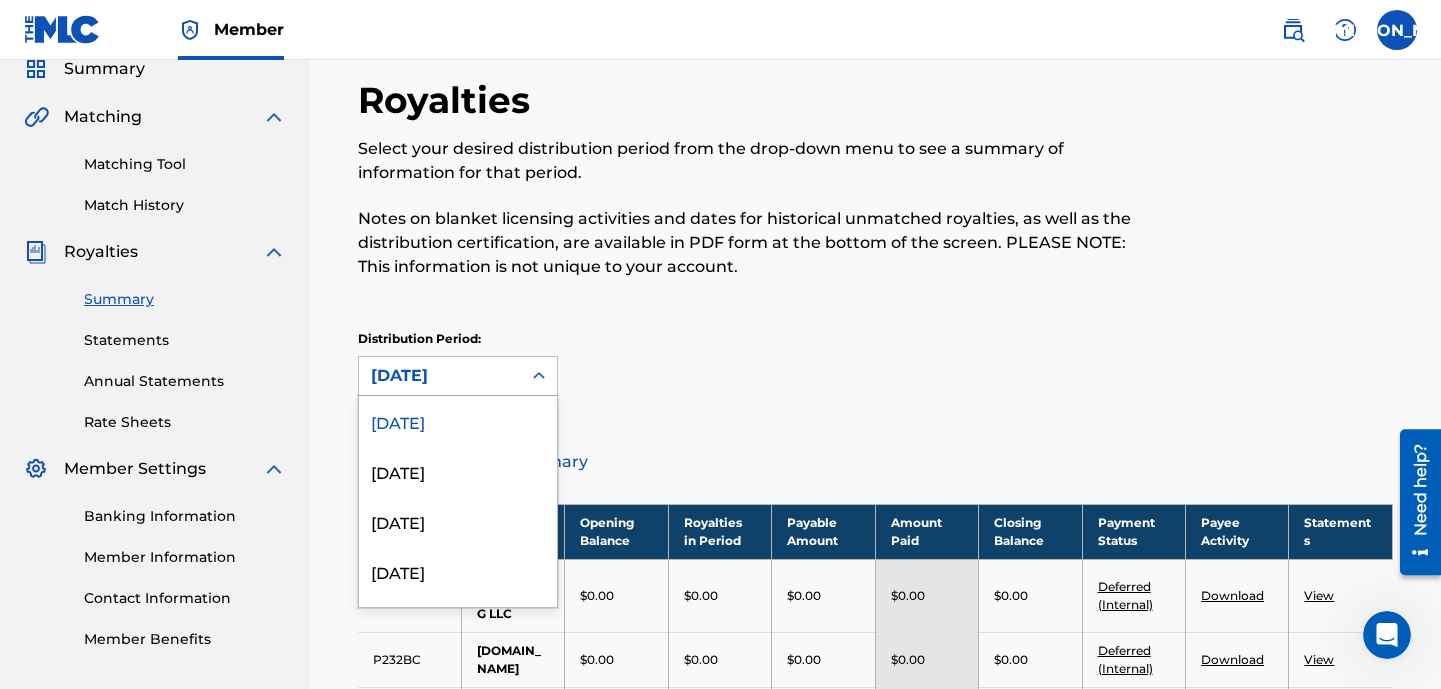 scroll, scrollTop: 90, scrollLeft: 0, axis: vertical 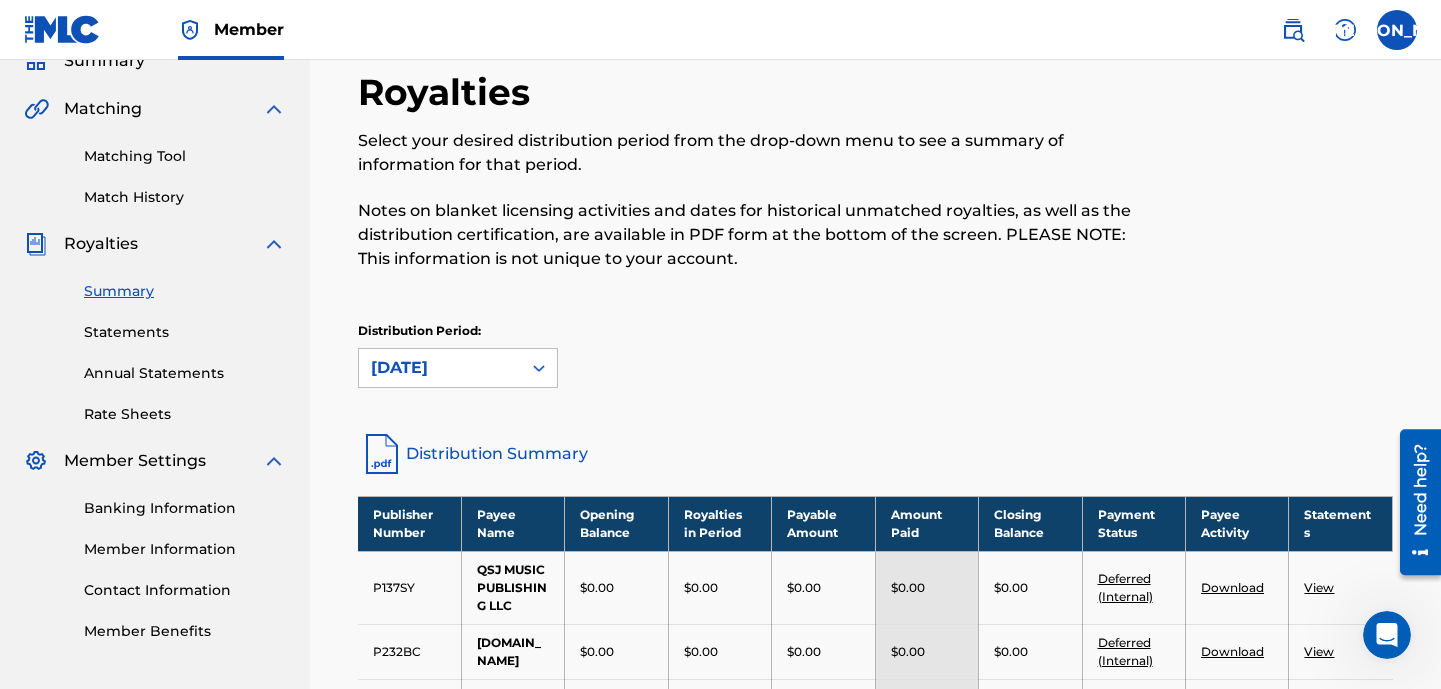 click on "Distribution Period: [DATE]" at bounding box center [875, 355] 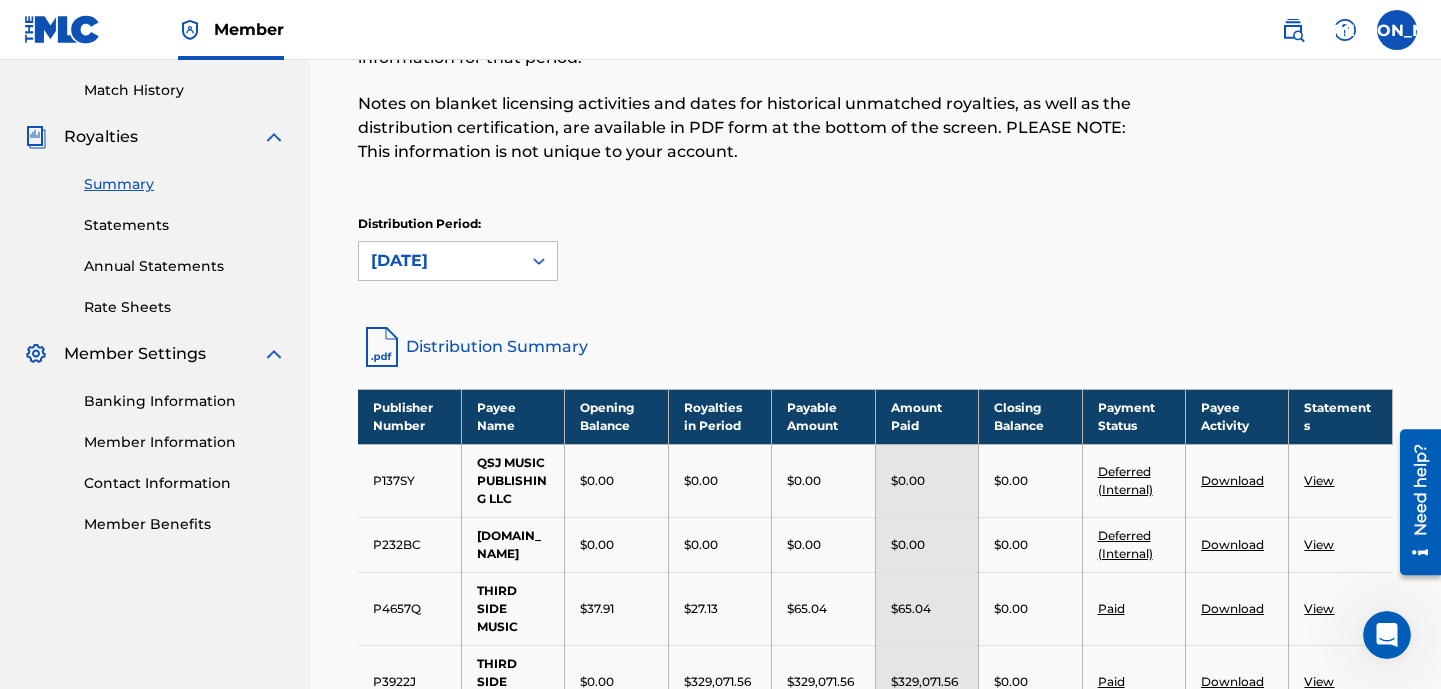 scroll, scrollTop: 478, scrollLeft: 0, axis: vertical 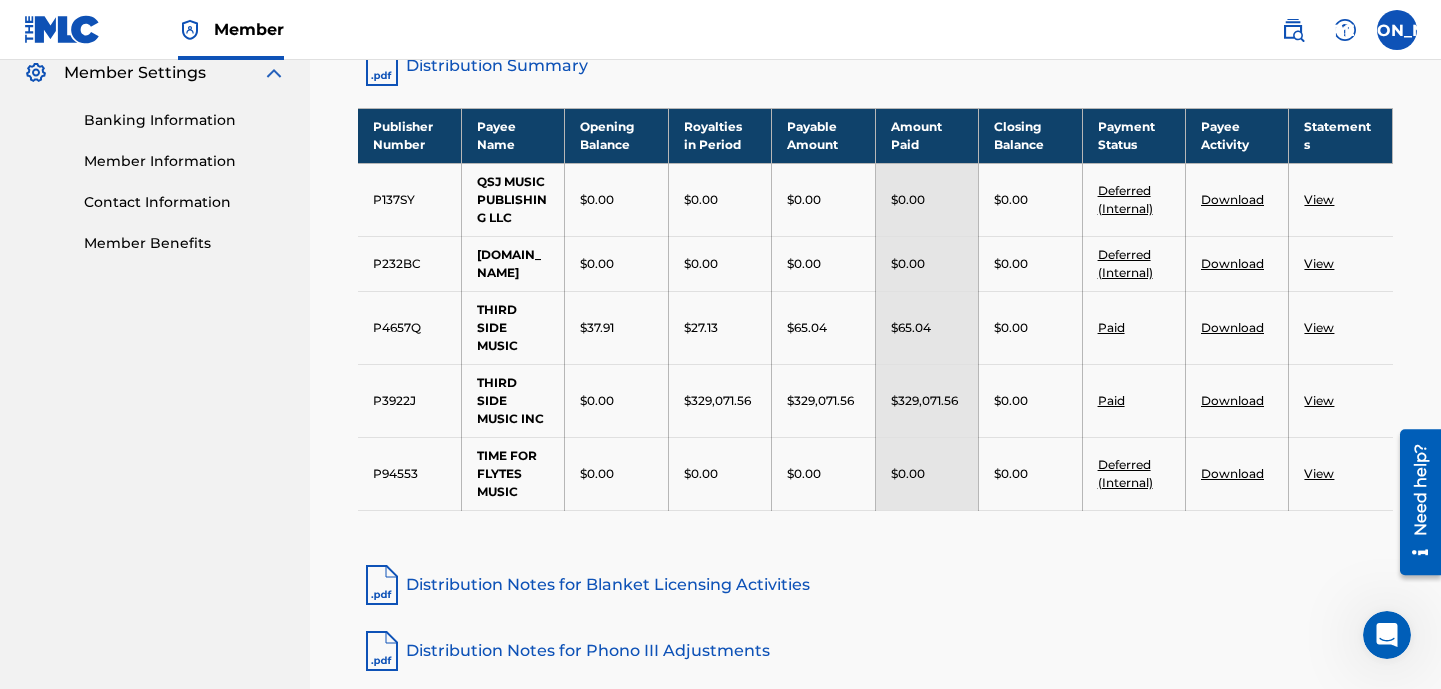 click on "View" at bounding box center (1319, 199) 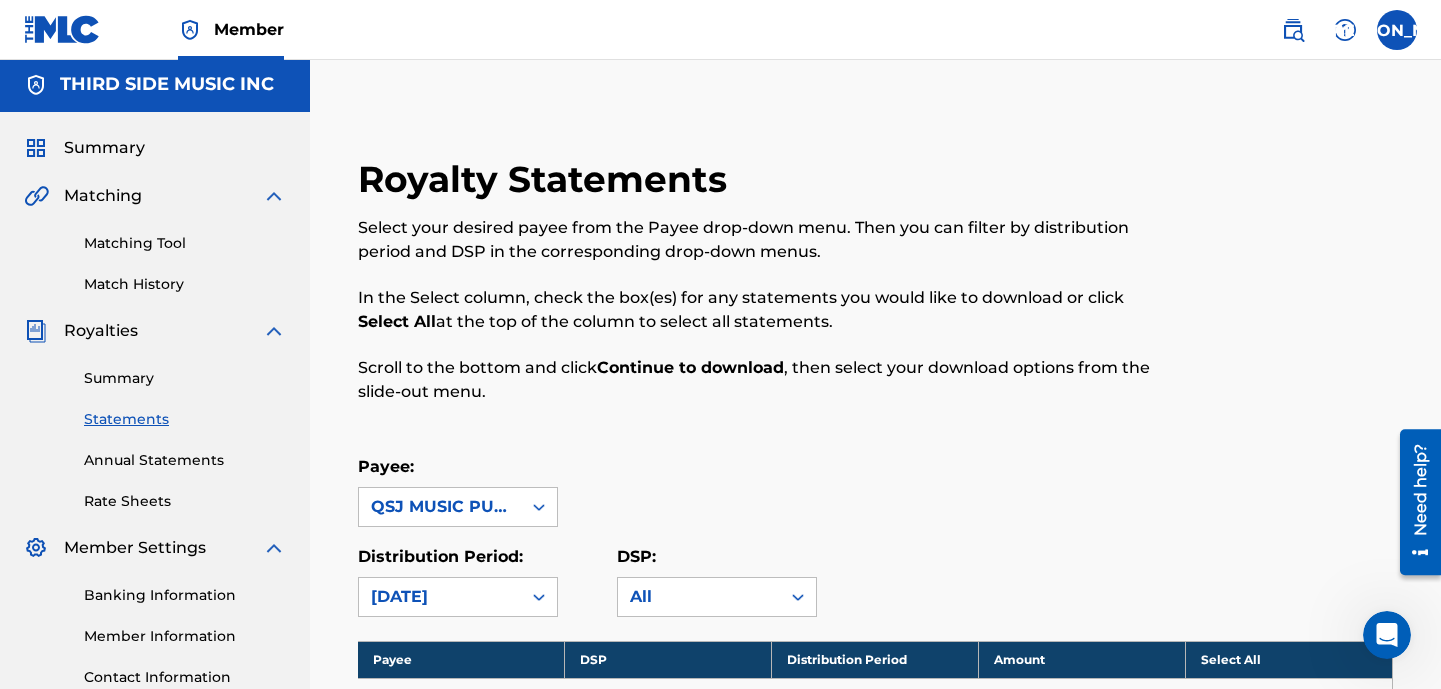 scroll, scrollTop: 0, scrollLeft: 0, axis: both 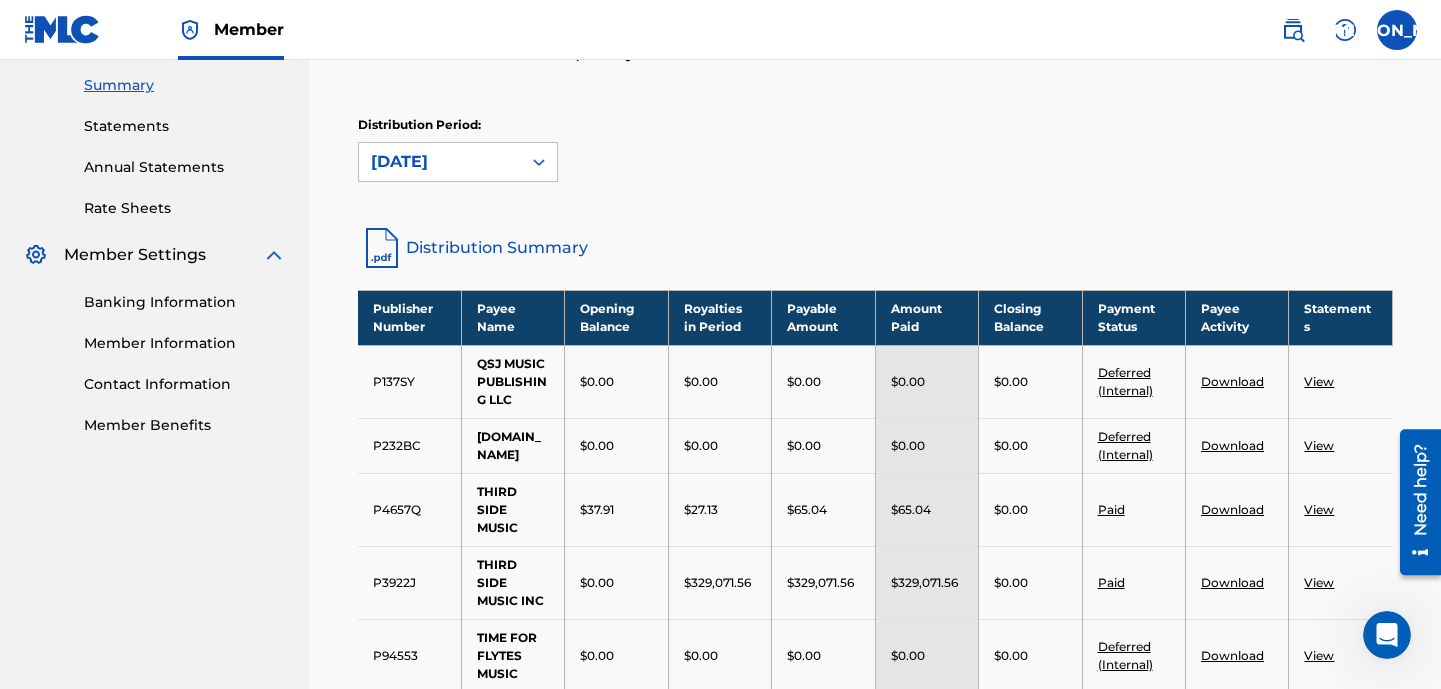 click on "View" at bounding box center (1319, 445) 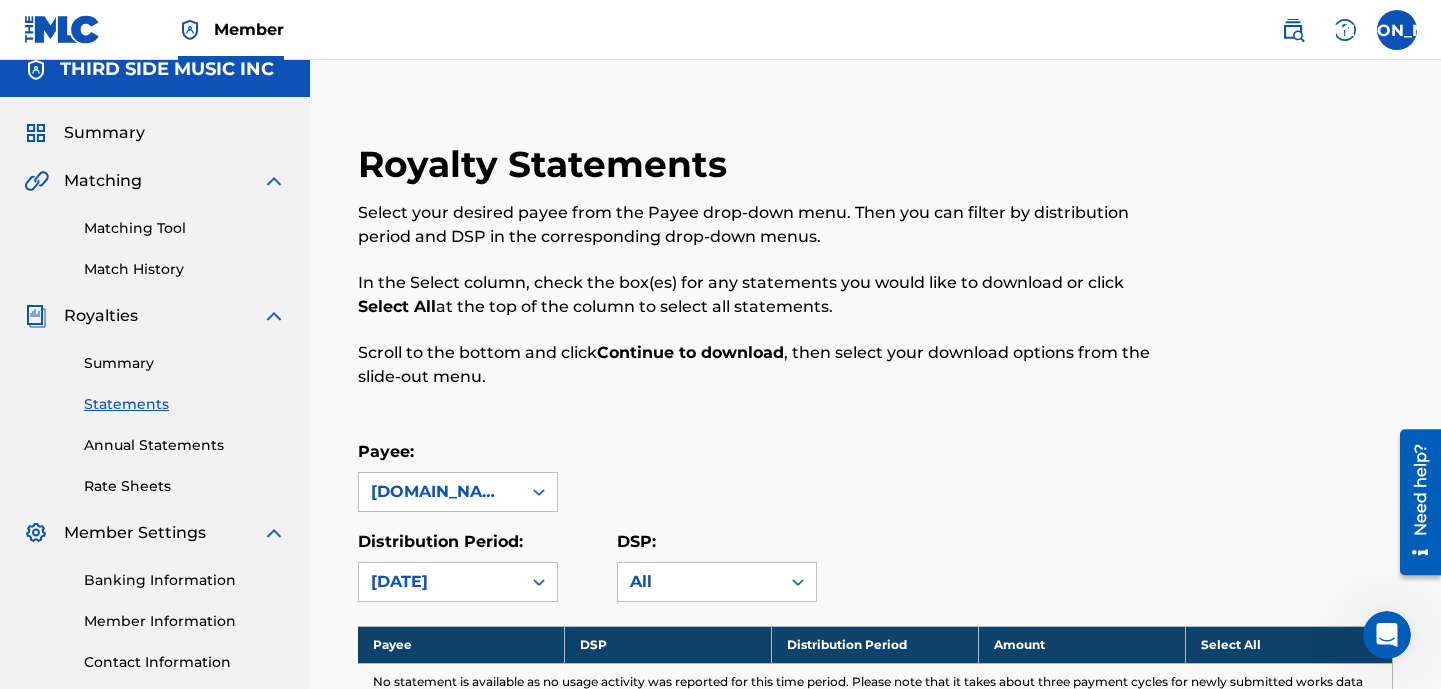 scroll, scrollTop: 0, scrollLeft: 0, axis: both 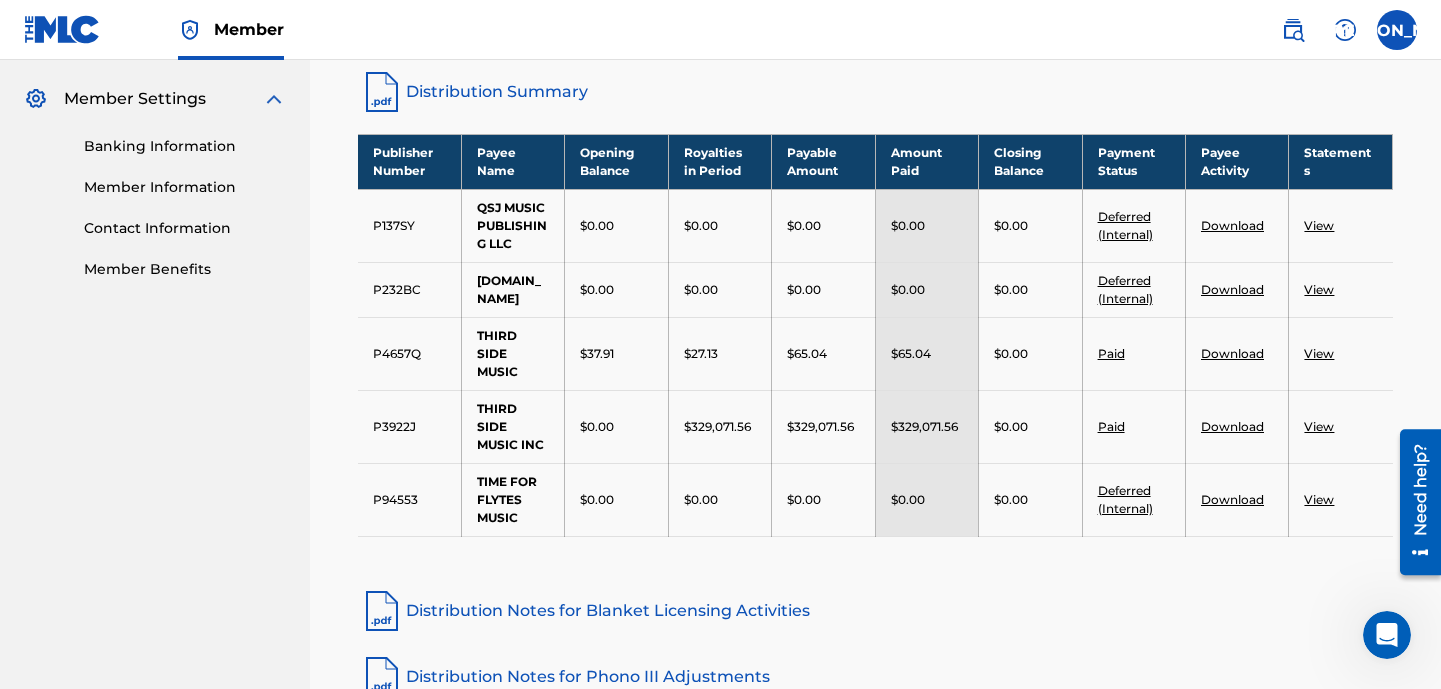click on "View" at bounding box center (1319, 289) 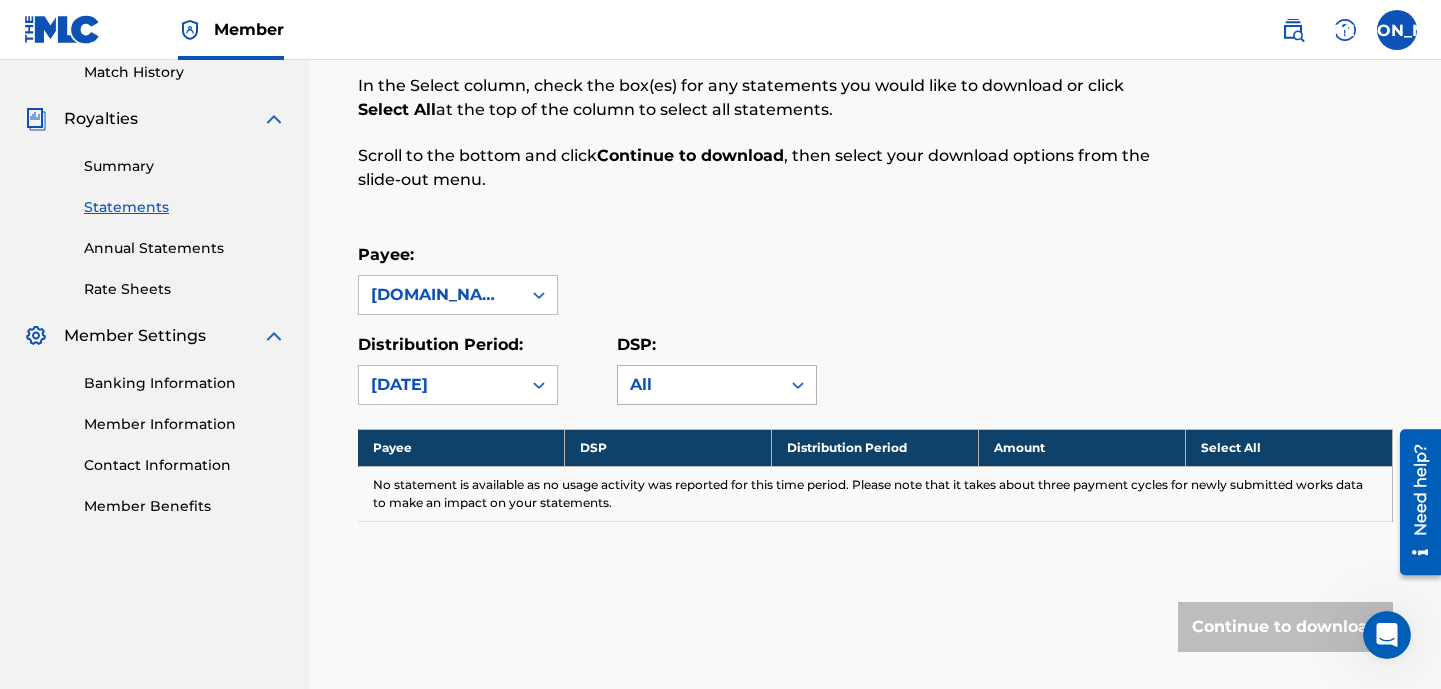 scroll, scrollTop: 353, scrollLeft: 0, axis: vertical 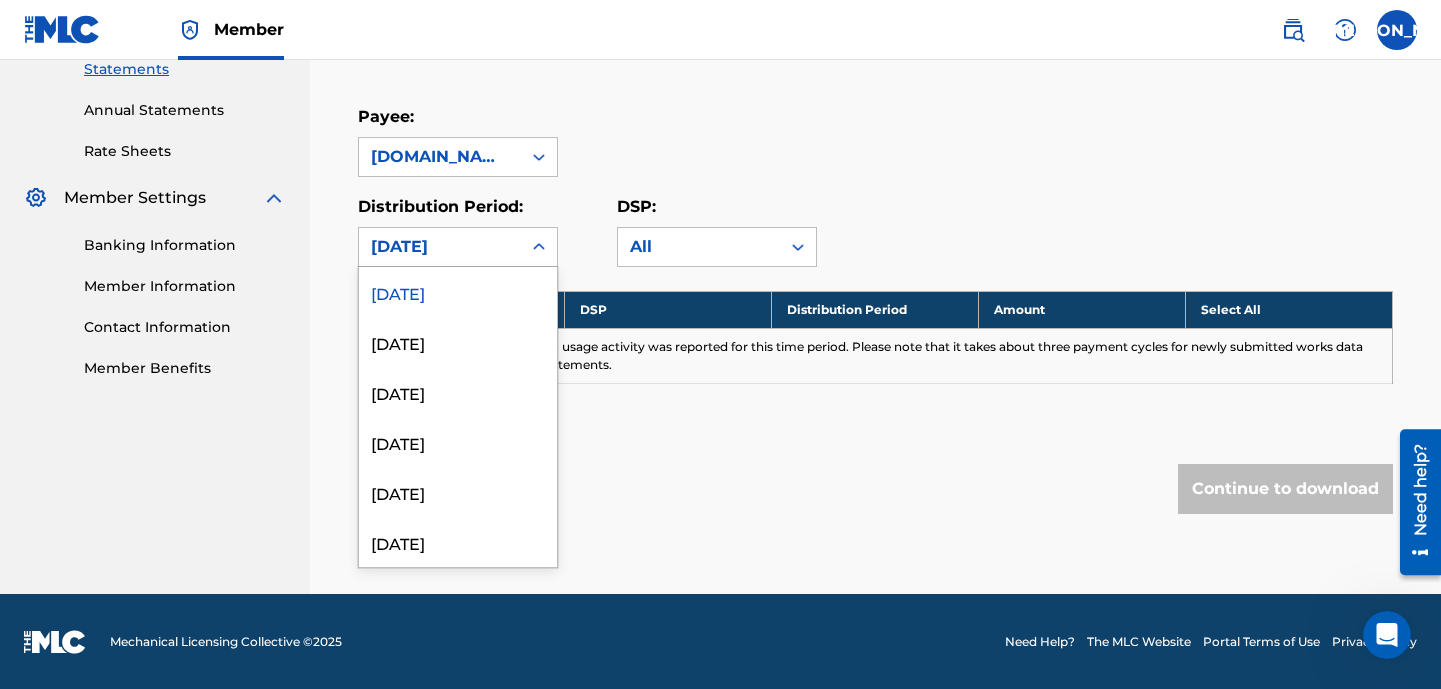 click on "[DATE]" at bounding box center (440, 247) 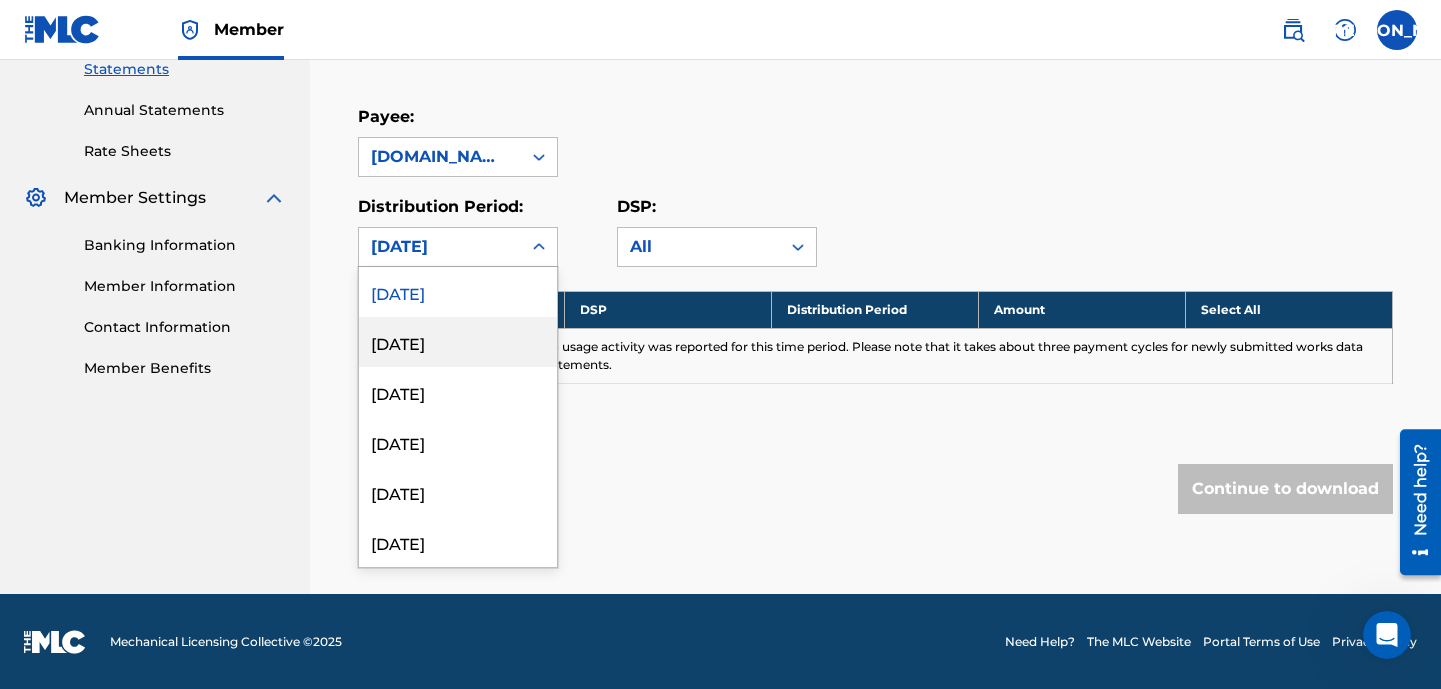 click on "[DATE]" at bounding box center [458, 342] 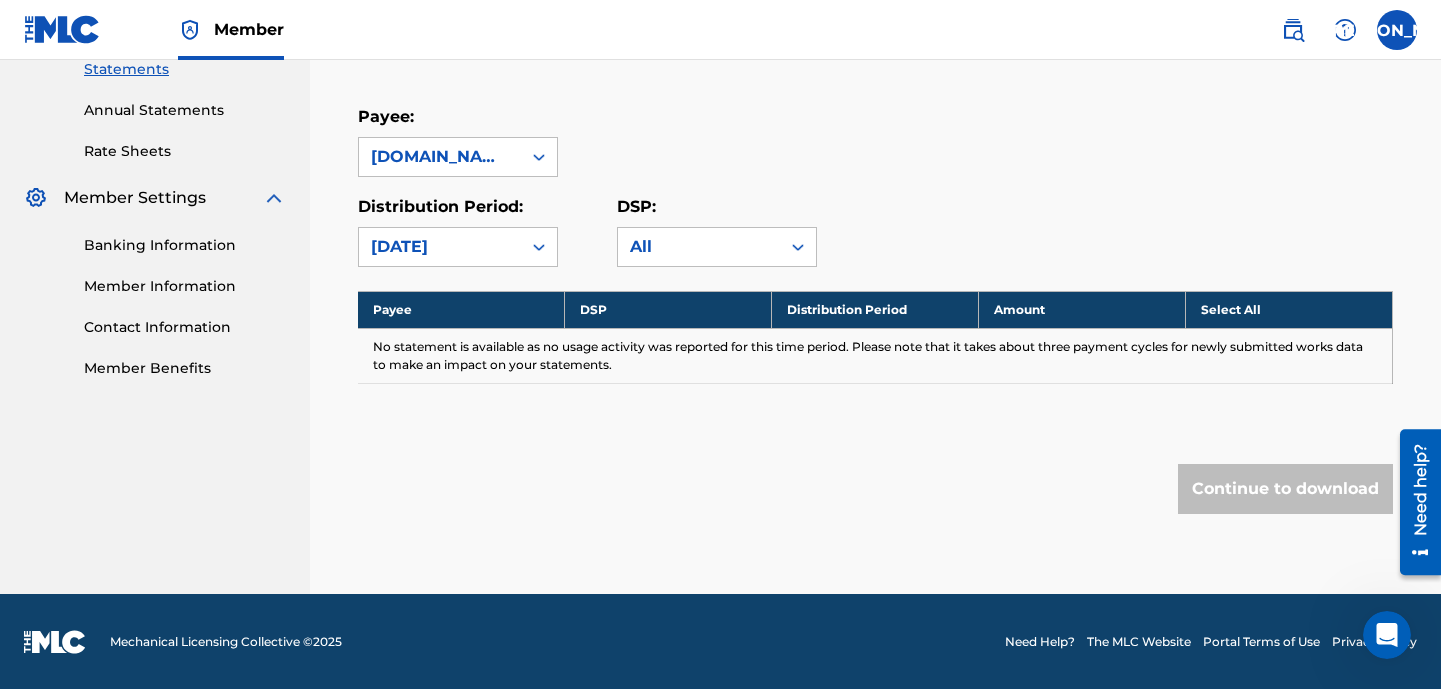 click on "[DATE]" at bounding box center (440, 247) 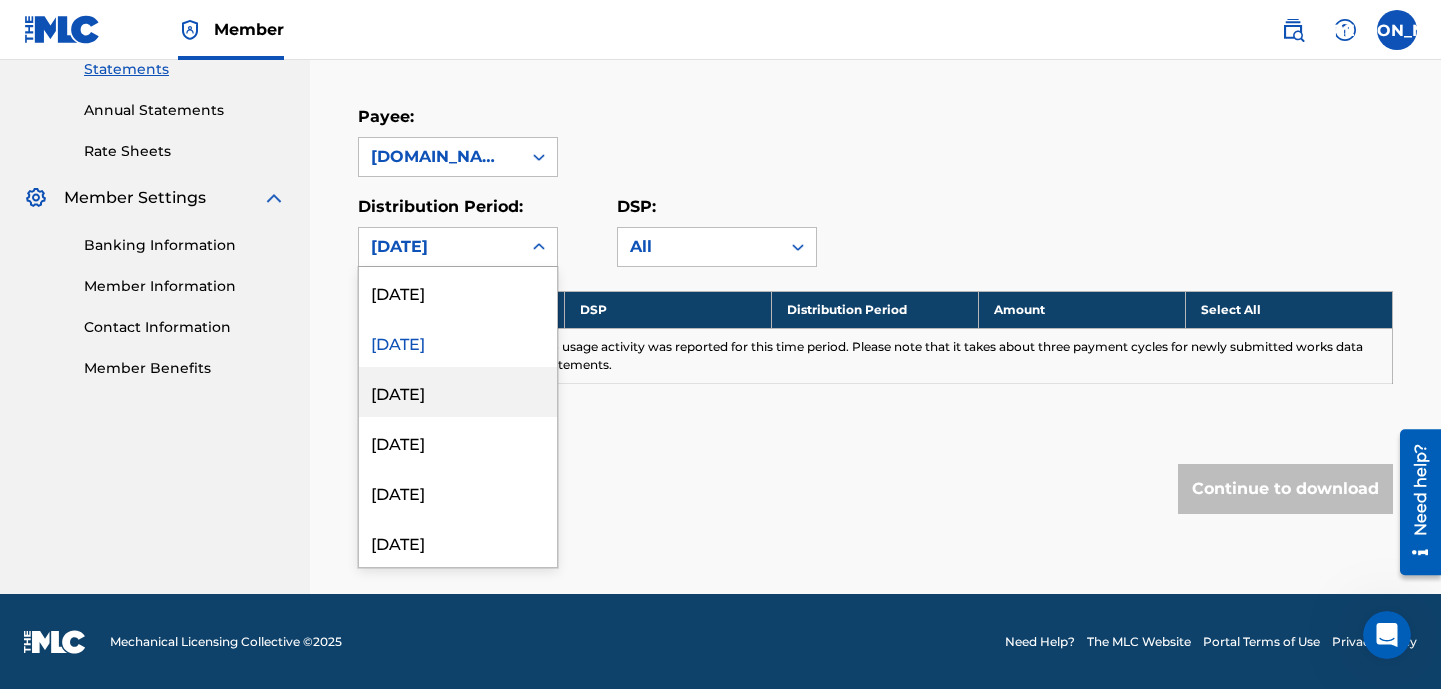 click on "[DATE]" at bounding box center (458, 392) 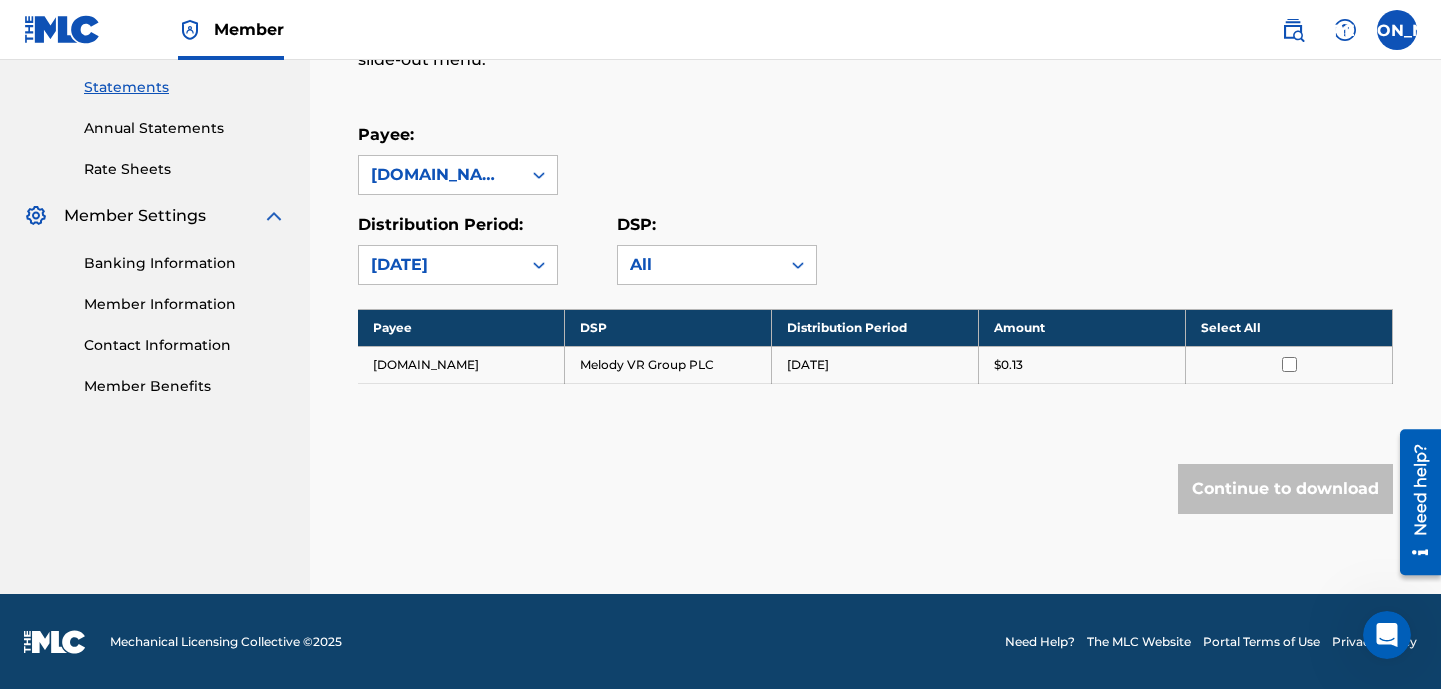 click on "[DATE]" at bounding box center (440, 265) 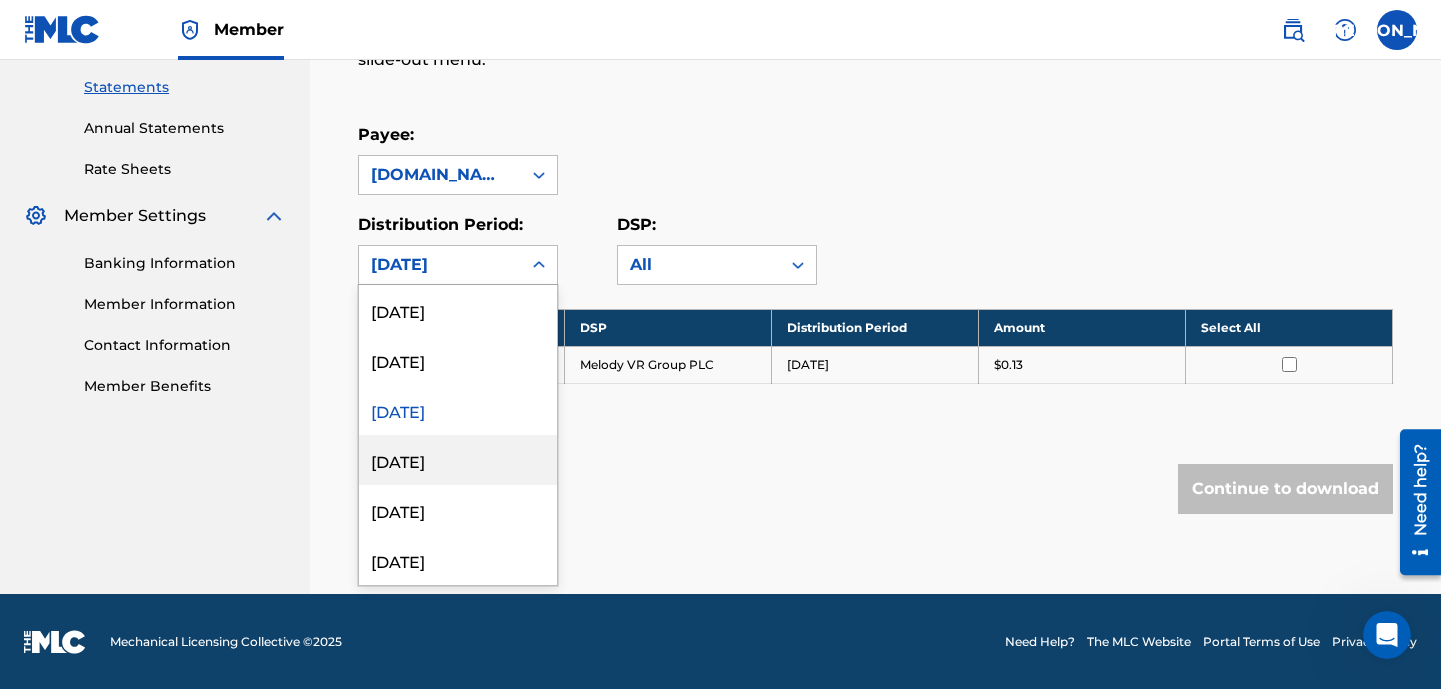click on "[DATE]" at bounding box center [458, 460] 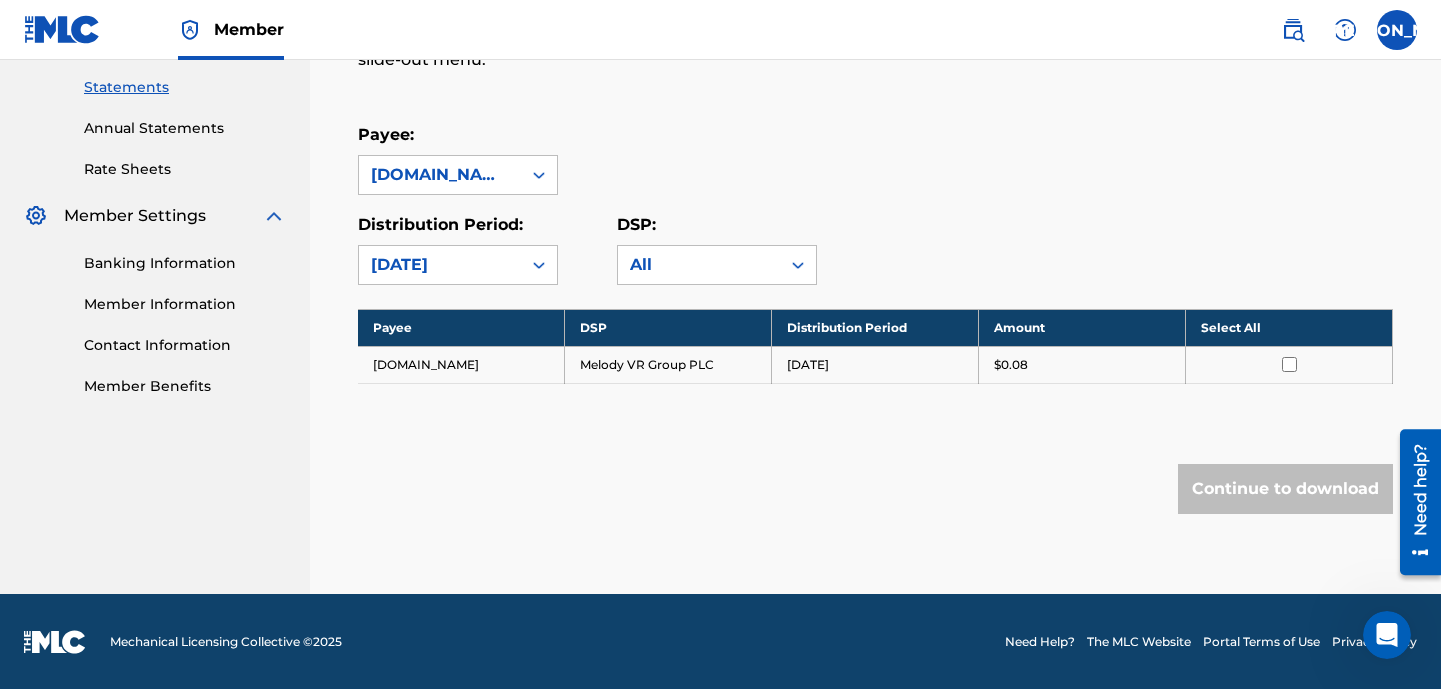 click on "[DATE]" at bounding box center (440, 265) 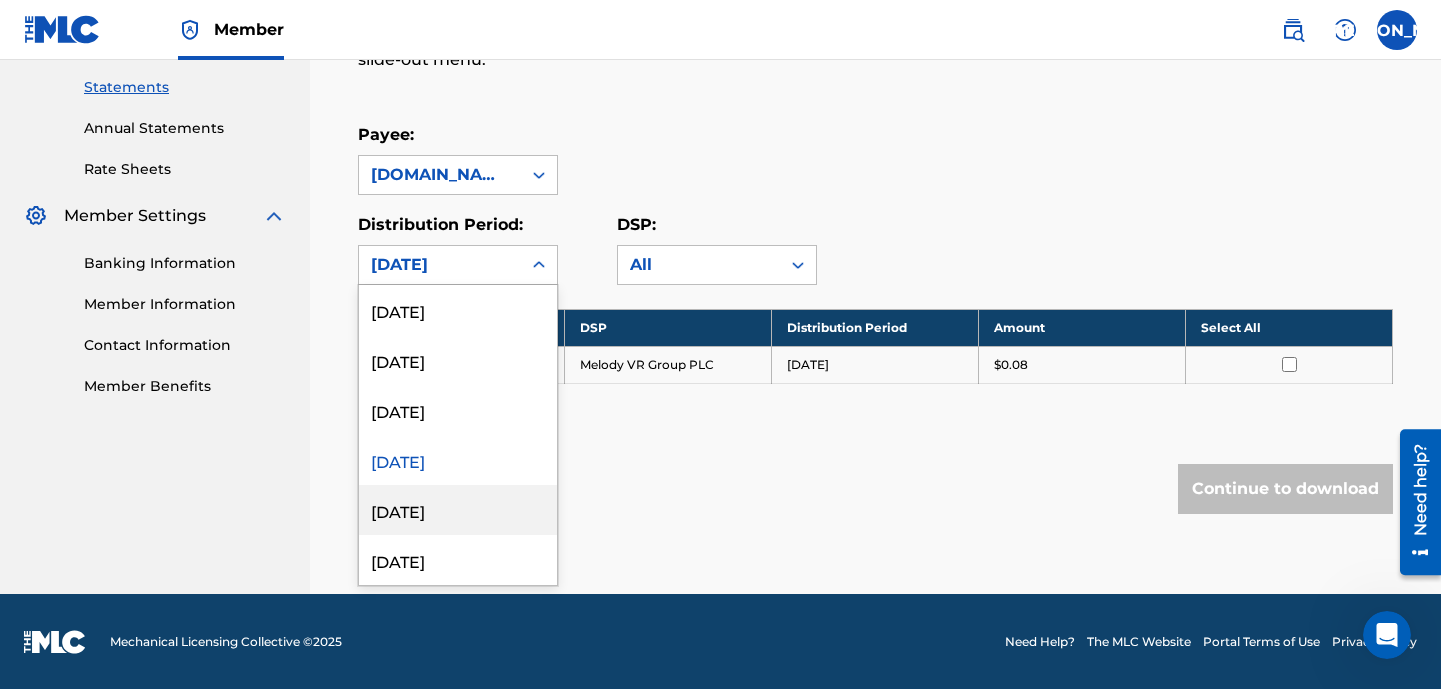 click on "[DATE]" at bounding box center (458, 510) 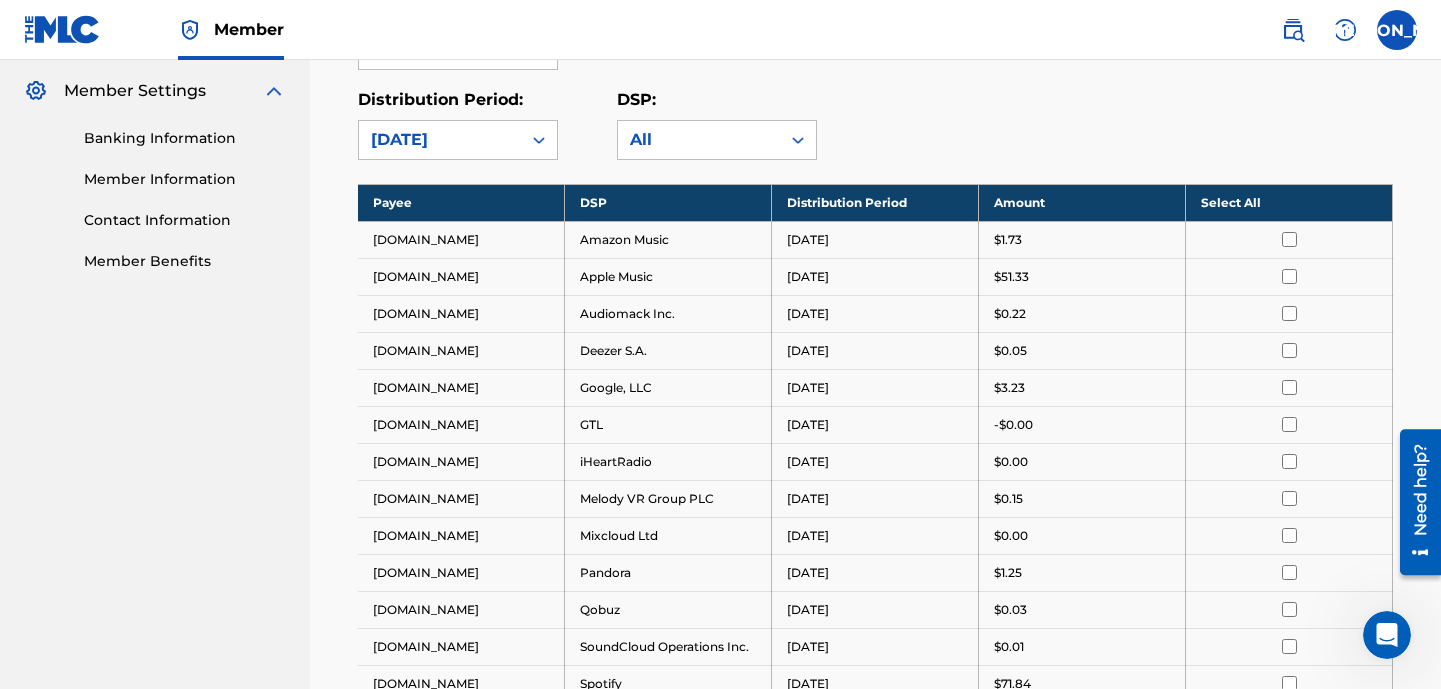 scroll, scrollTop: 370, scrollLeft: 0, axis: vertical 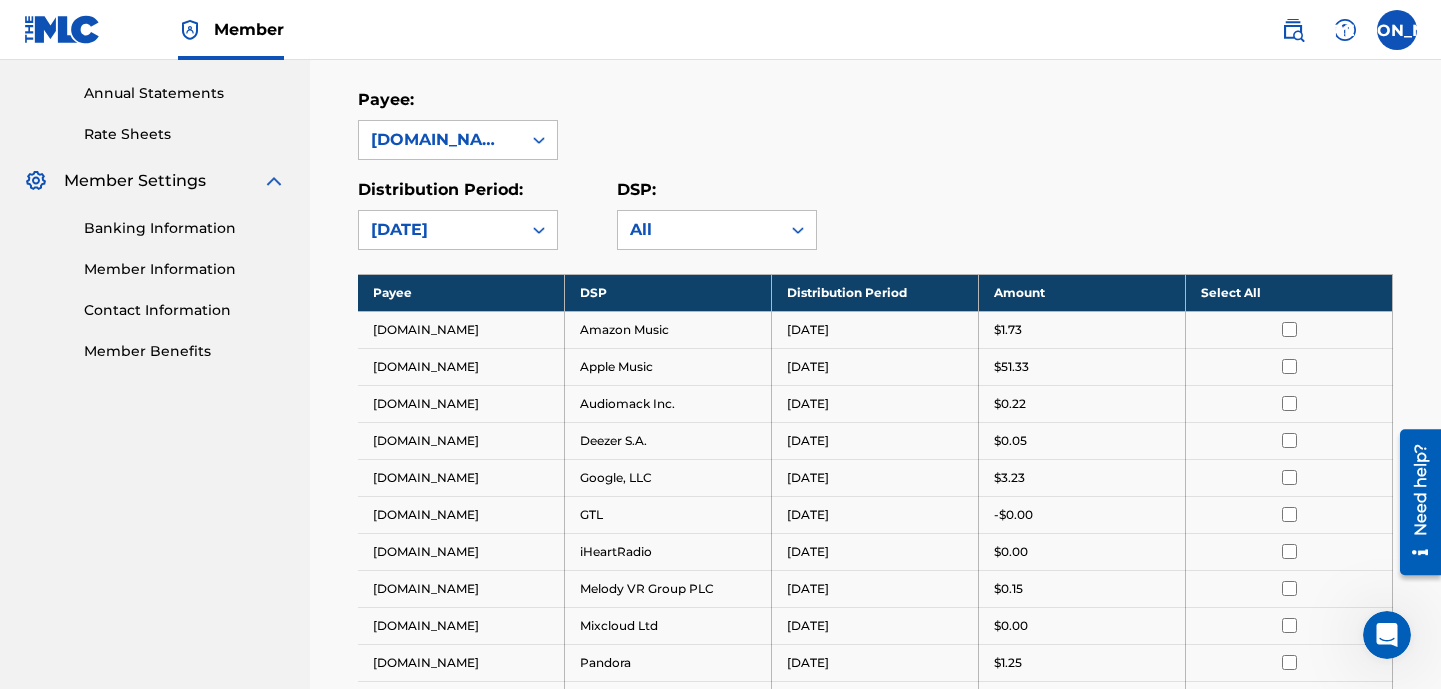 click on "[DATE]" at bounding box center [440, 230] 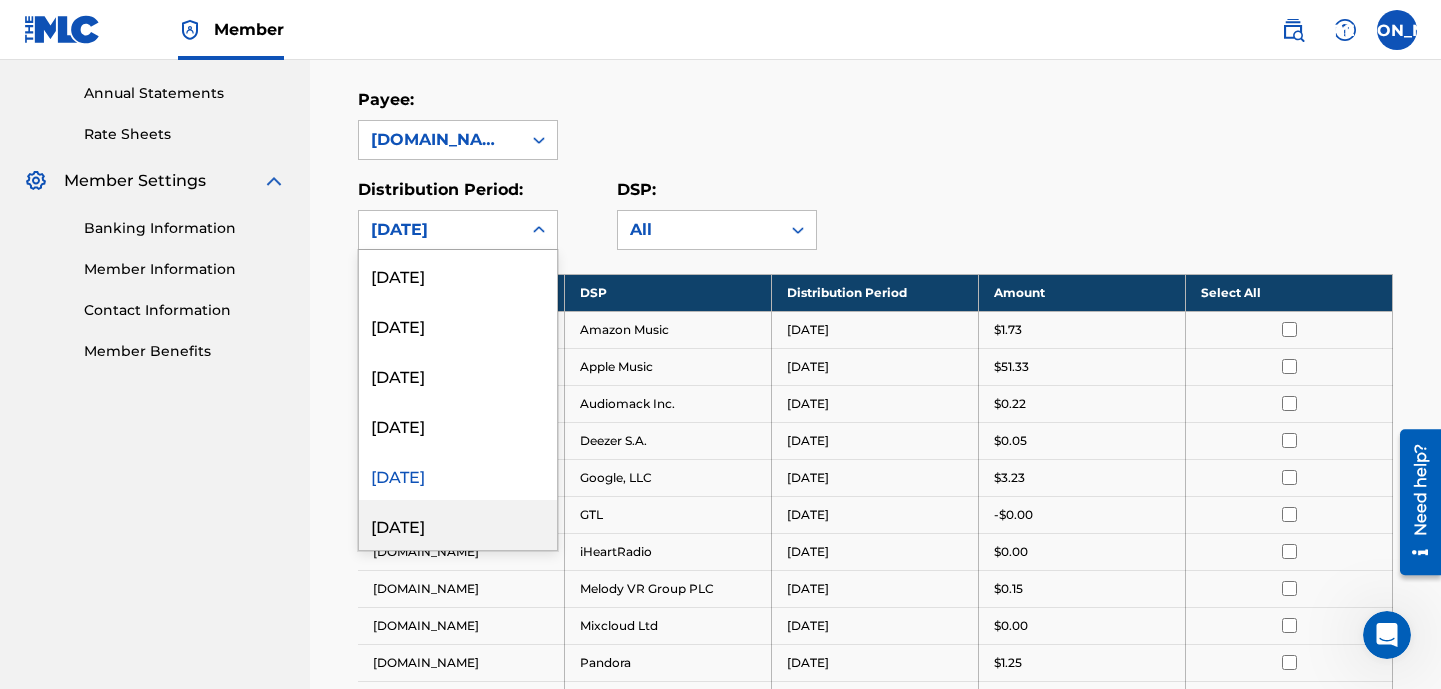 click on "[DATE]" at bounding box center (458, 525) 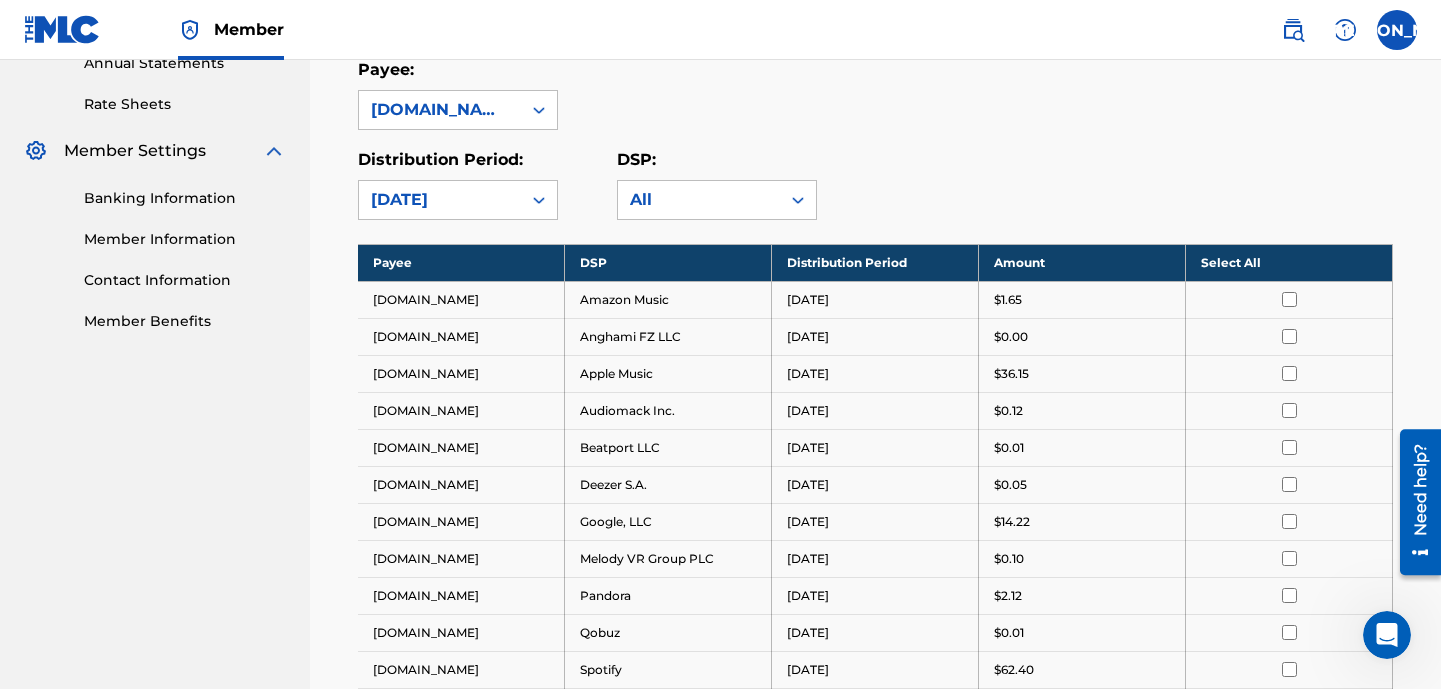 scroll, scrollTop: 396, scrollLeft: 0, axis: vertical 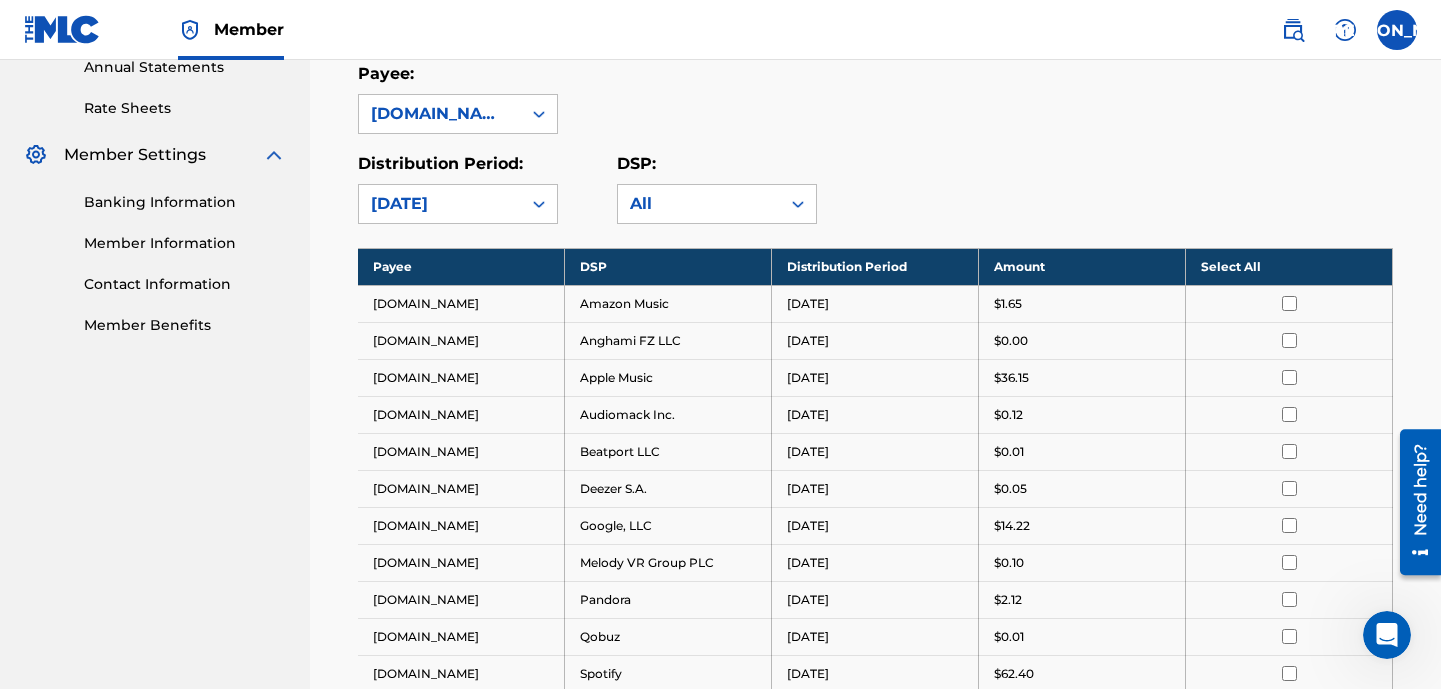 click on "[DATE]" at bounding box center [440, 204] 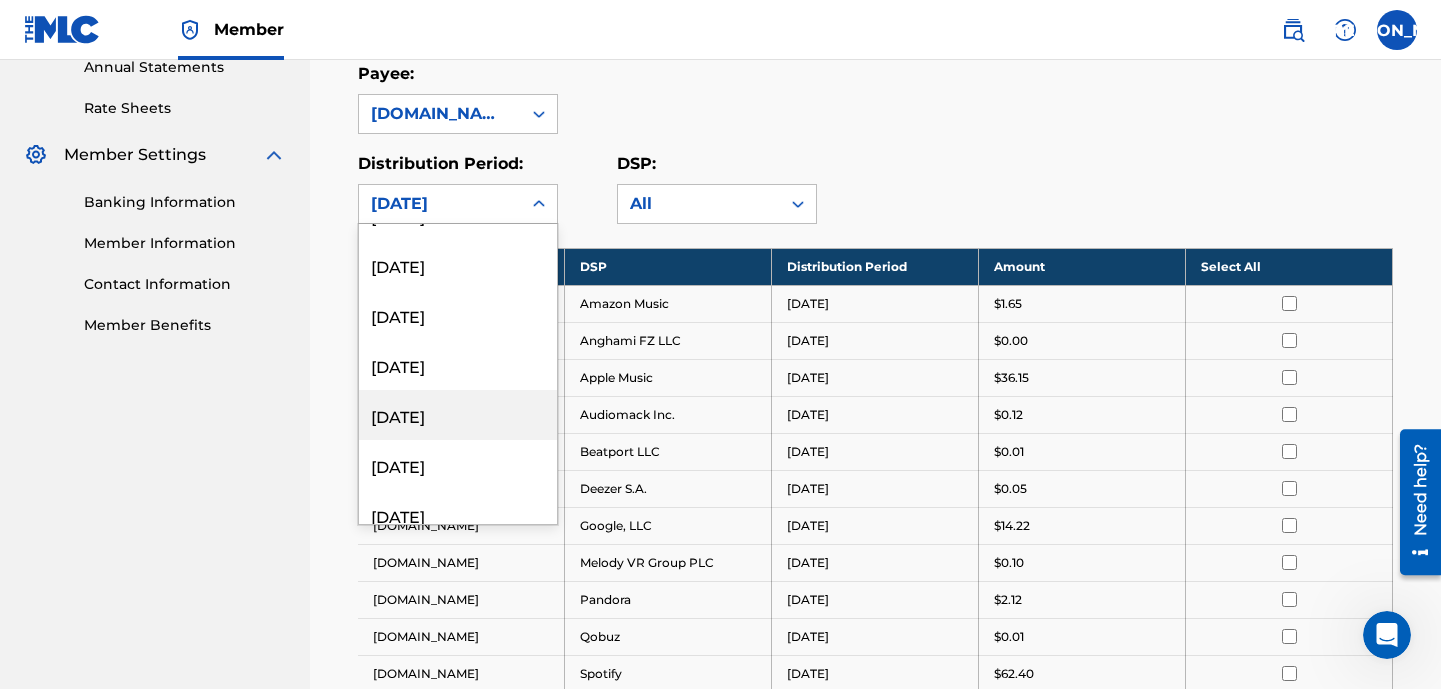 scroll, scrollTop: 174, scrollLeft: 0, axis: vertical 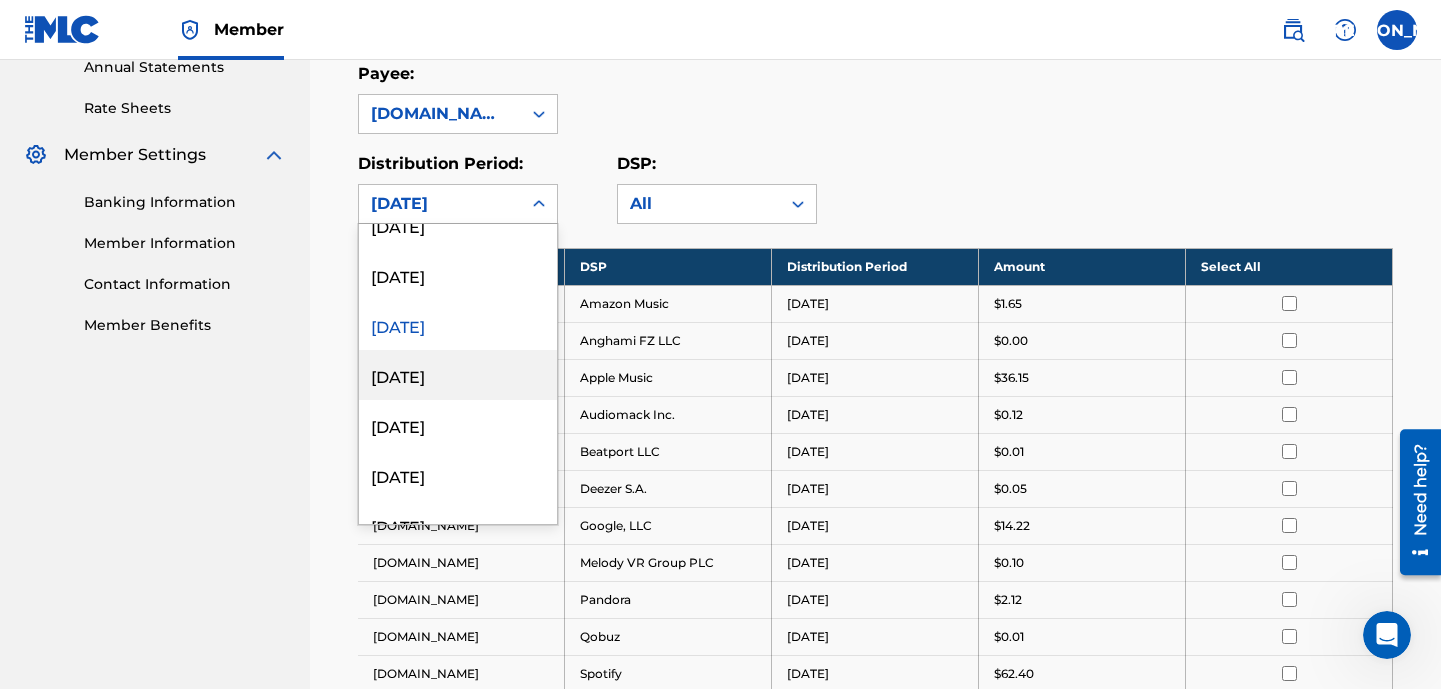 click on "[DATE]" at bounding box center (458, 375) 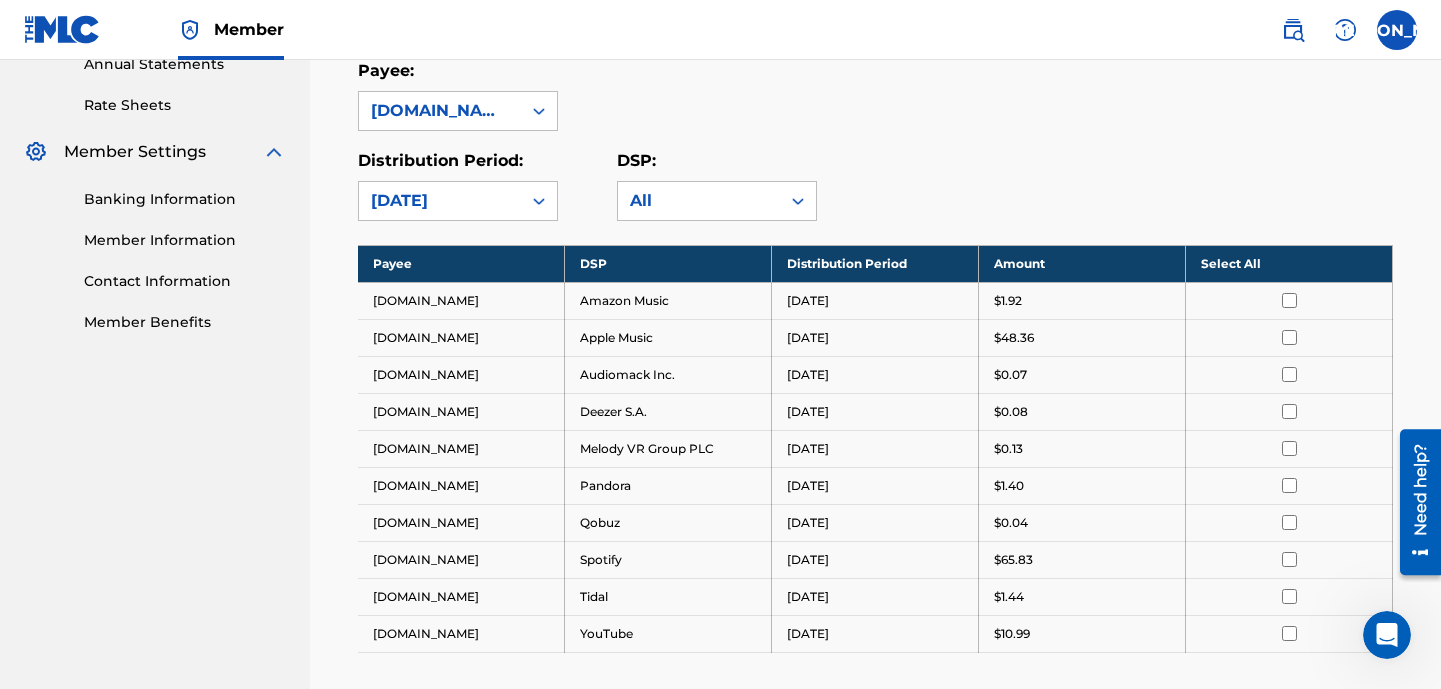 scroll, scrollTop: 141, scrollLeft: 0, axis: vertical 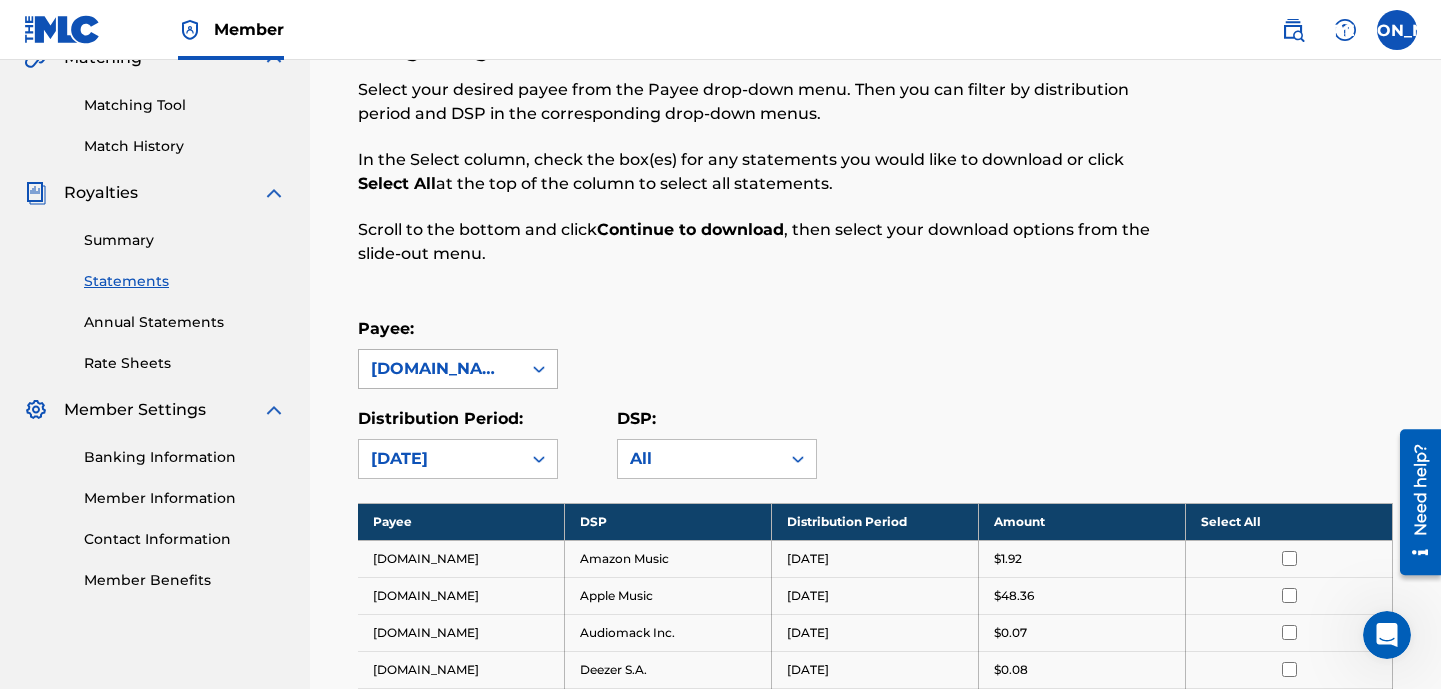 click on "[DOMAIN_NAME]" at bounding box center [440, 369] 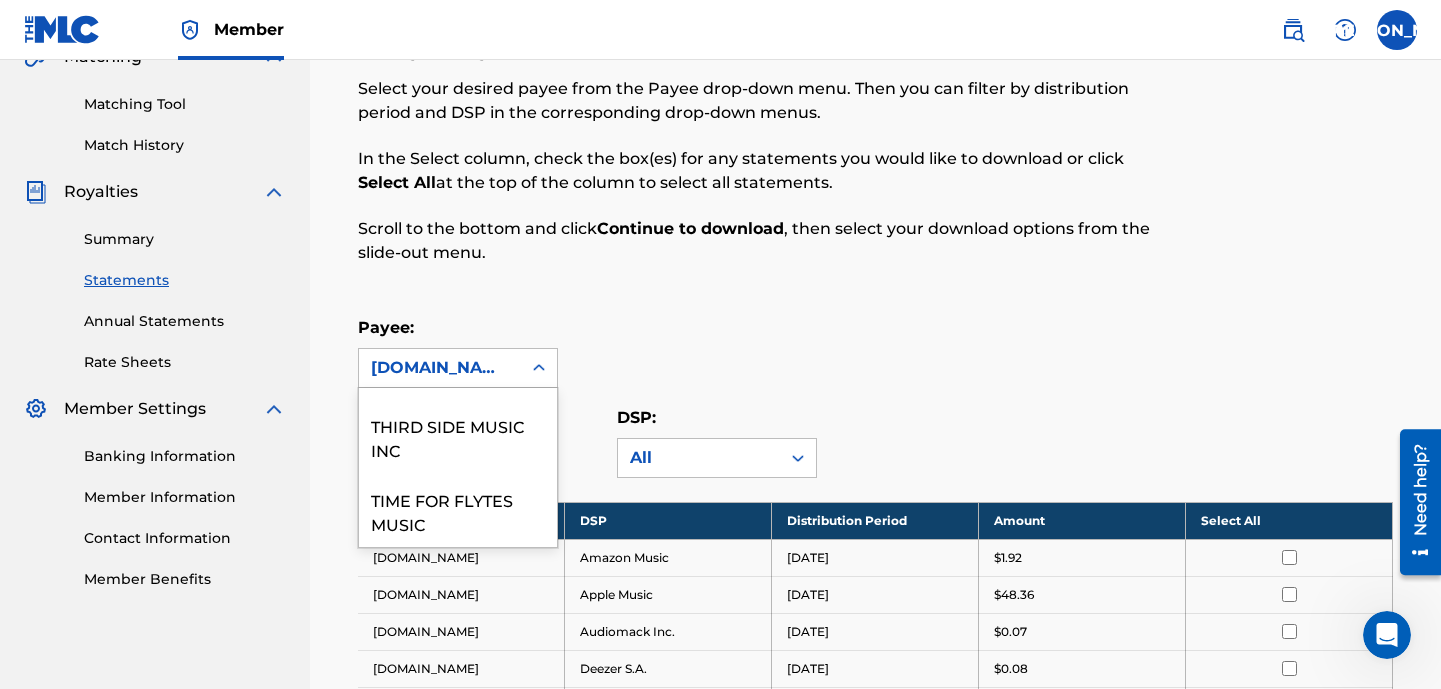 scroll, scrollTop: 163, scrollLeft: 0, axis: vertical 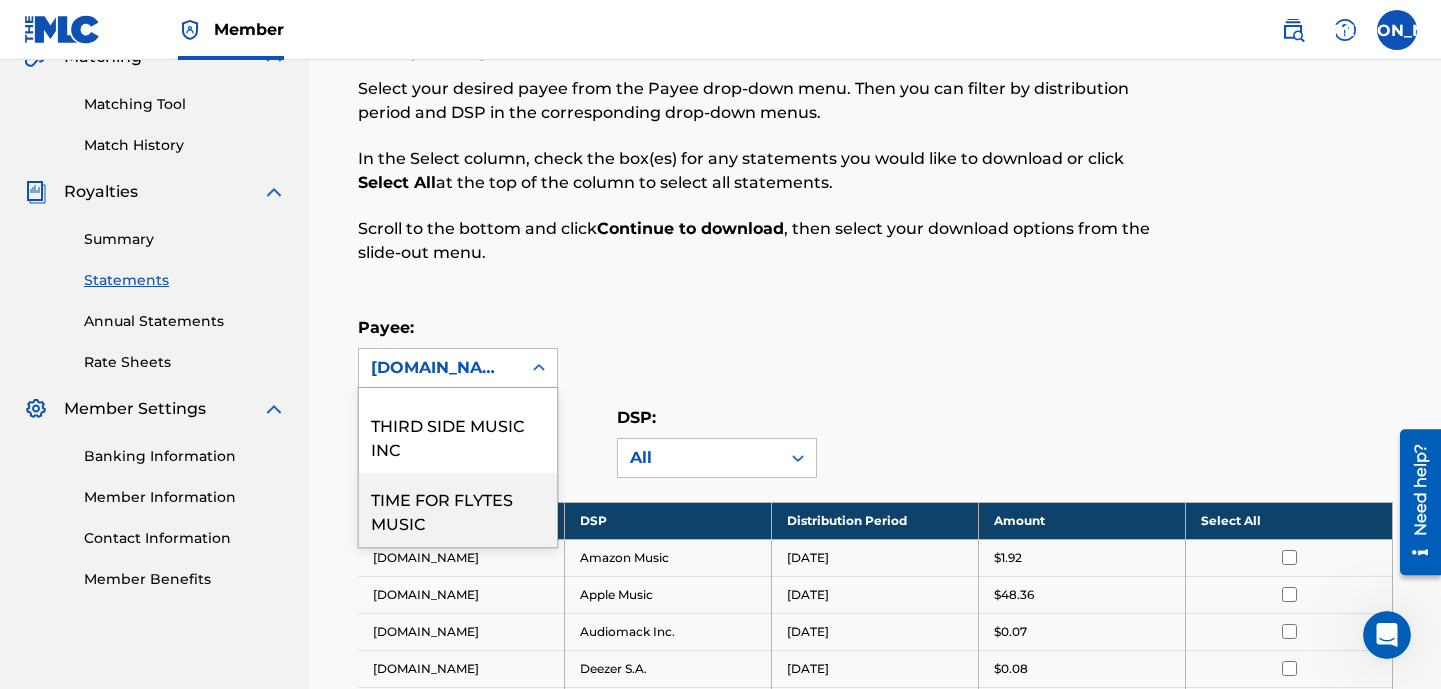 click on "TIME FOR FLYTES MUSIC" at bounding box center (458, 510) 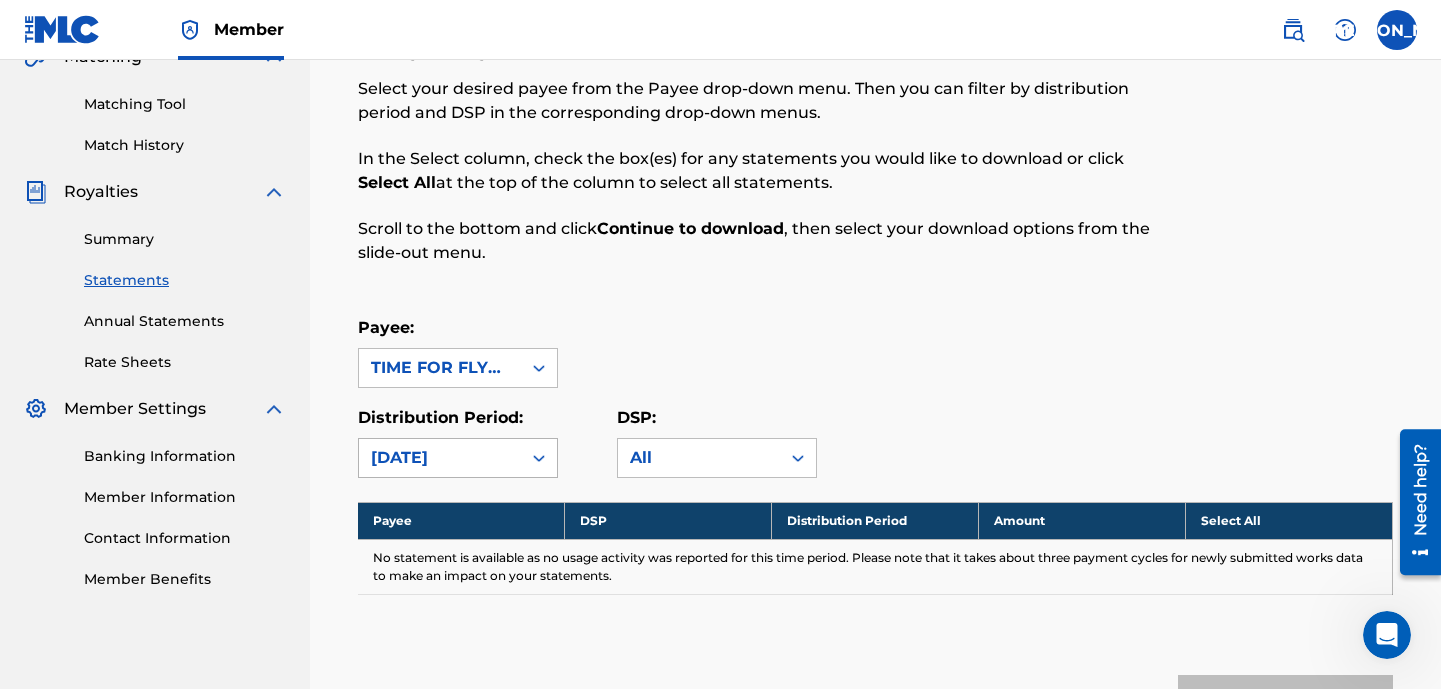 click on "[DATE]" at bounding box center [440, 458] 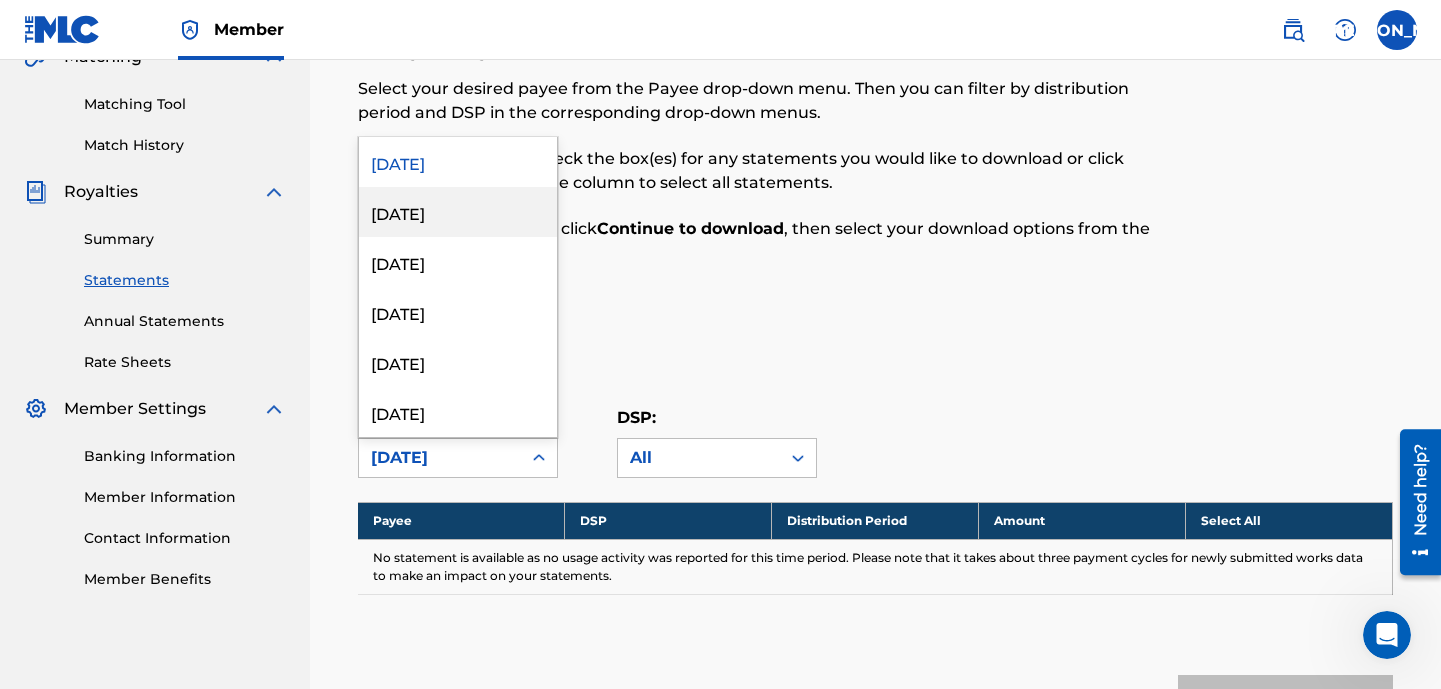click on "[DATE]" at bounding box center [458, 212] 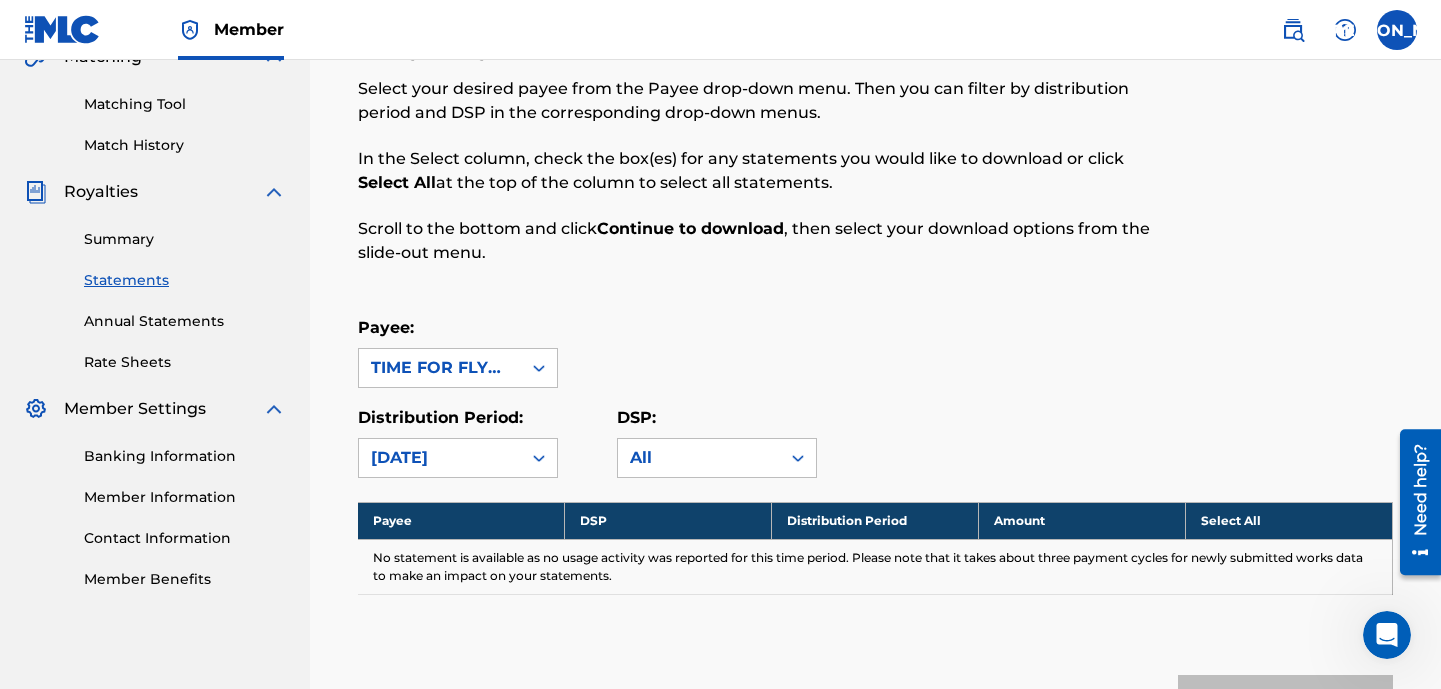 click on "[DATE]" at bounding box center [440, 458] 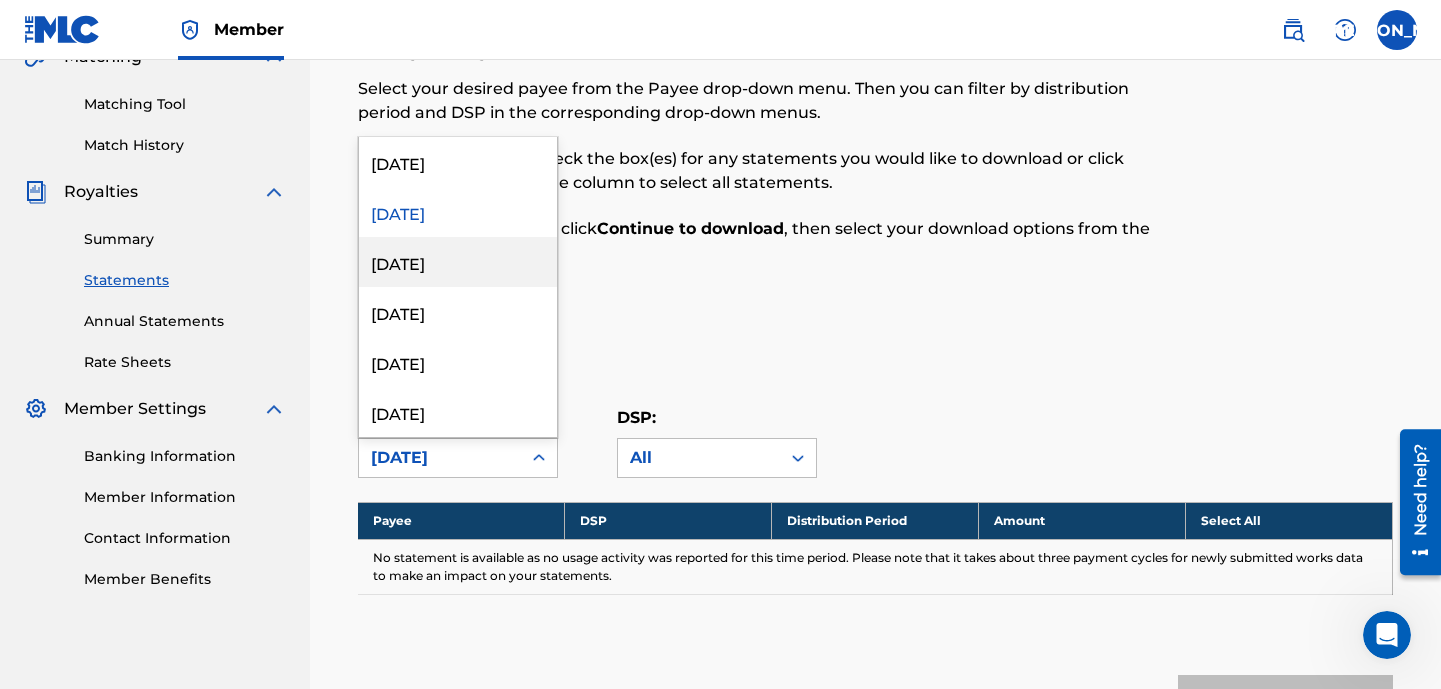 click on "[DATE]" at bounding box center [458, 262] 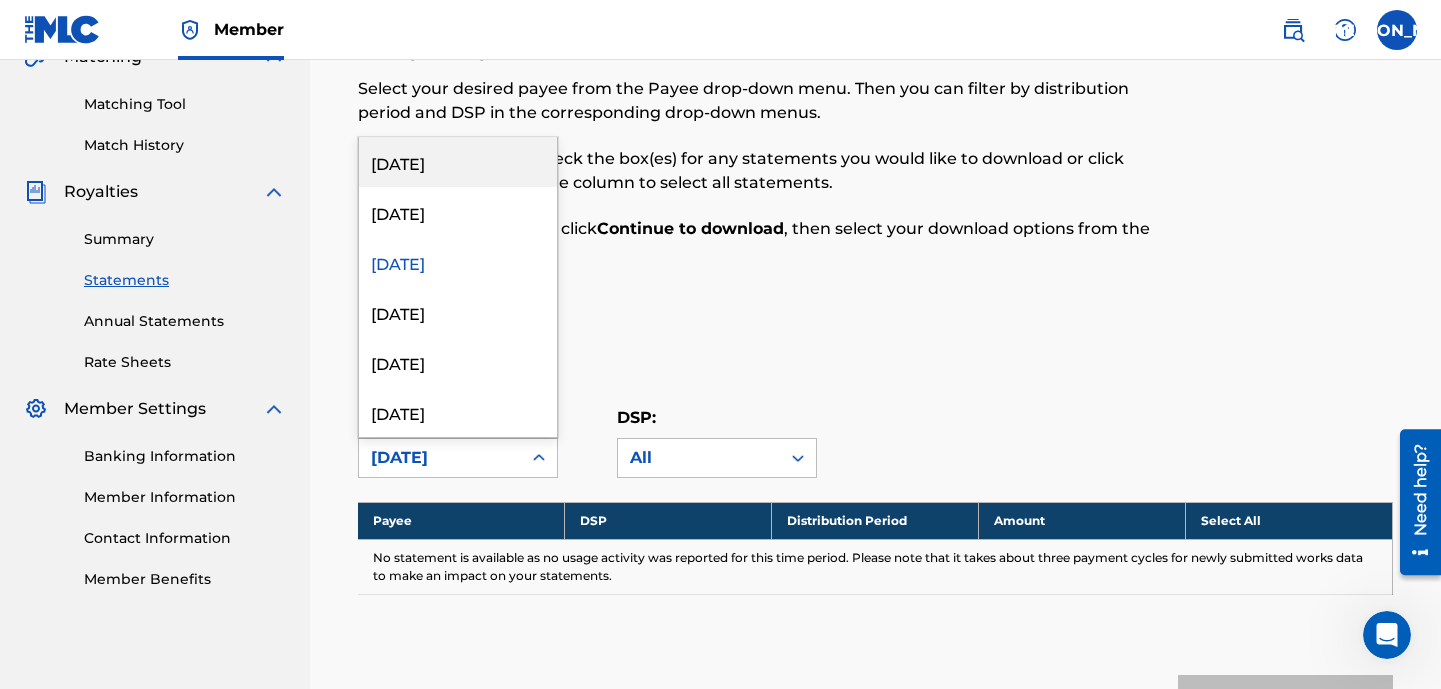 click on "[DATE]" at bounding box center [440, 458] 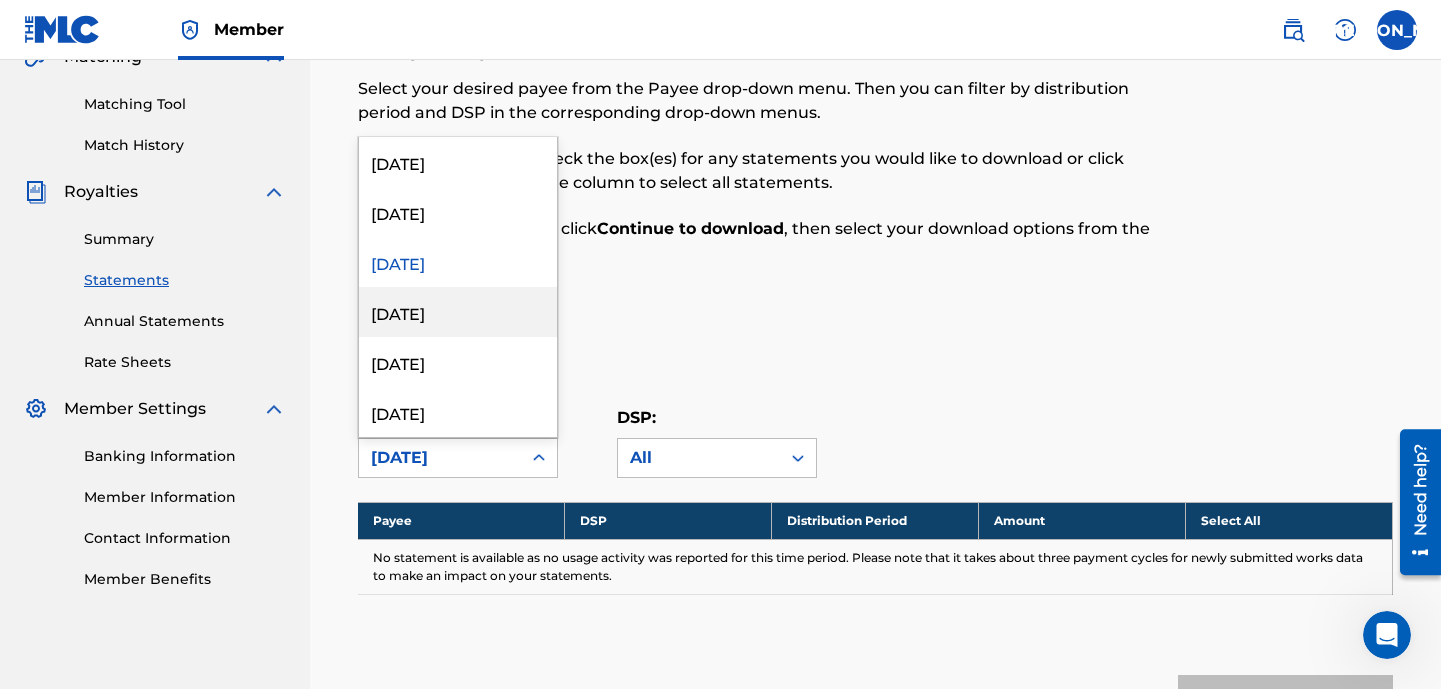 click on "[DATE]" at bounding box center [458, 312] 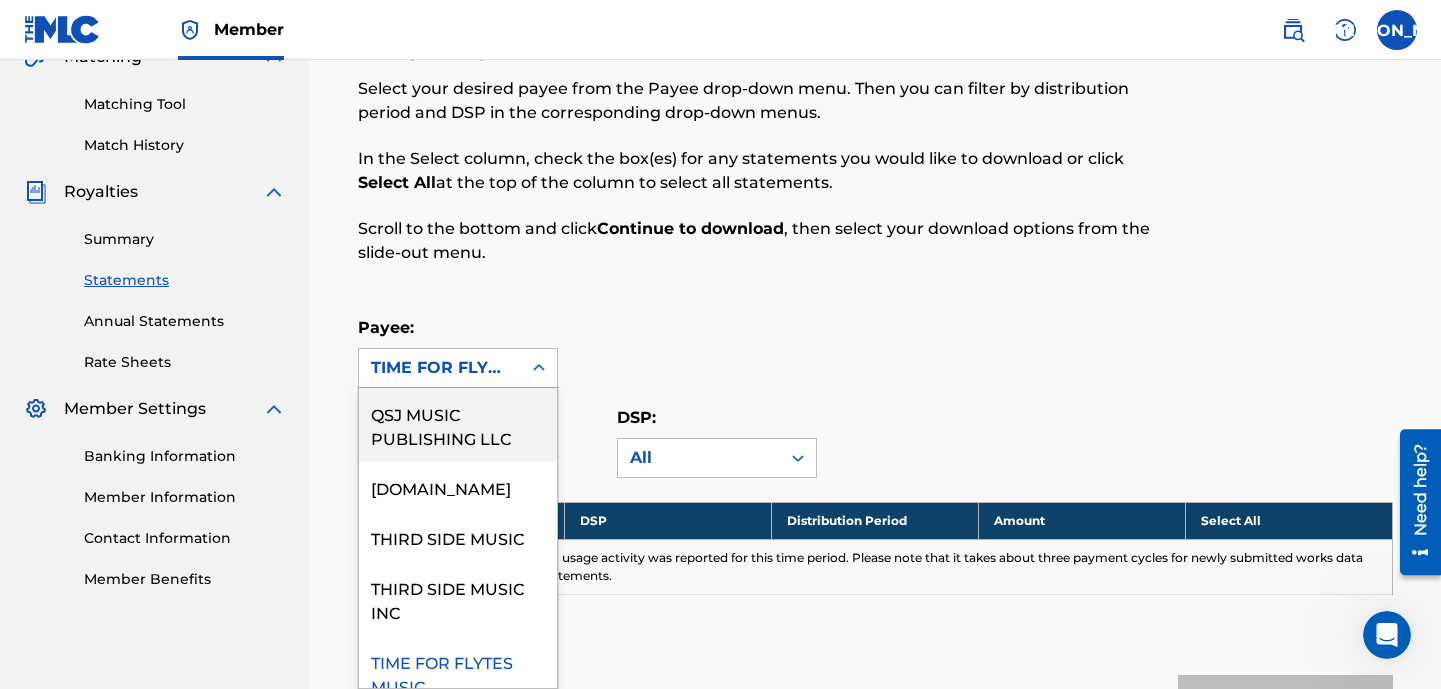 click on "TIME FOR FLYTES MUSIC" at bounding box center [440, 368] 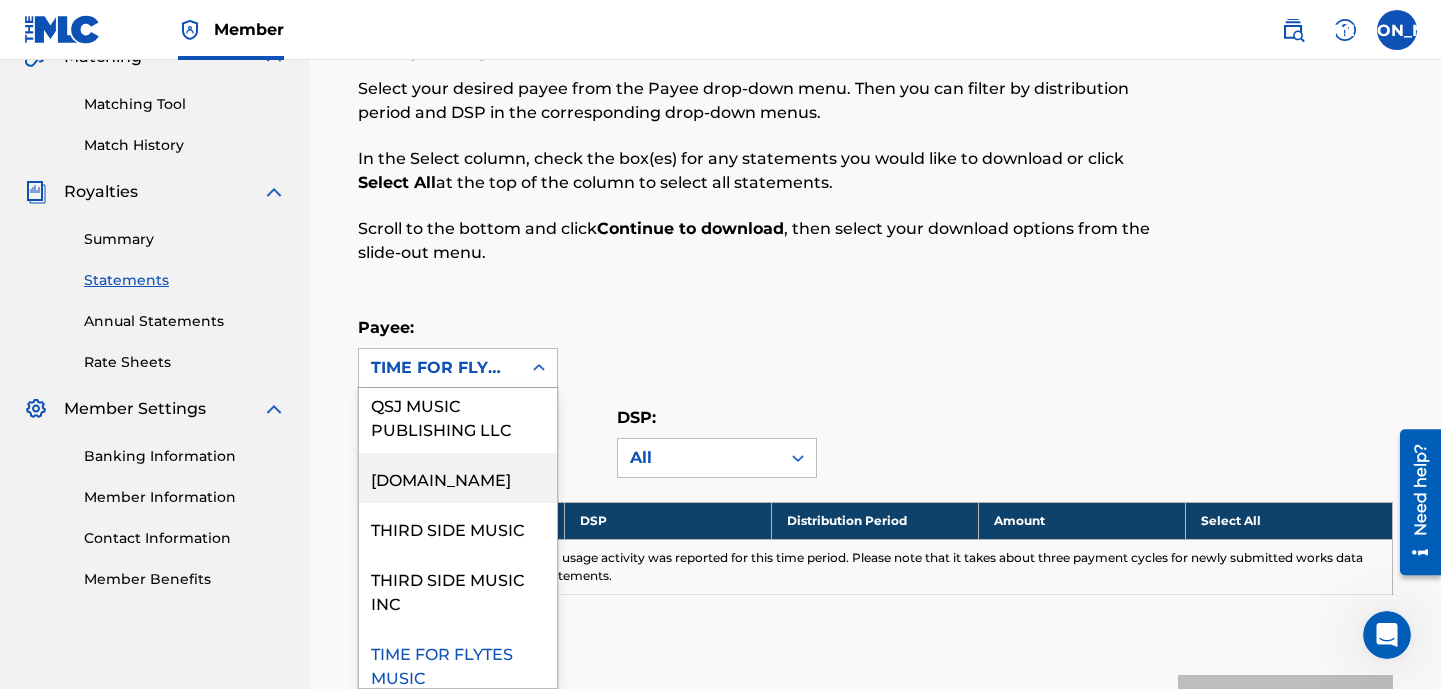 scroll, scrollTop: 22, scrollLeft: 0, axis: vertical 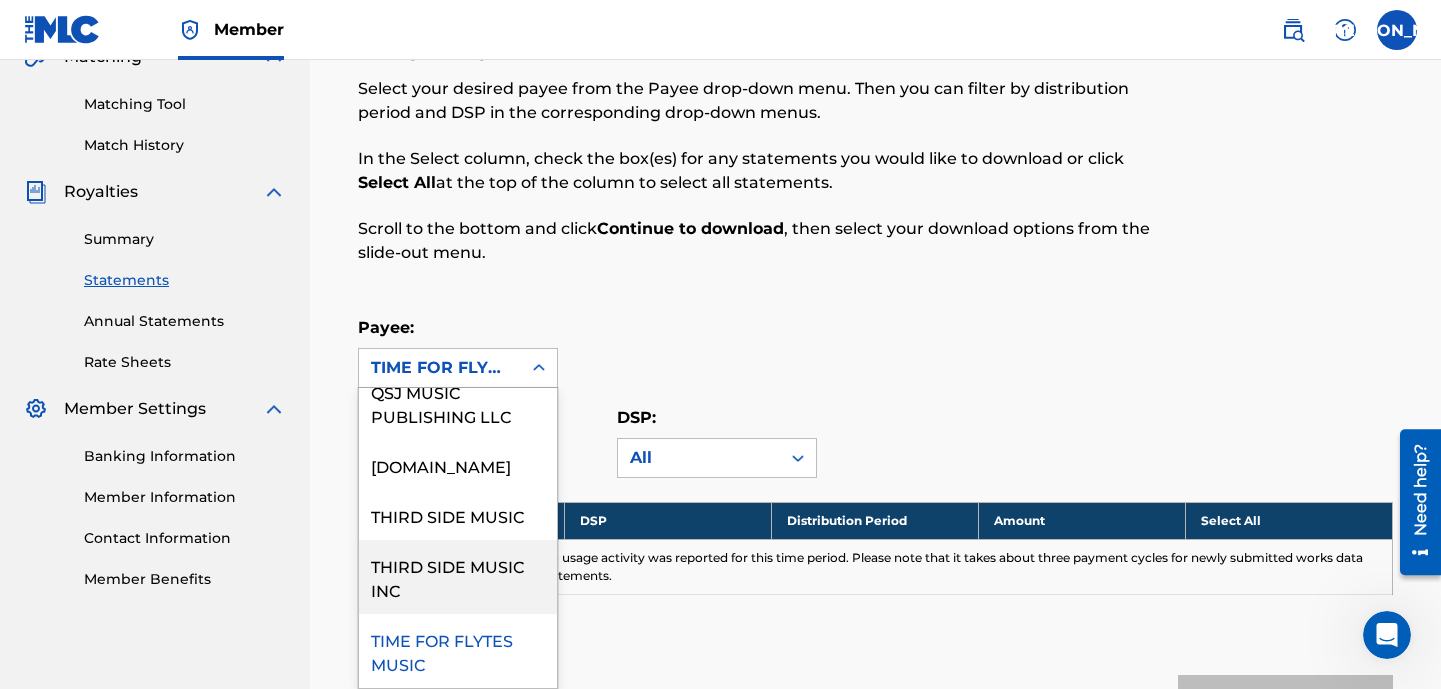 click on "THIRD SIDE MUSIC INC" at bounding box center (458, 577) 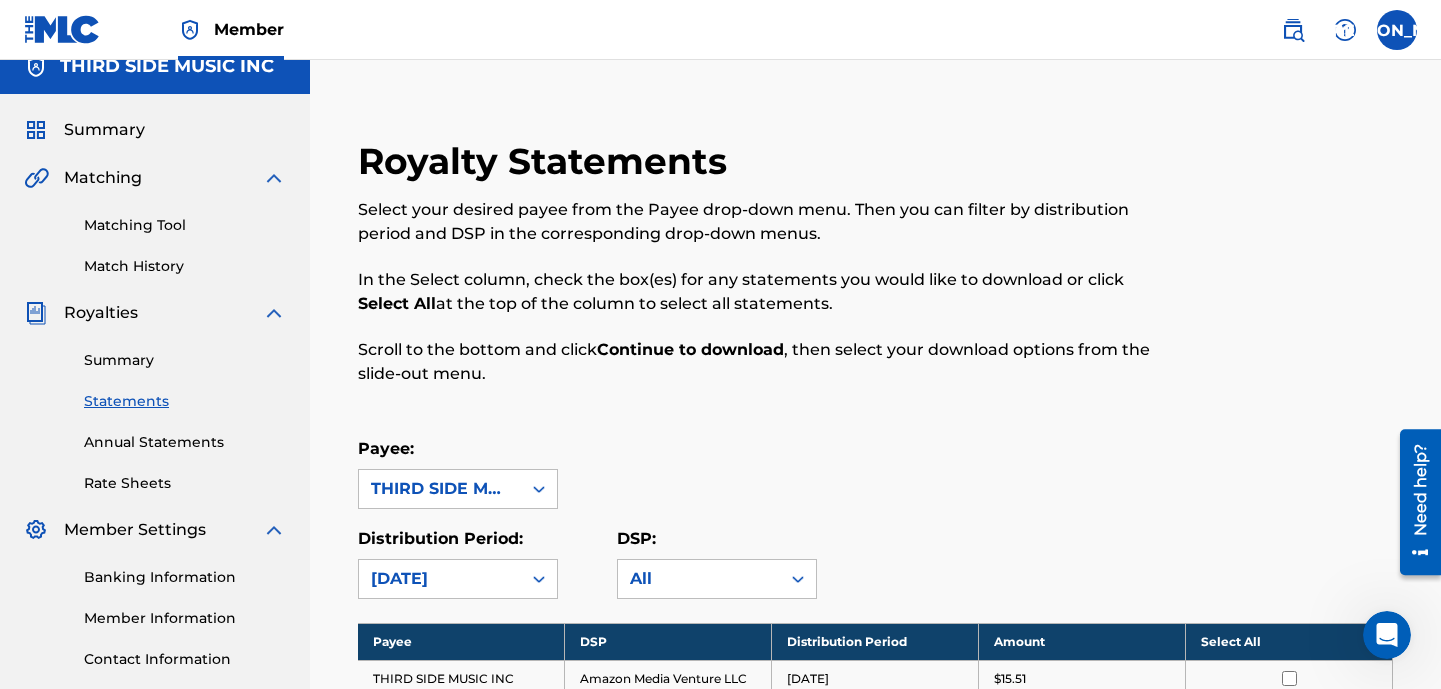 scroll, scrollTop: 0, scrollLeft: 0, axis: both 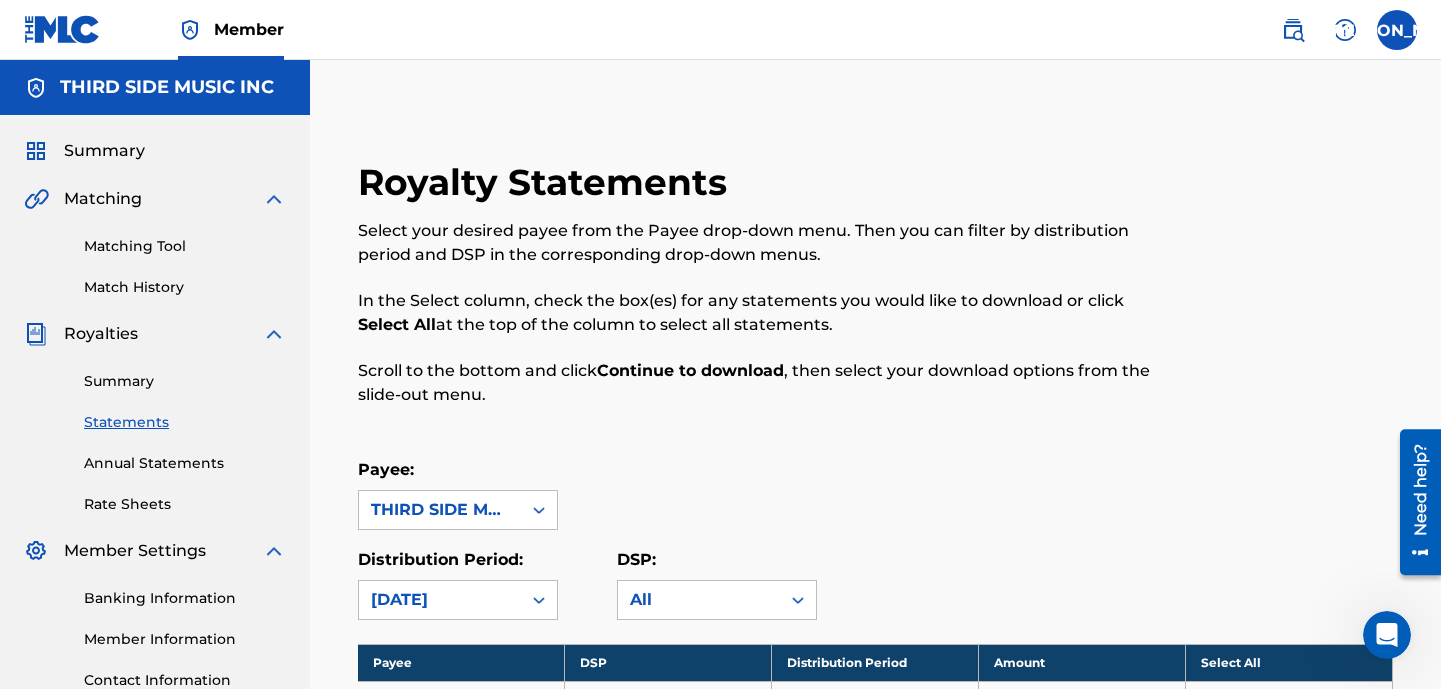 click on "option THIRD SIDE MUSIC INC, selected. THIRD SIDE MUSIC INC" at bounding box center [458, 510] 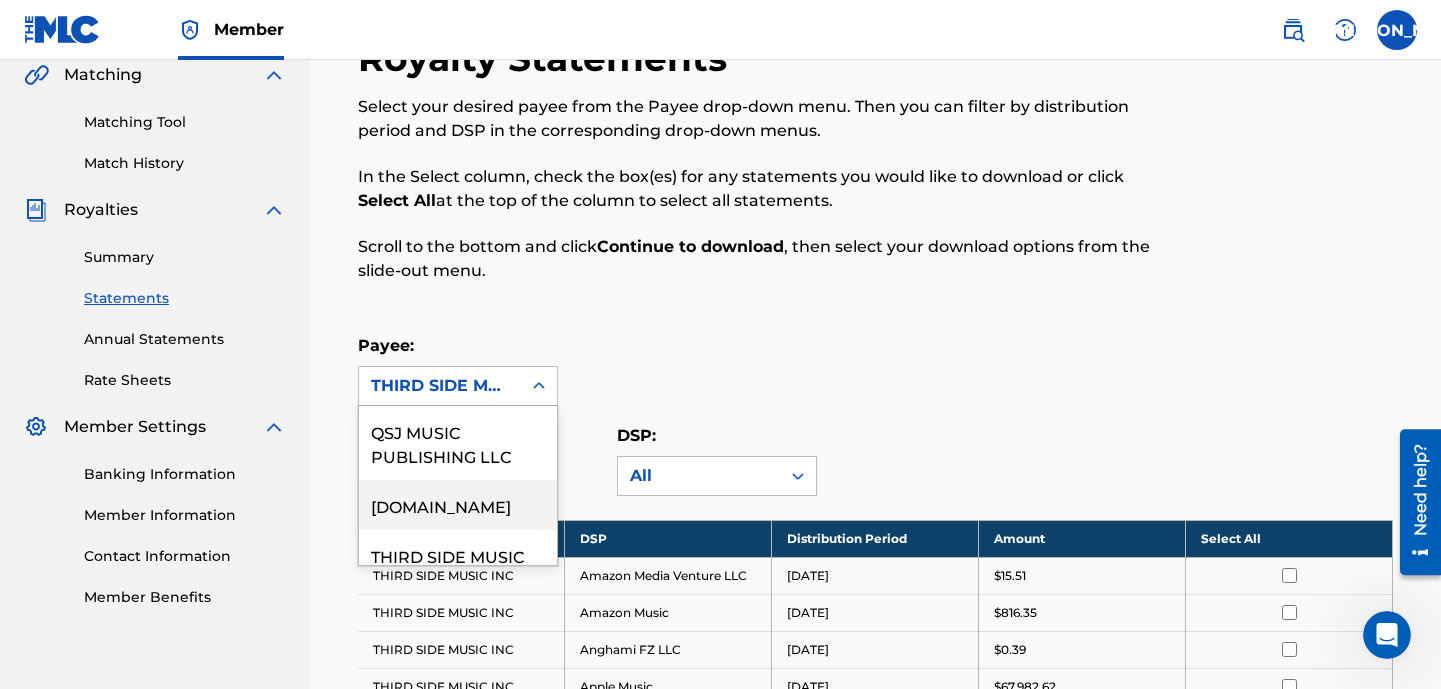 scroll, scrollTop: 142, scrollLeft: 0, axis: vertical 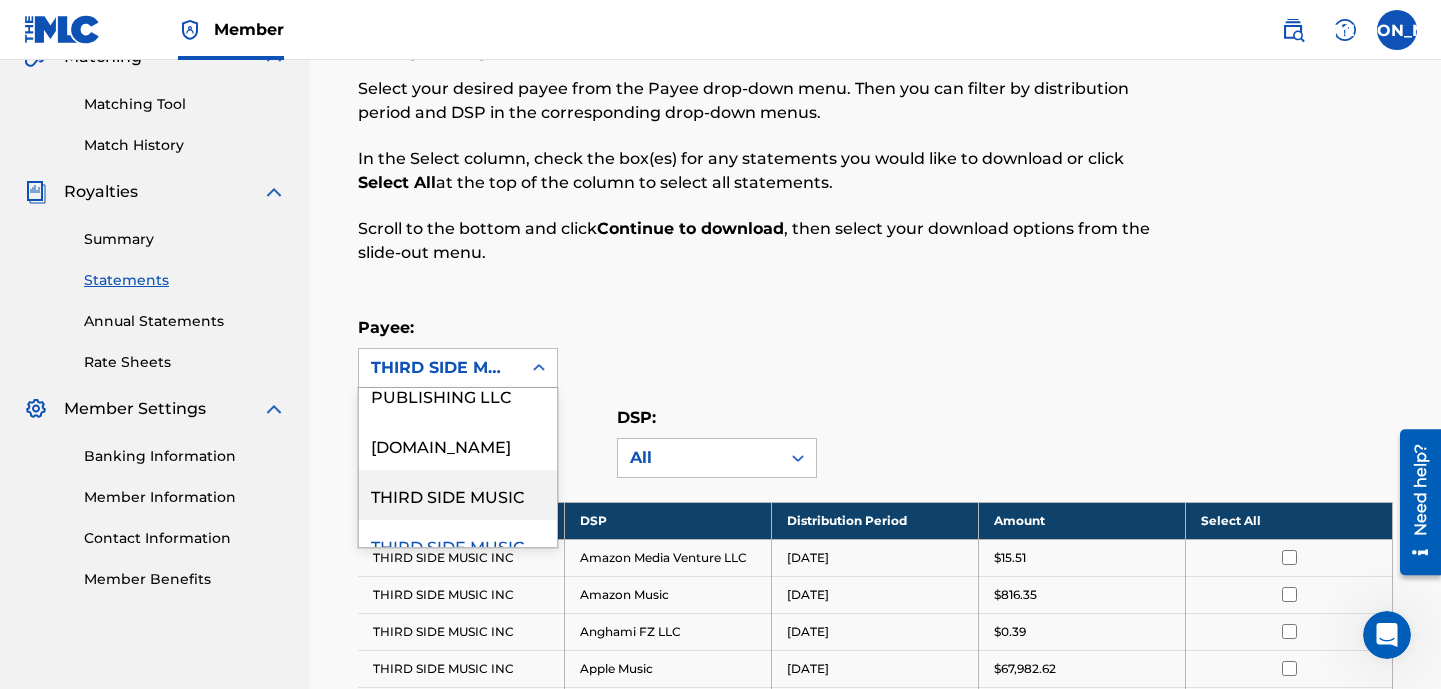 click on "THIRD SIDE MUSIC" at bounding box center [458, 495] 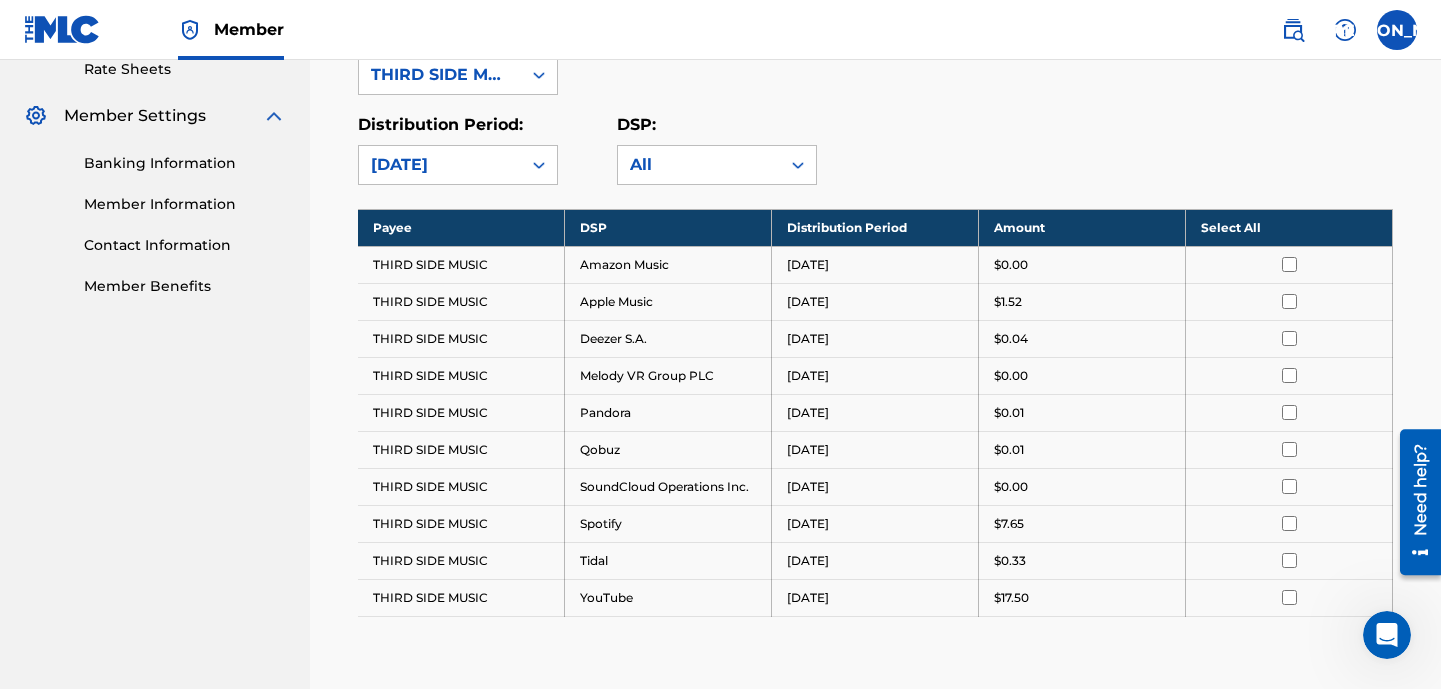 scroll, scrollTop: 435, scrollLeft: 0, axis: vertical 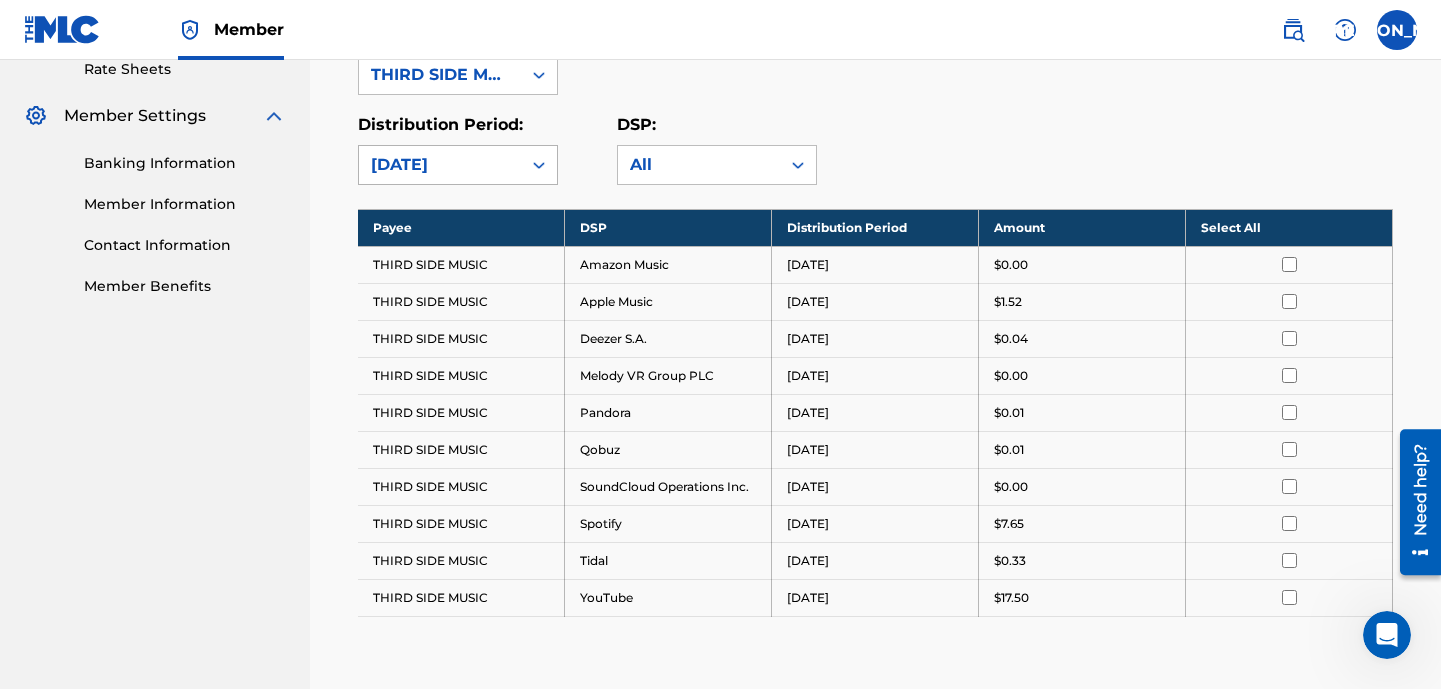 click on "[DATE]" at bounding box center (440, 165) 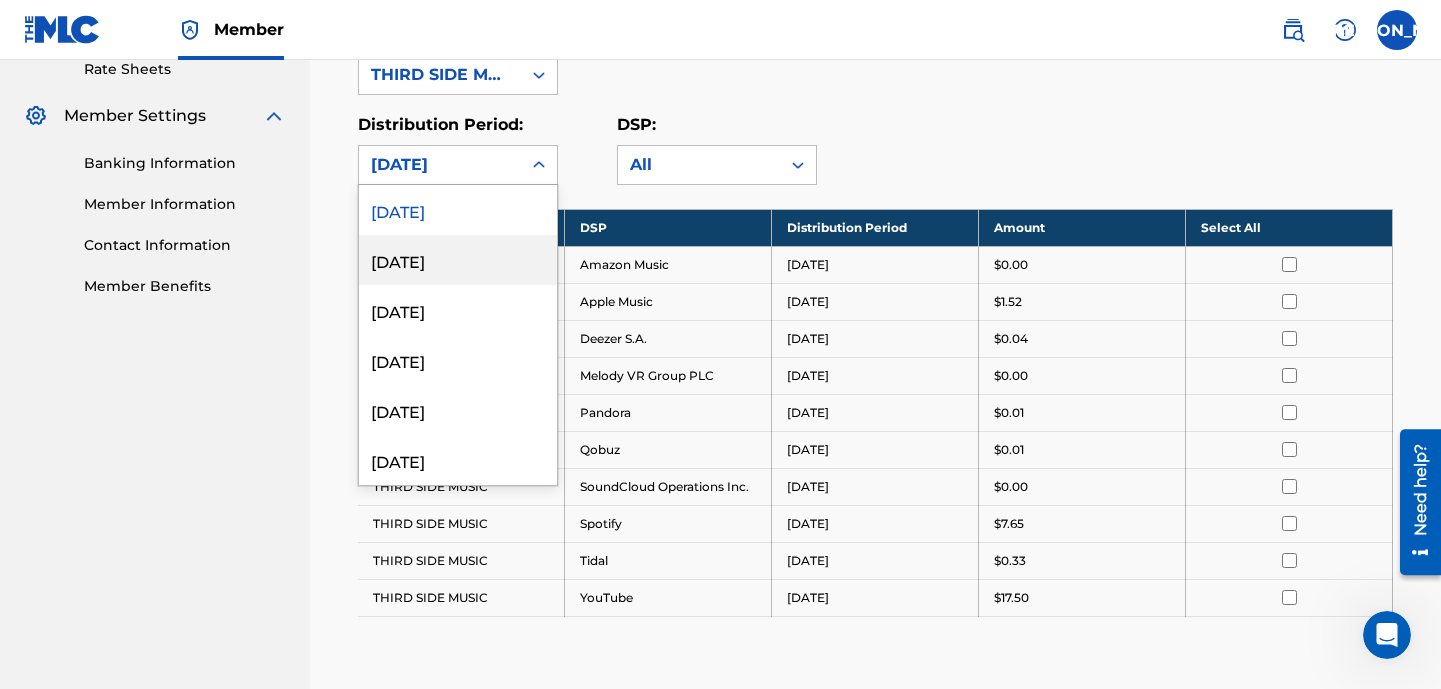 click on "[DATE]" at bounding box center [458, 260] 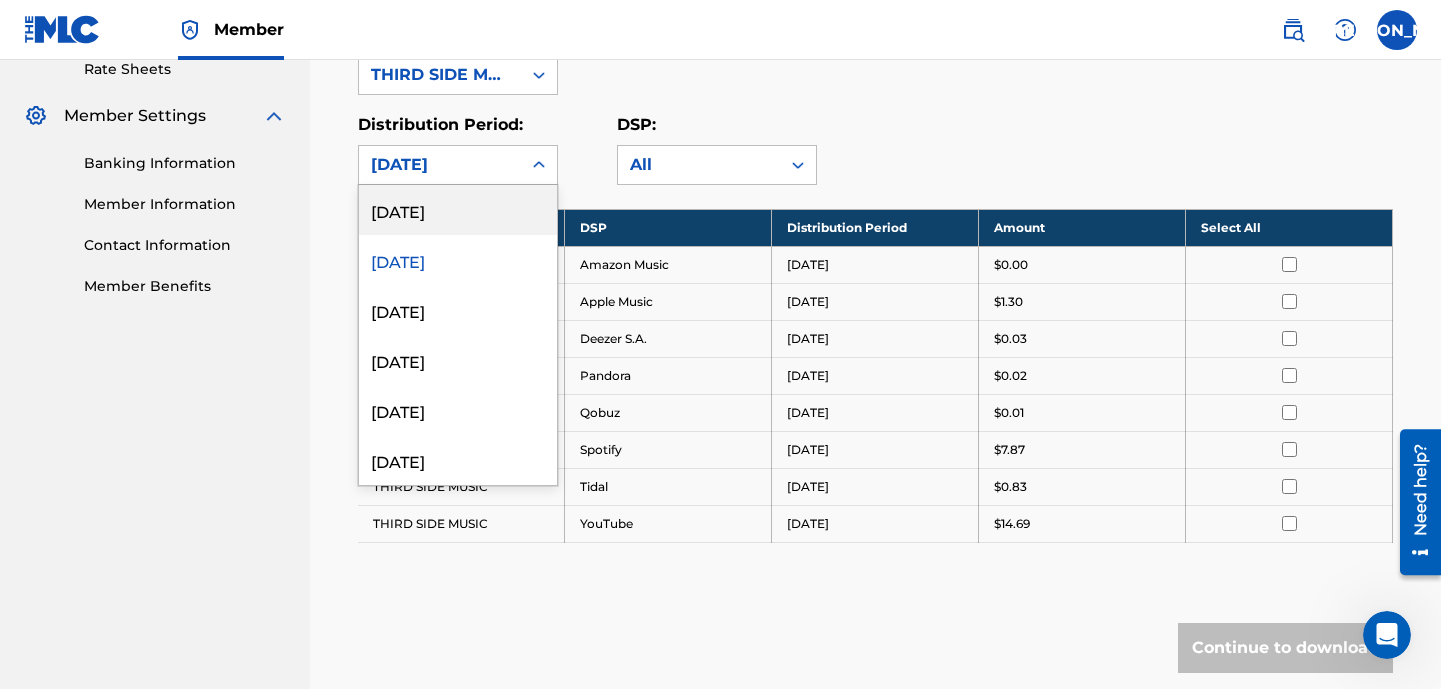 click on "[DATE]" at bounding box center (440, 165) 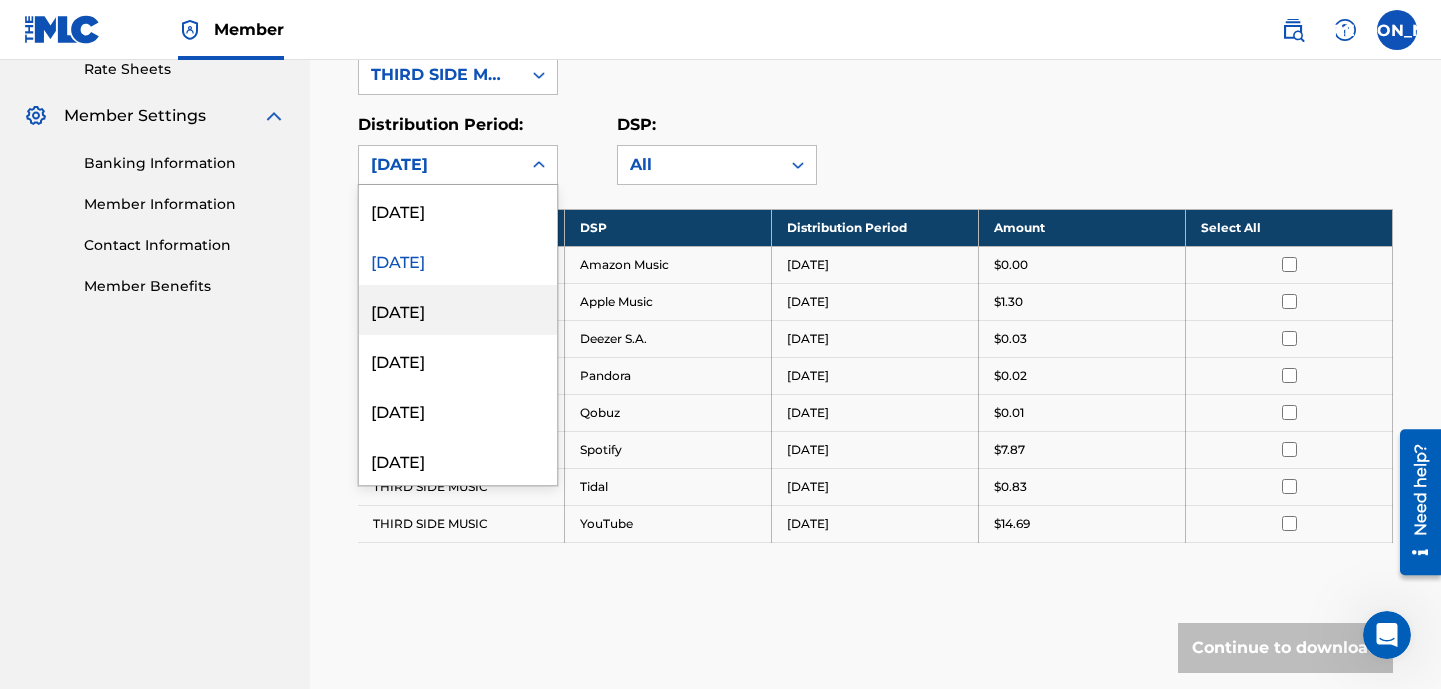 click on "[DATE]" at bounding box center [458, 310] 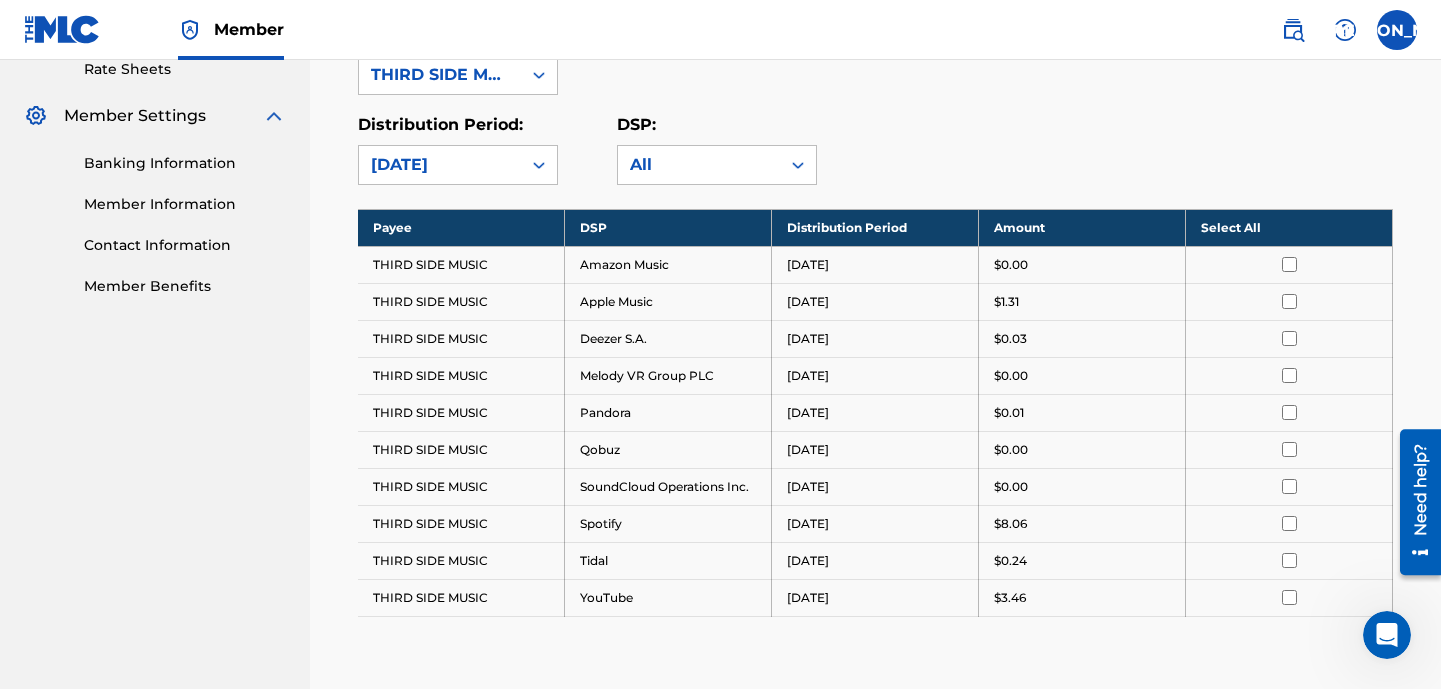 click on "[DATE]" at bounding box center (440, 165) 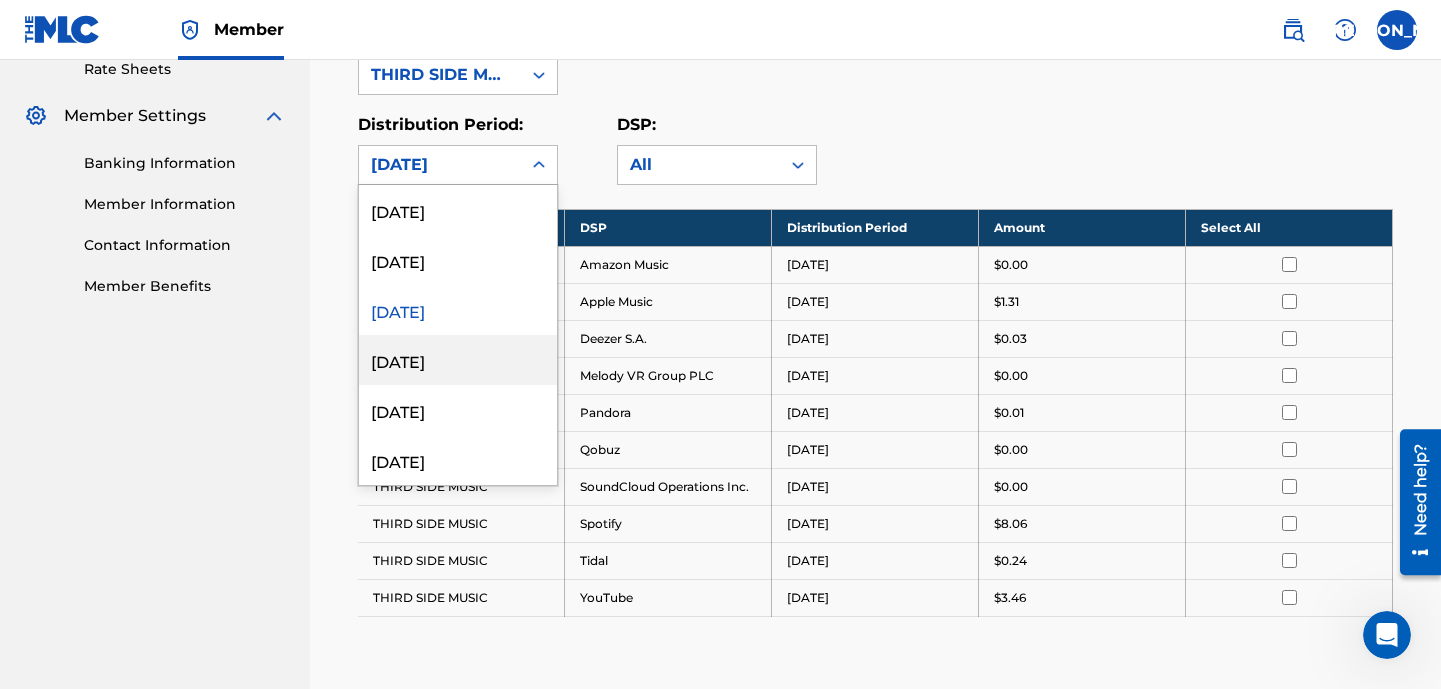 click on "[DATE]" at bounding box center (458, 360) 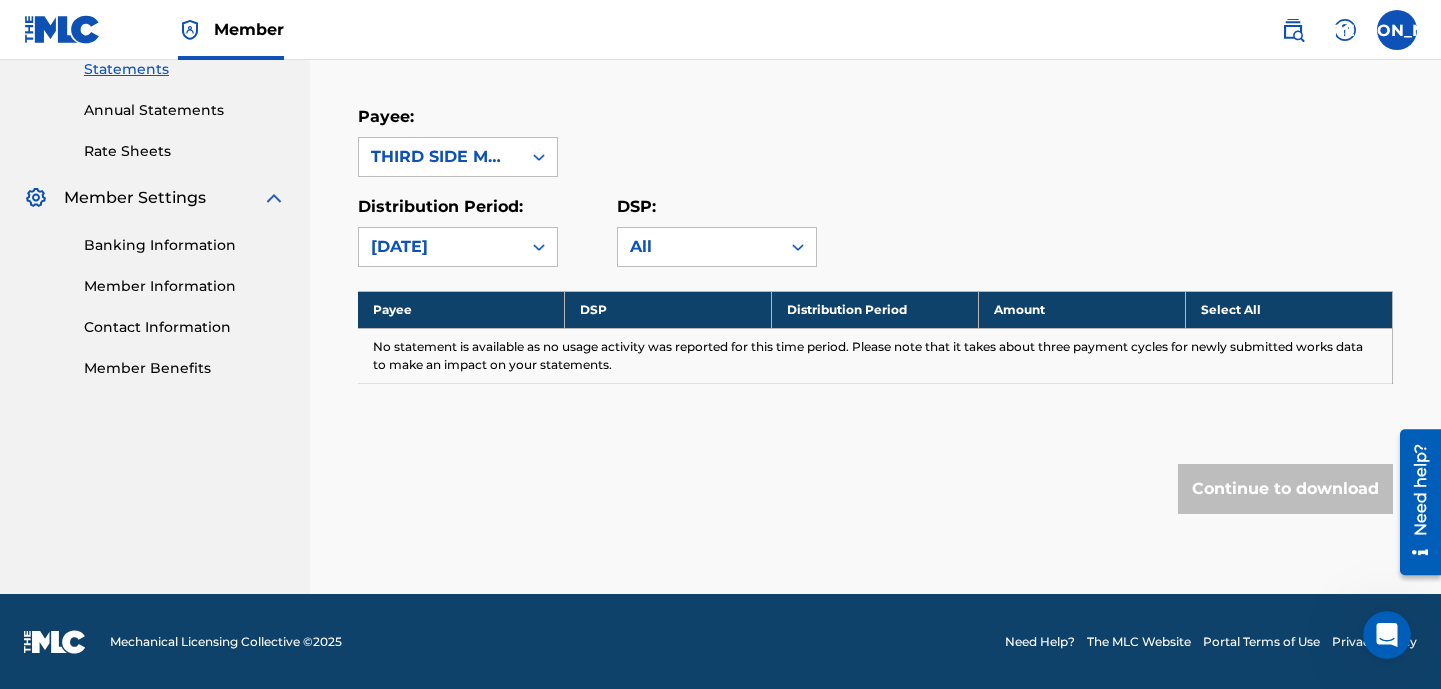 click on "[DATE]" at bounding box center (440, 247) 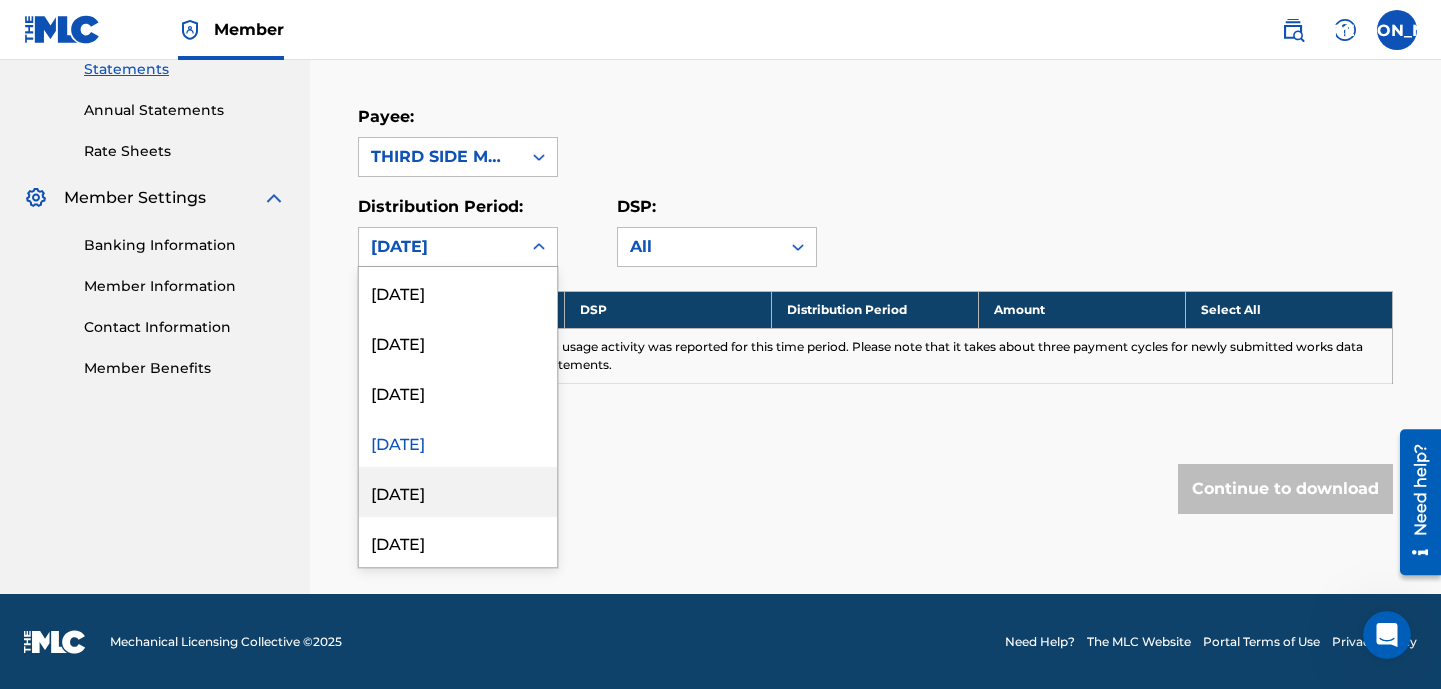 click on "[DATE]" at bounding box center [458, 492] 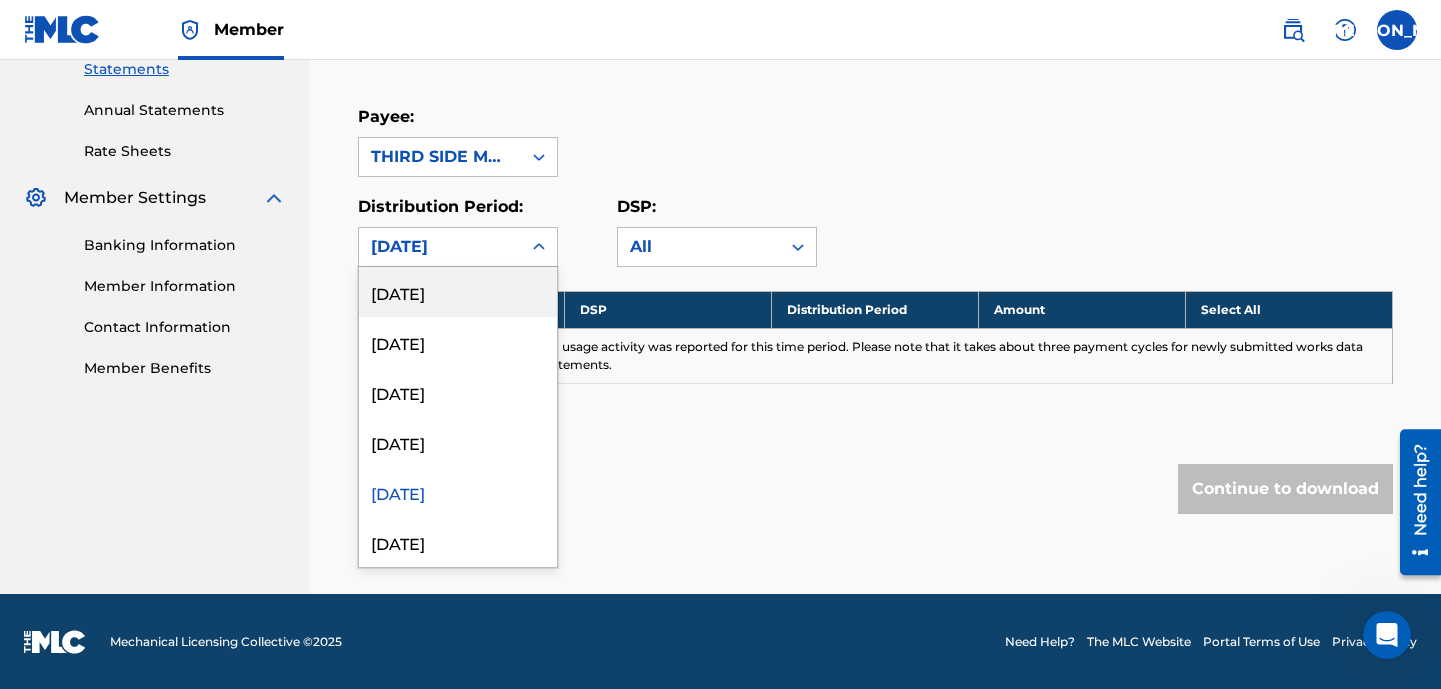 click on "[DATE]" at bounding box center [440, 247] 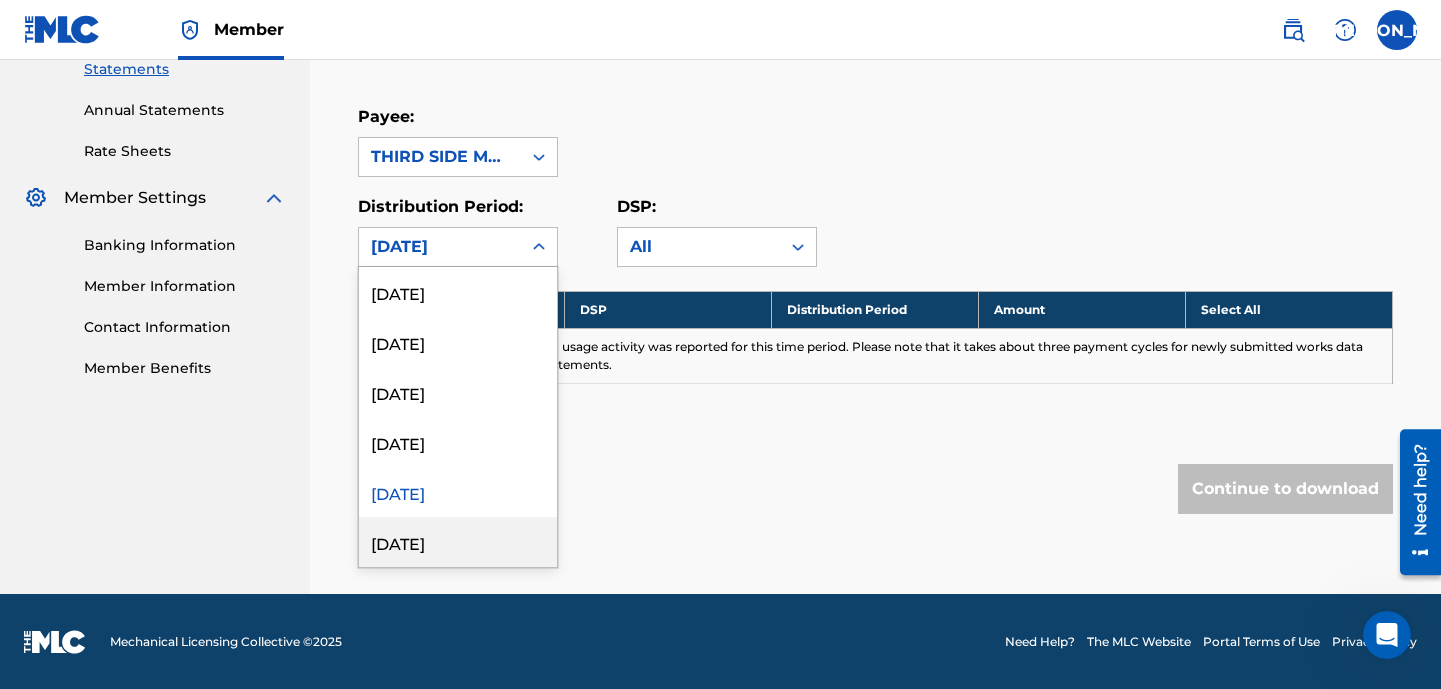 click on "[DATE]" at bounding box center (458, 542) 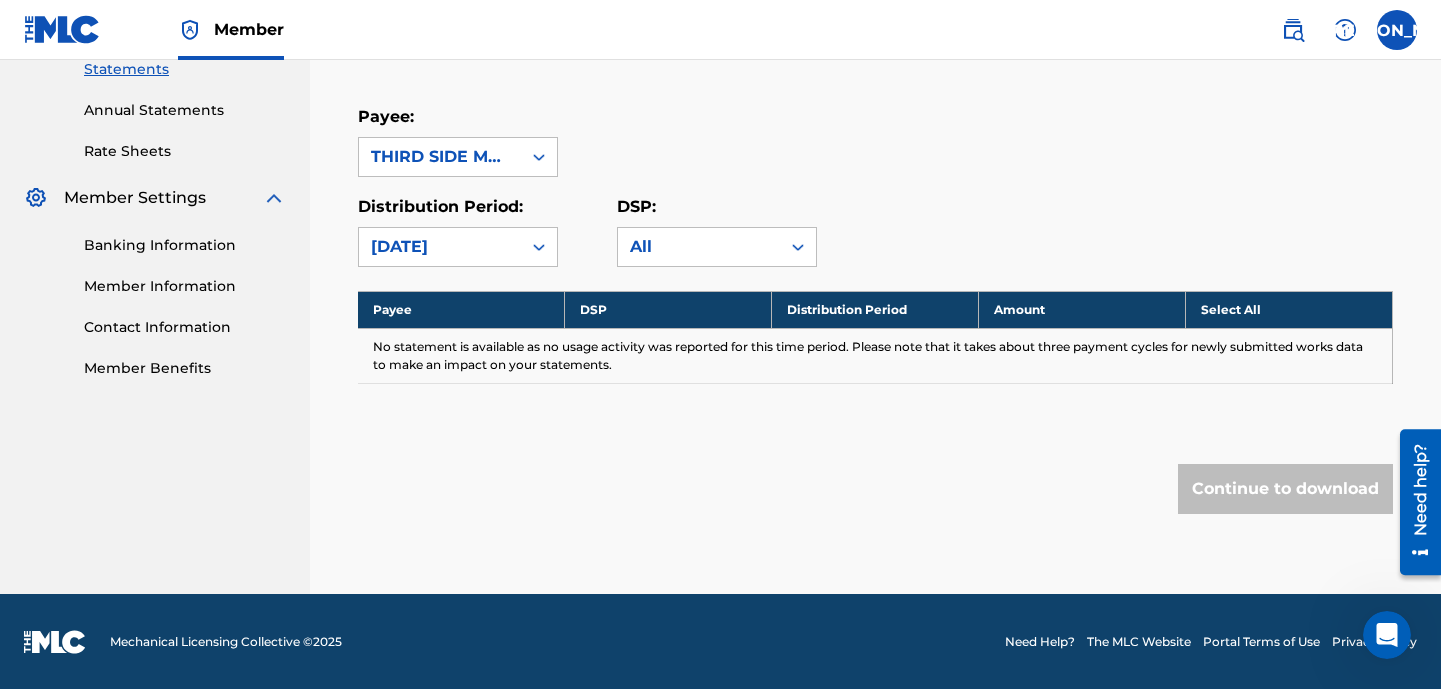 click on "[DATE]" at bounding box center [440, 247] 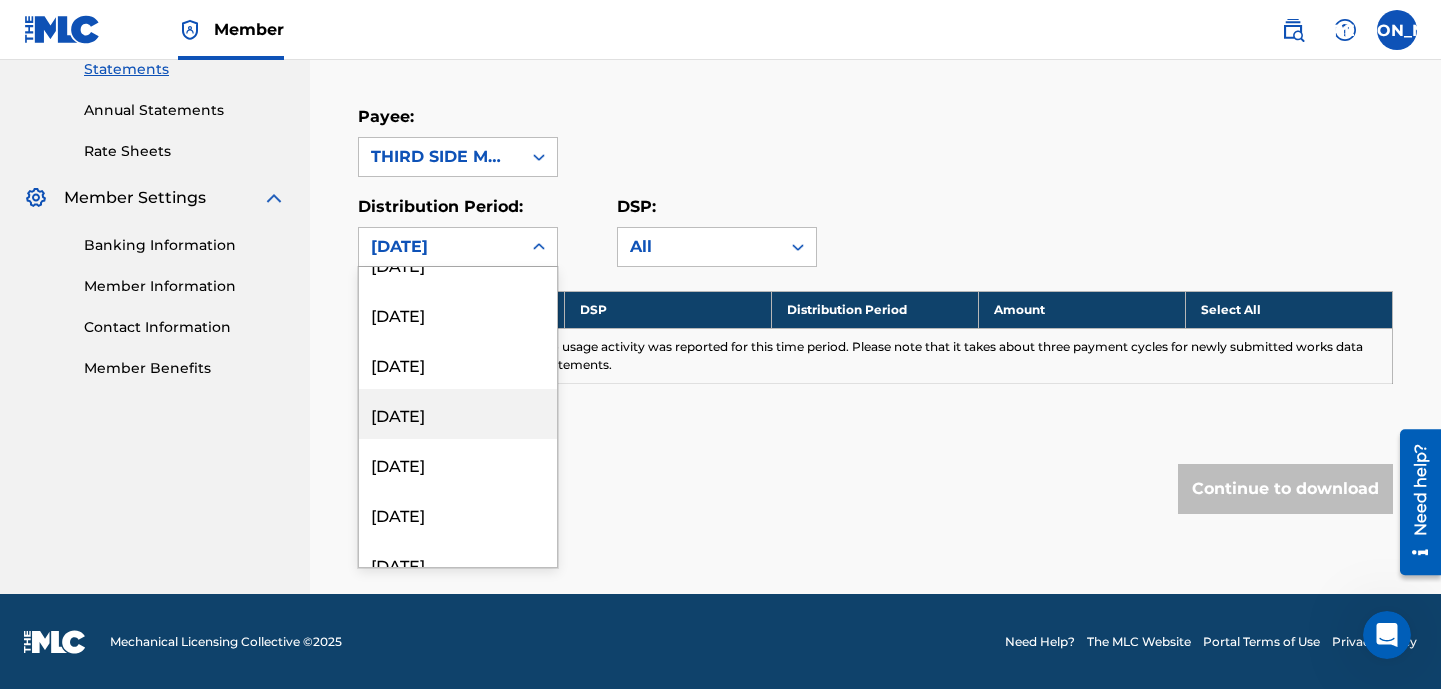 scroll, scrollTop: 0, scrollLeft: 0, axis: both 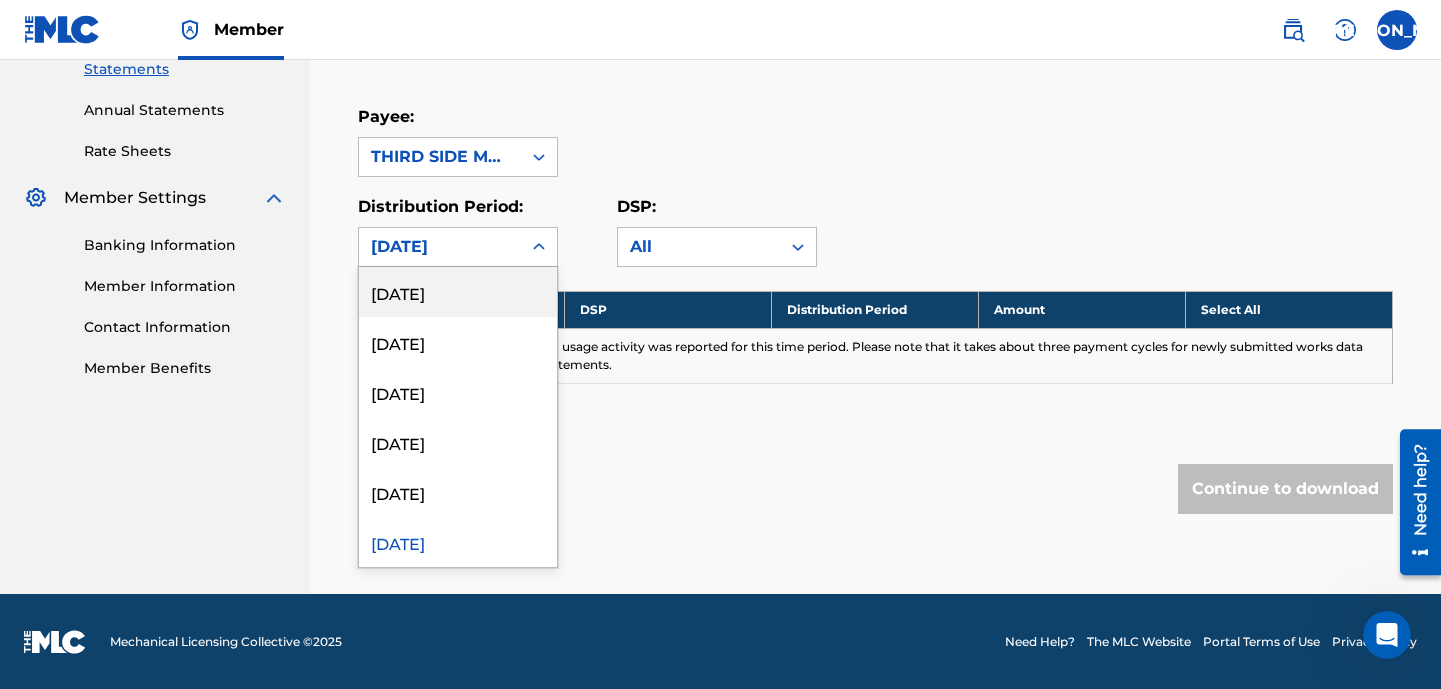 click on "[DATE]" at bounding box center [458, 292] 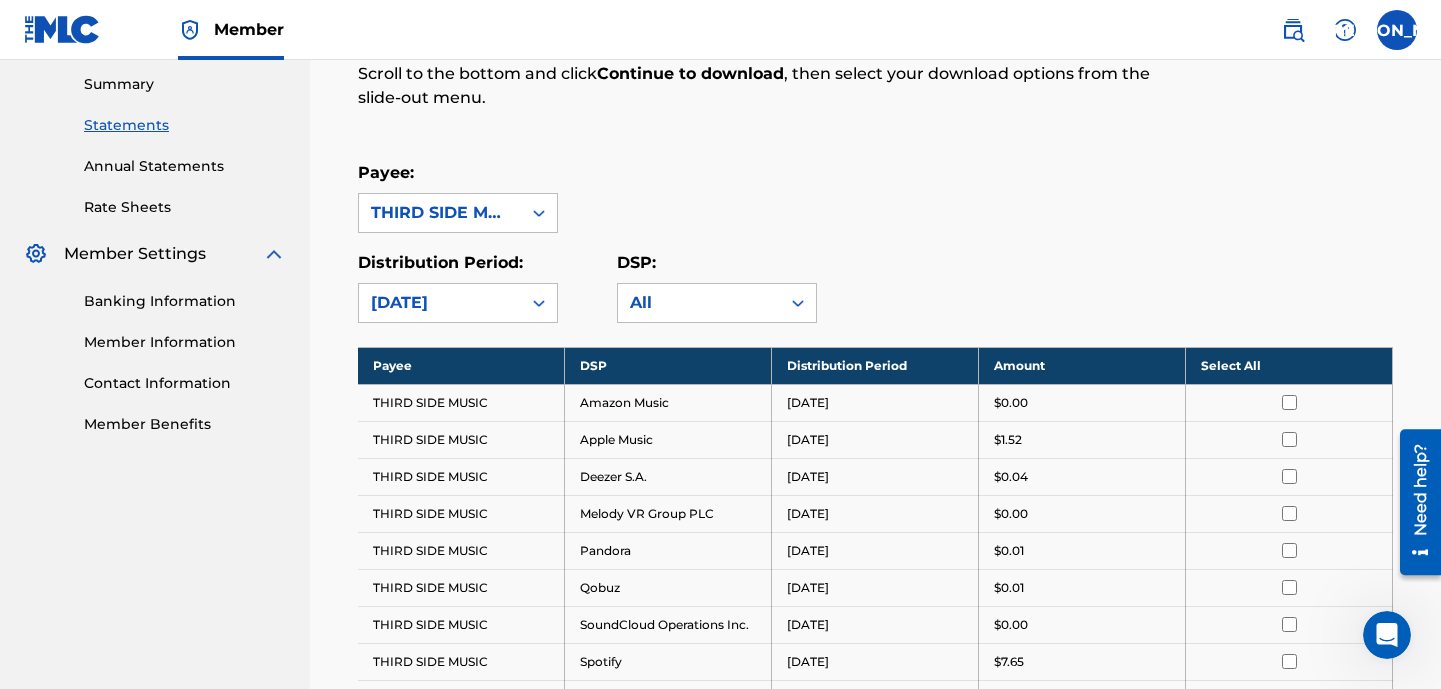 scroll, scrollTop: 0, scrollLeft: 0, axis: both 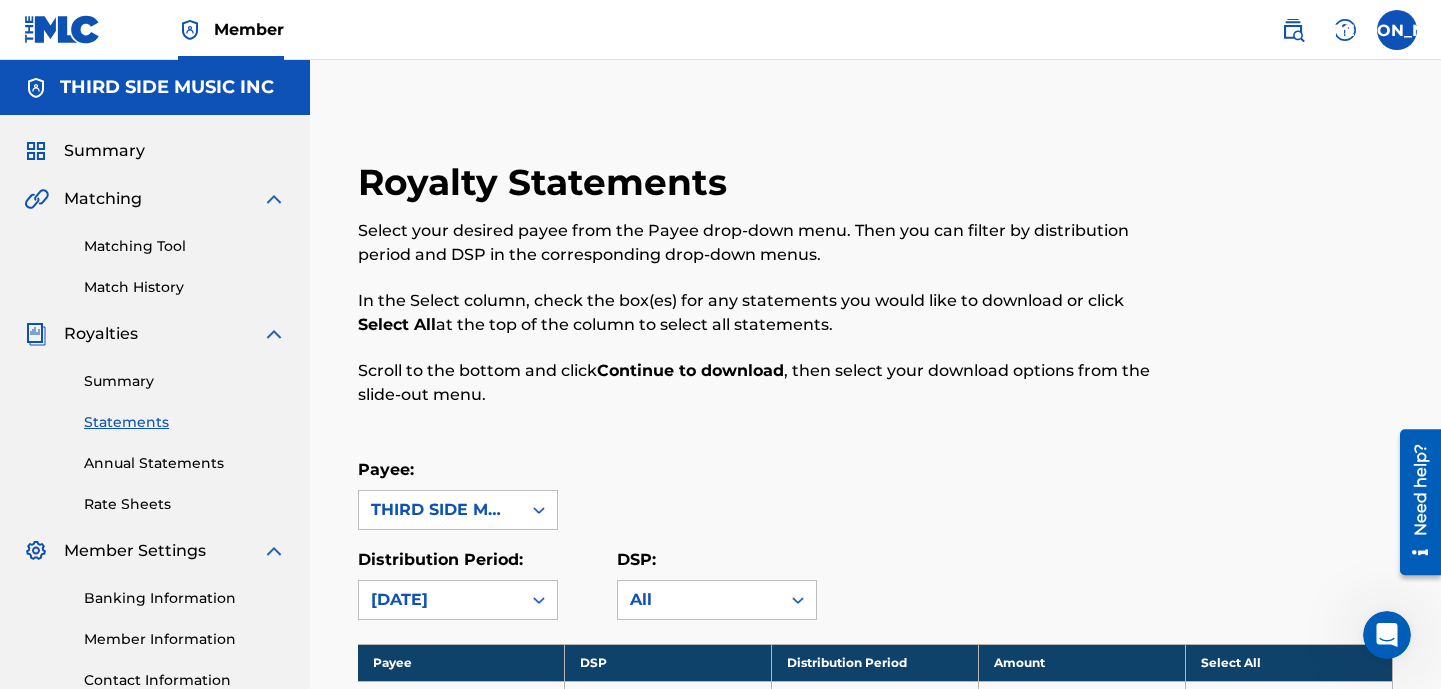 click on "Summary" at bounding box center (185, 381) 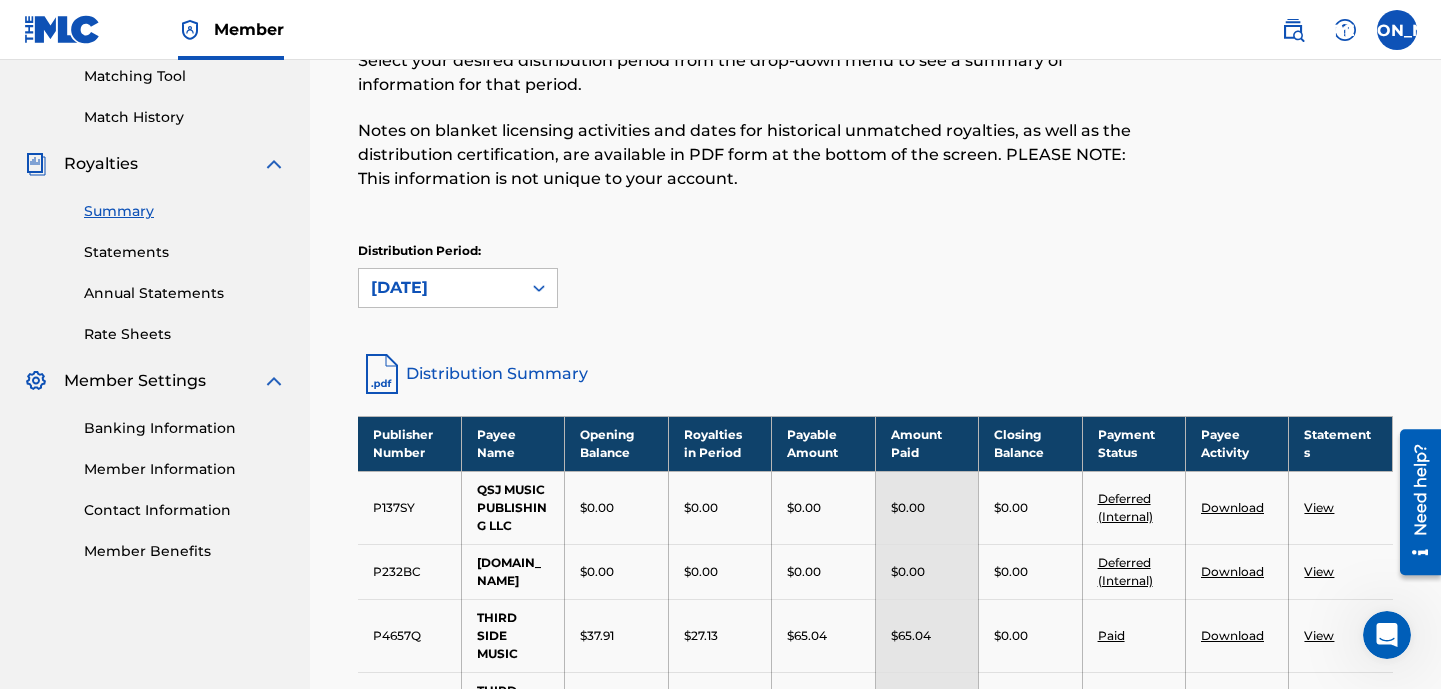 scroll, scrollTop: 72, scrollLeft: 0, axis: vertical 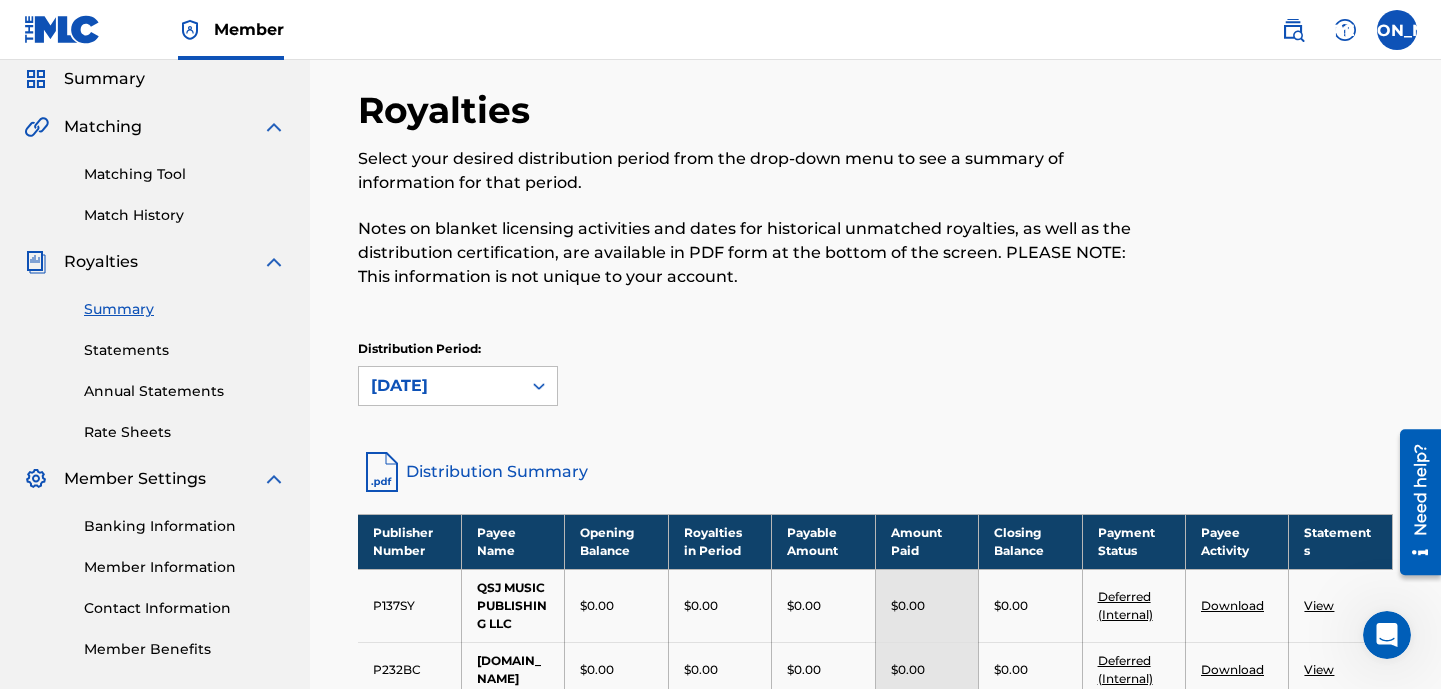 click on "Statements" at bounding box center (185, 350) 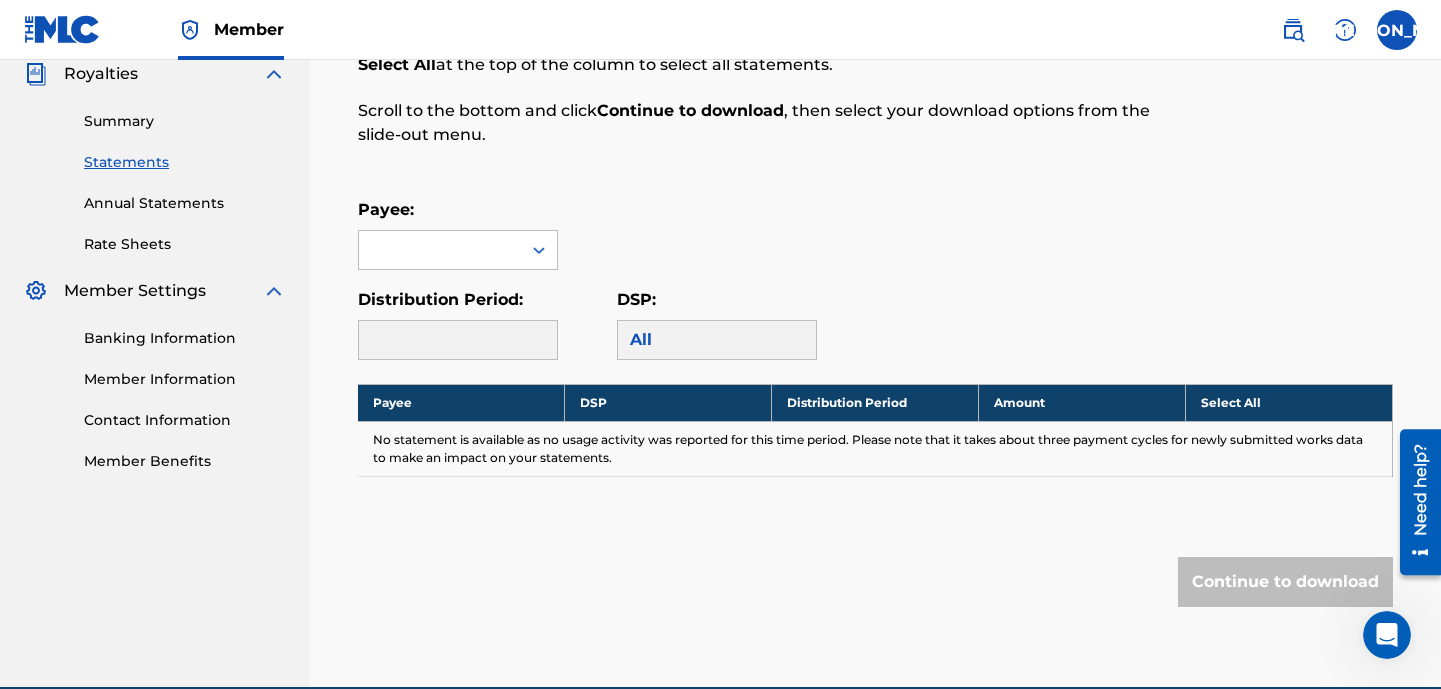 scroll, scrollTop: 280, scrollLeft: 0, axis: vertical 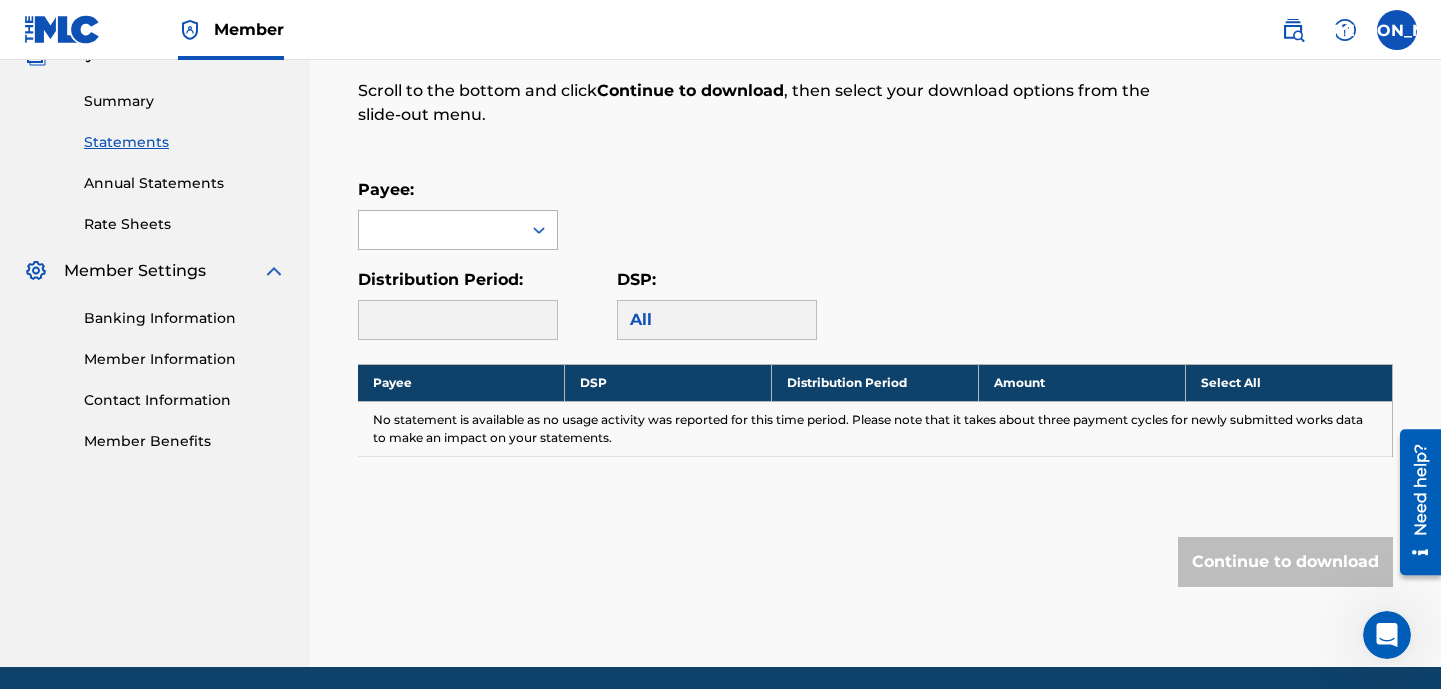 click at bounding box center [440, 230] 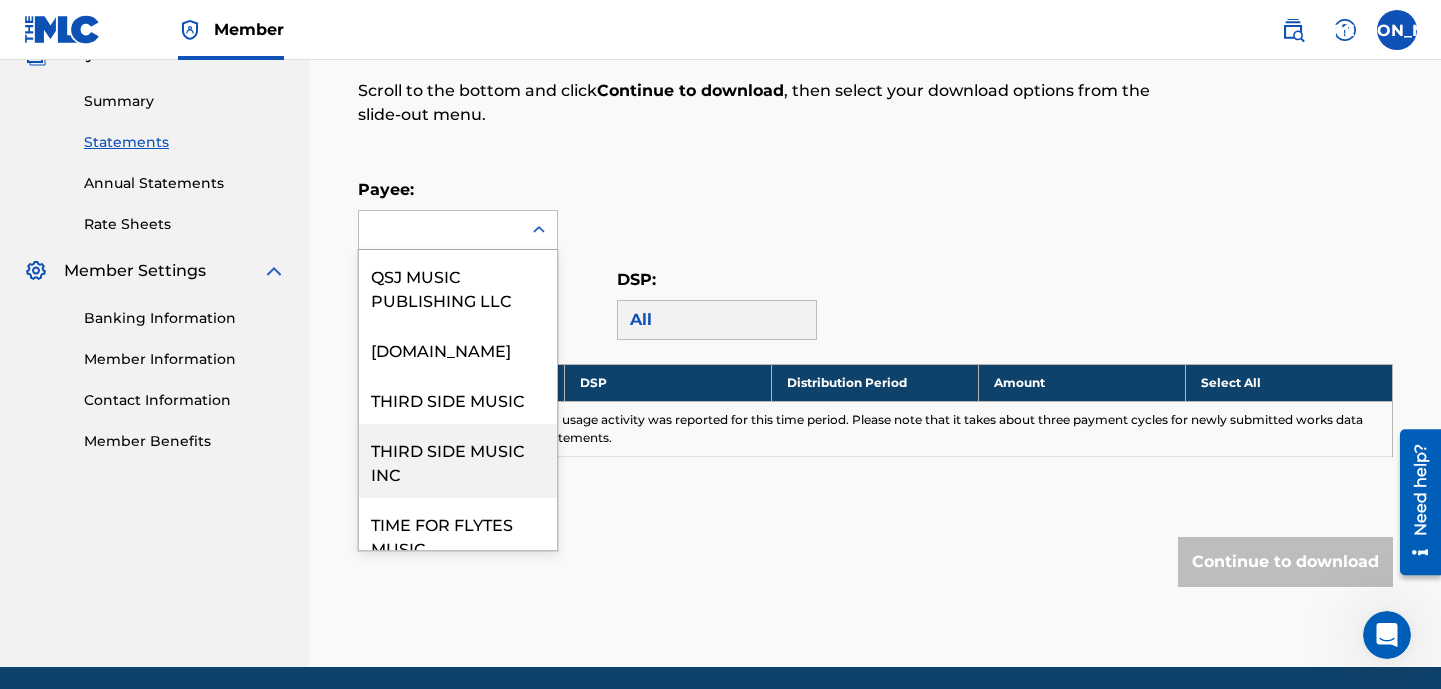 click on "THIRD SIDE MUSIC INC" at bounding box center (458, 461) 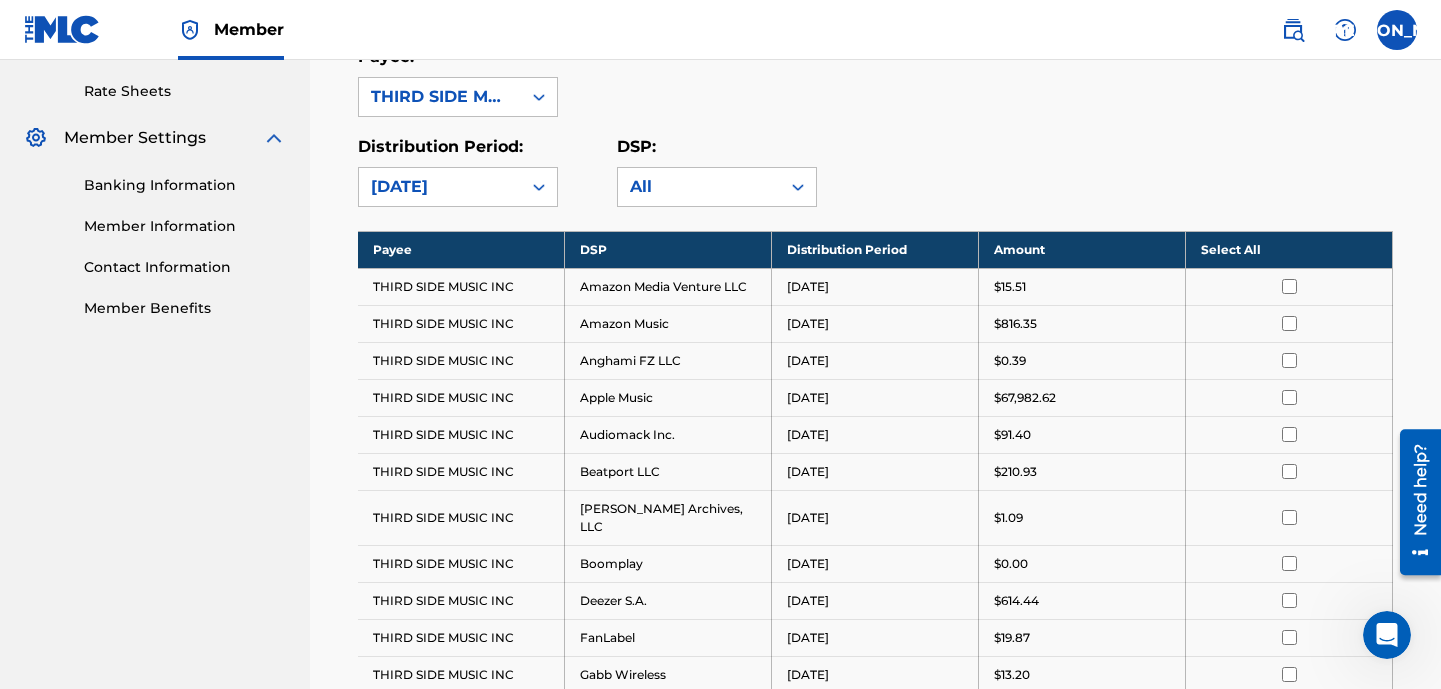 scroll, scrollTop: 481, scrollLeft: 0, axis: vertical 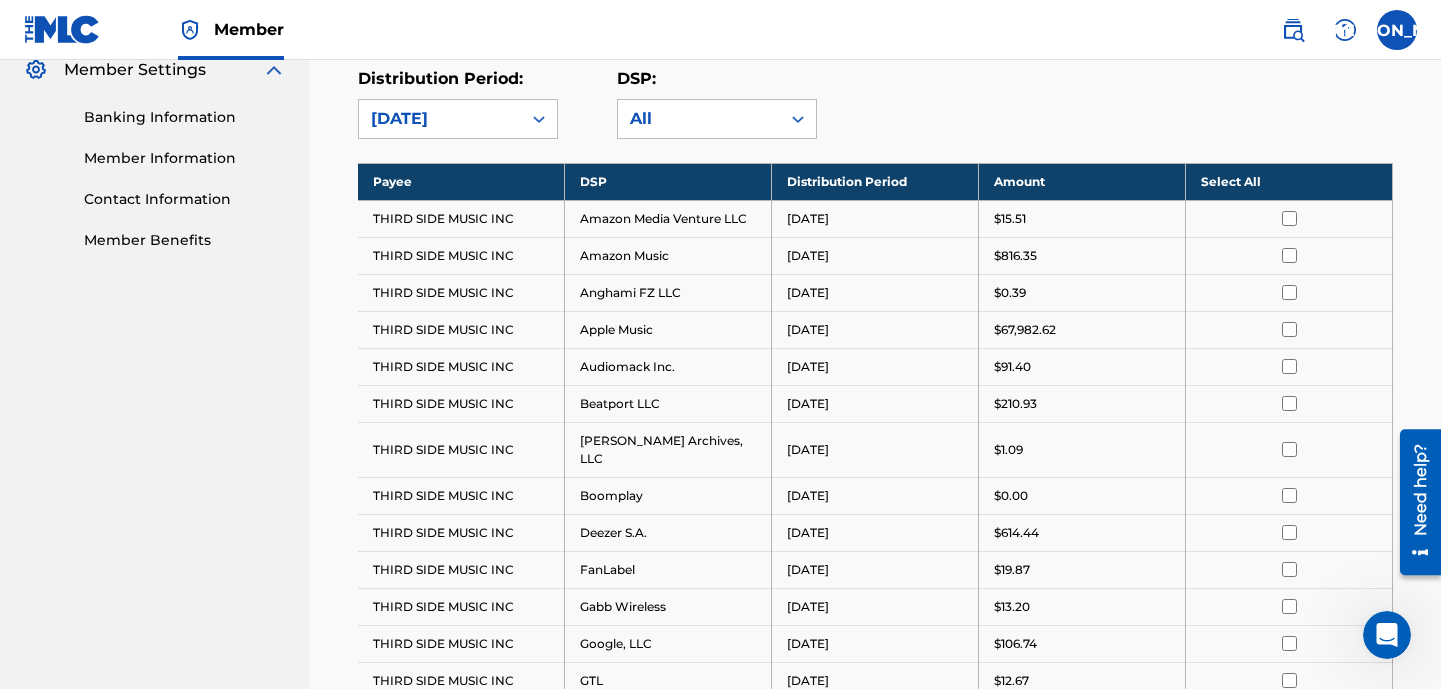 click on "Contact Information" at bounding box center (185, 199) 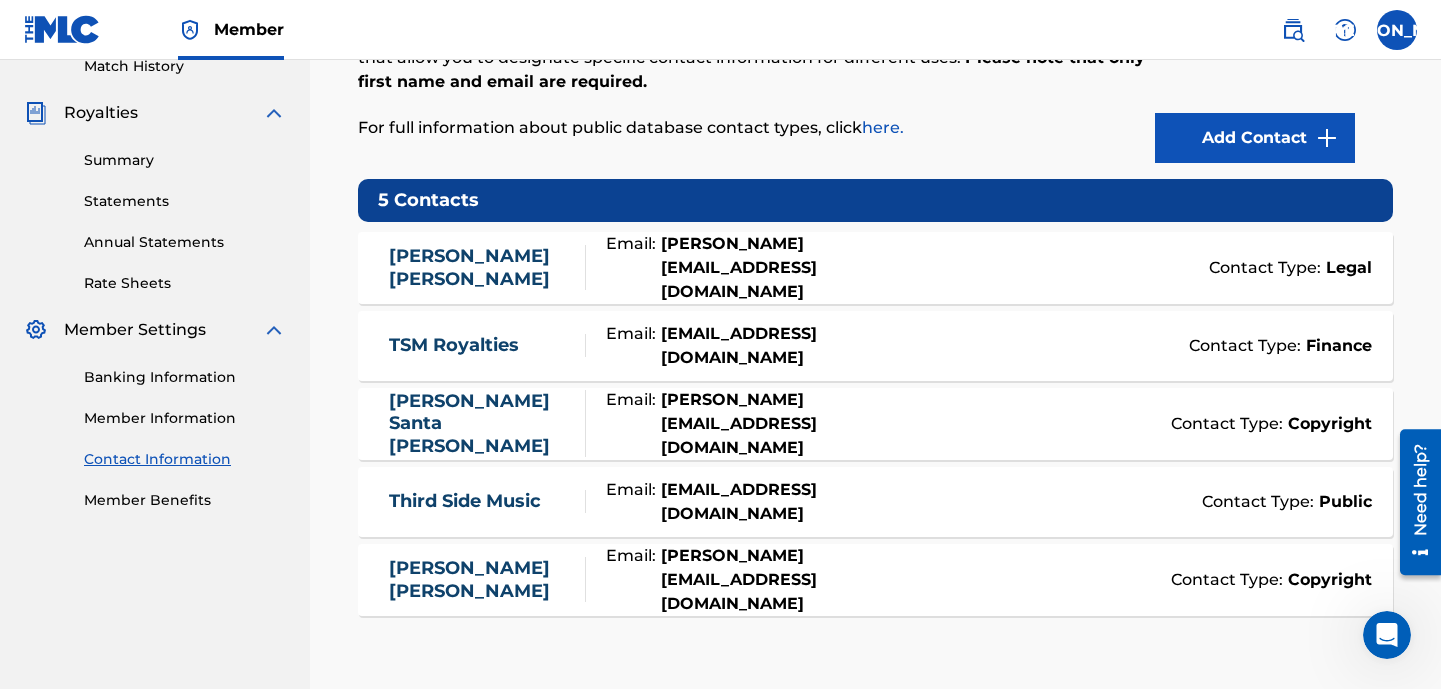 scroll, scrollTop: 337, scrollLeft: 0, axis: vertical 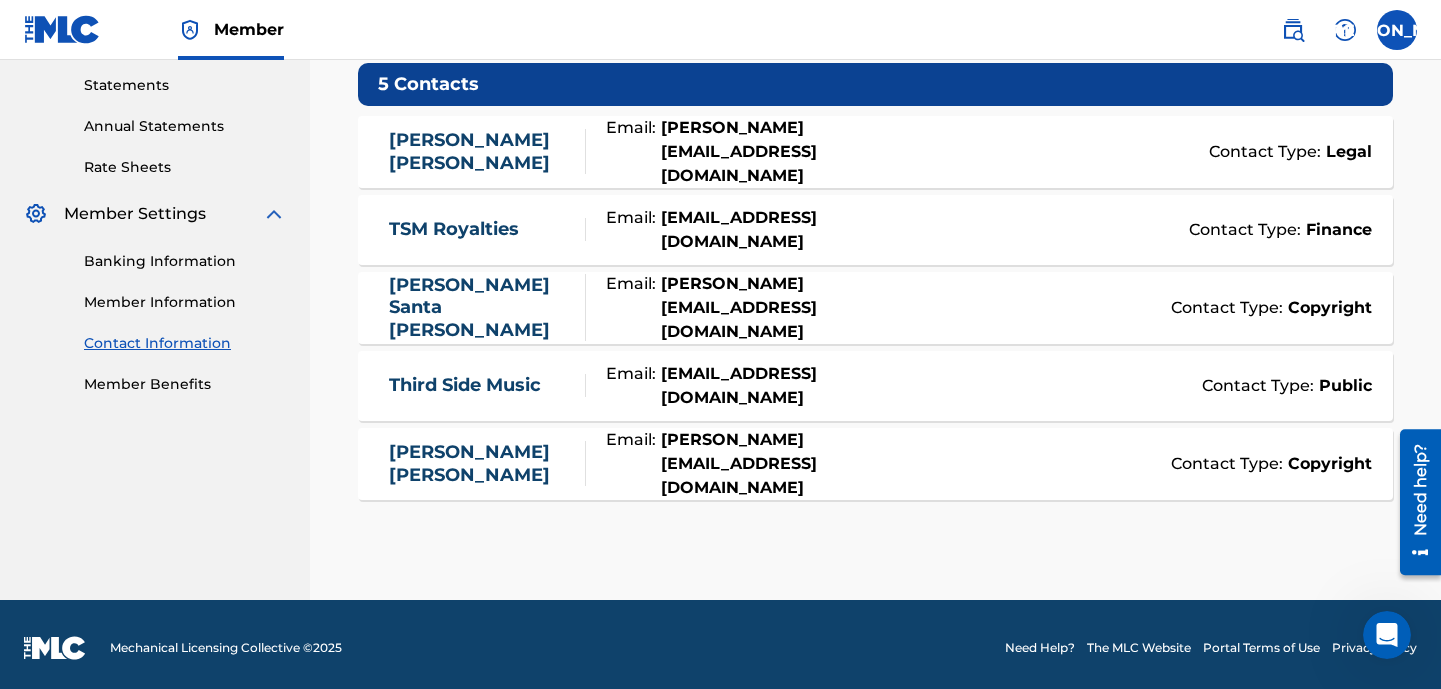 click on "Member Information" at bounding box center [185, 302] 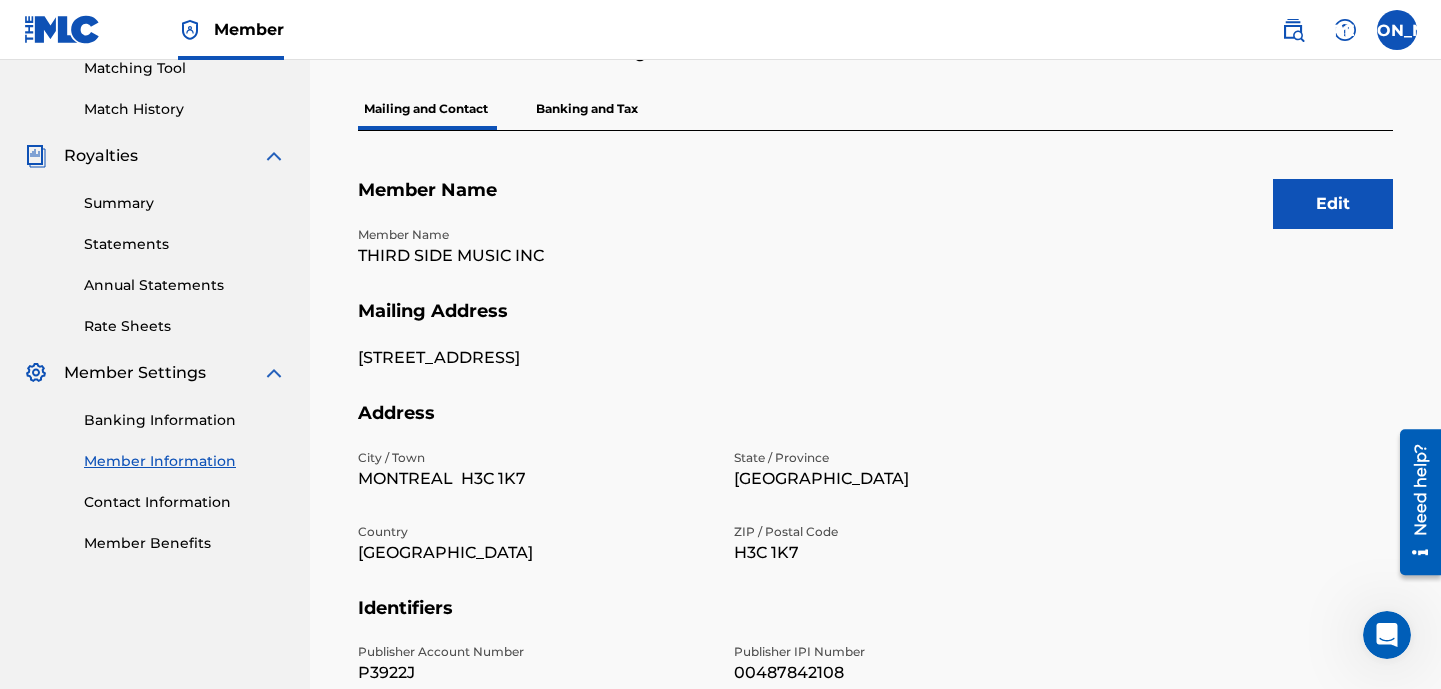 scroll, scrollTop: 0, scrollLeft: 0, axis: both 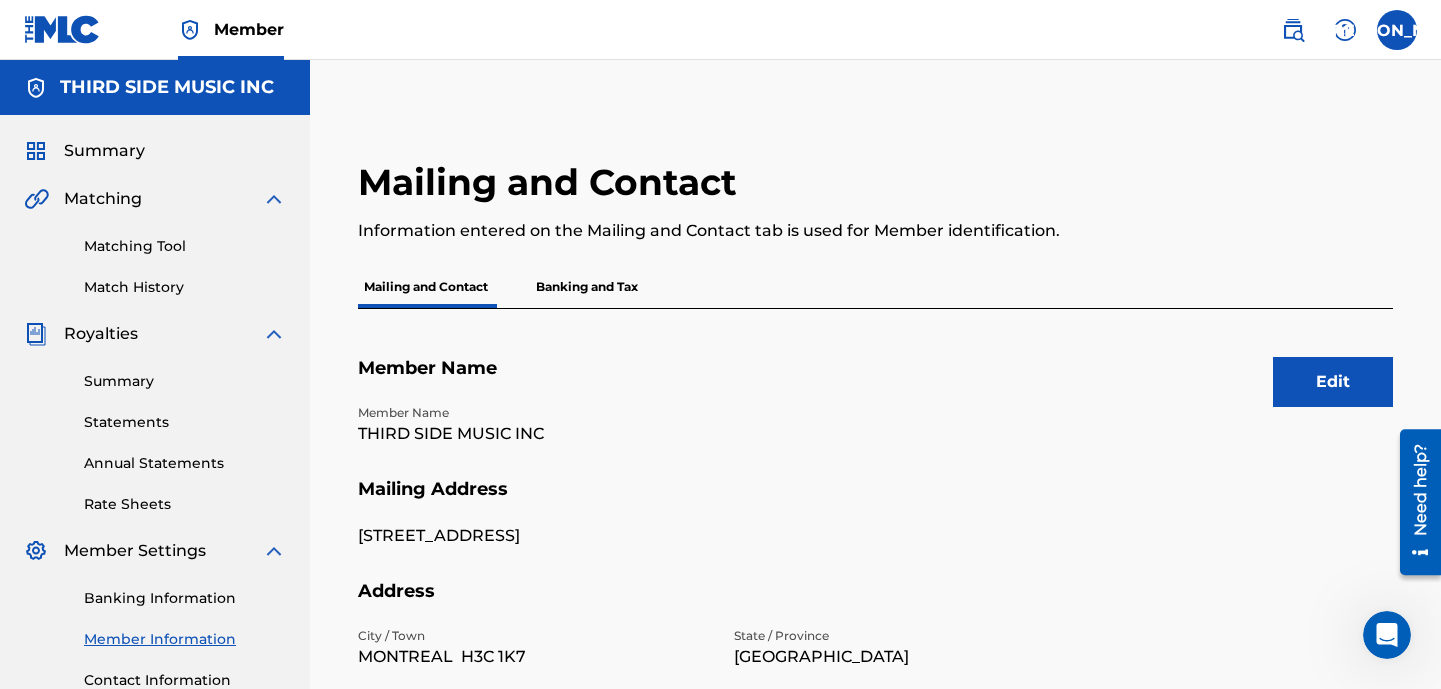 click at bounding box center (1345, 30) 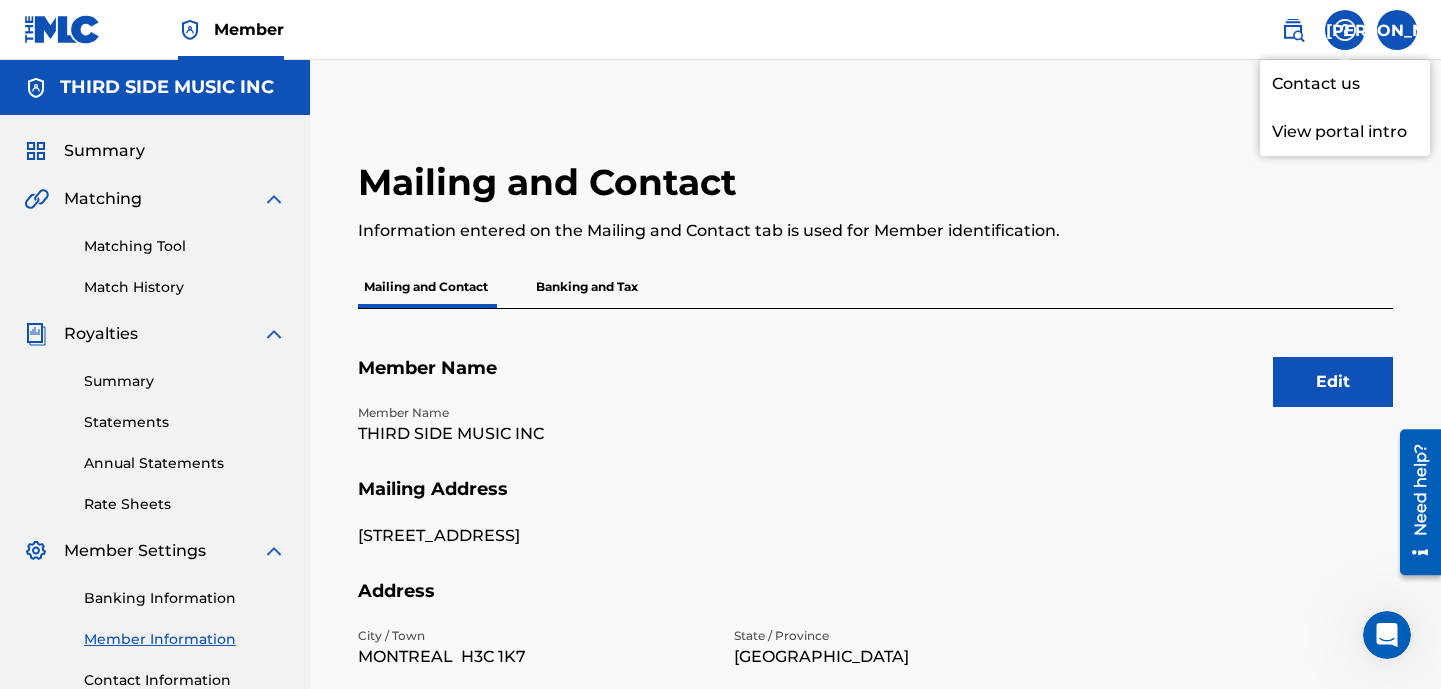click on "Contact us" at bounding box center [1345, 84] 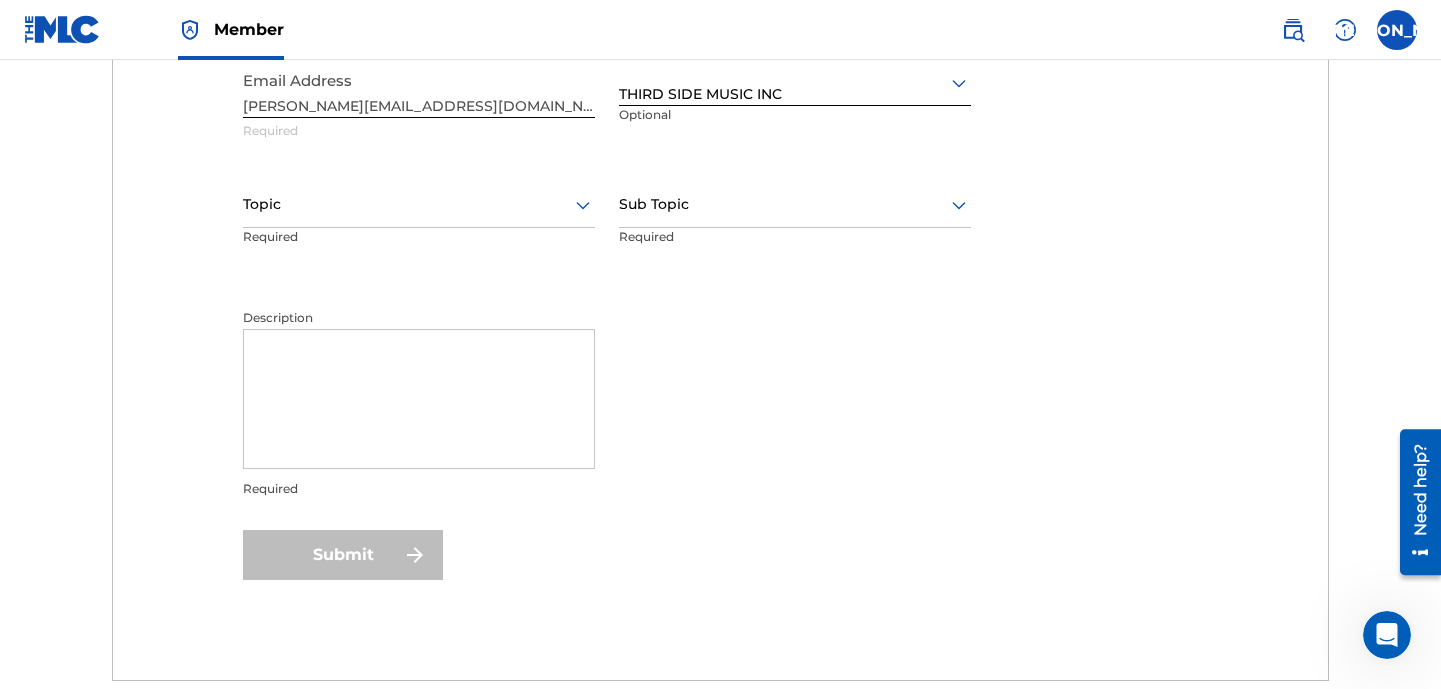 scroll, scrollTop: 797, scrollLeft: 0, axis: vertical 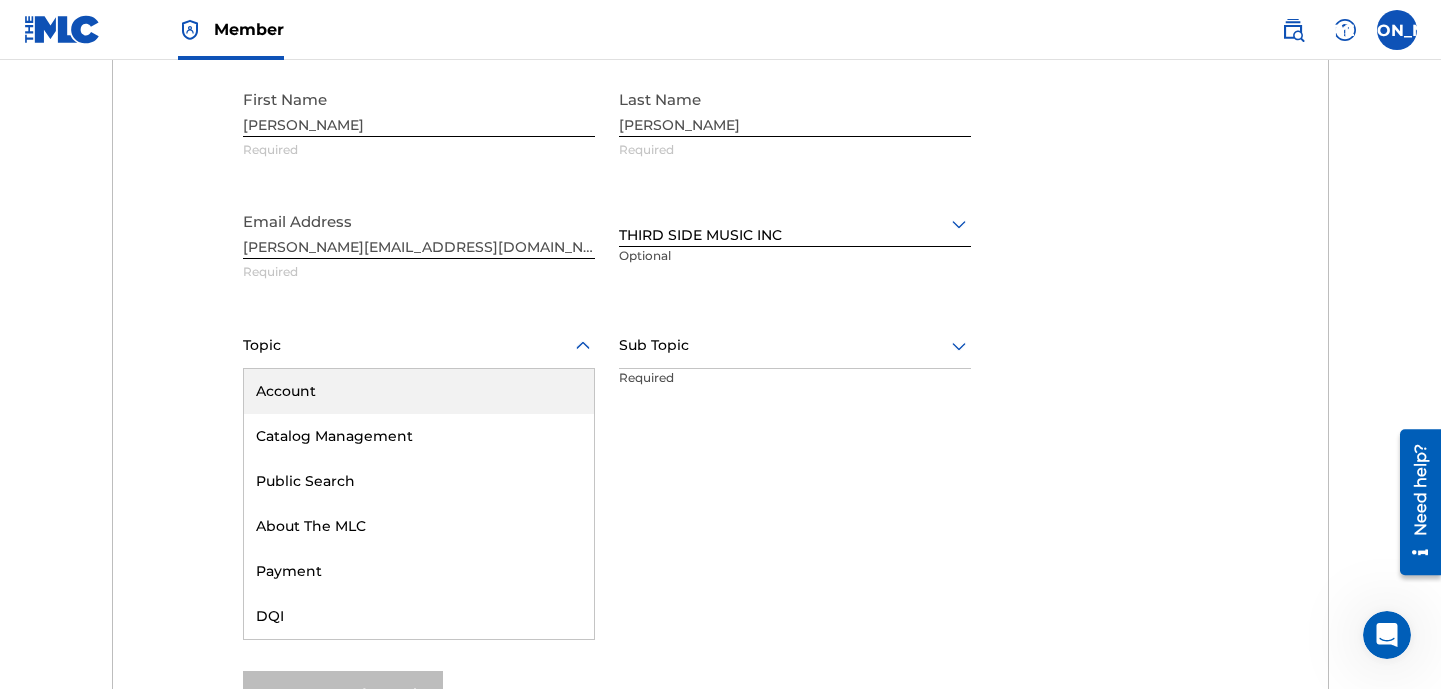 click at bounding box center [419, 345] 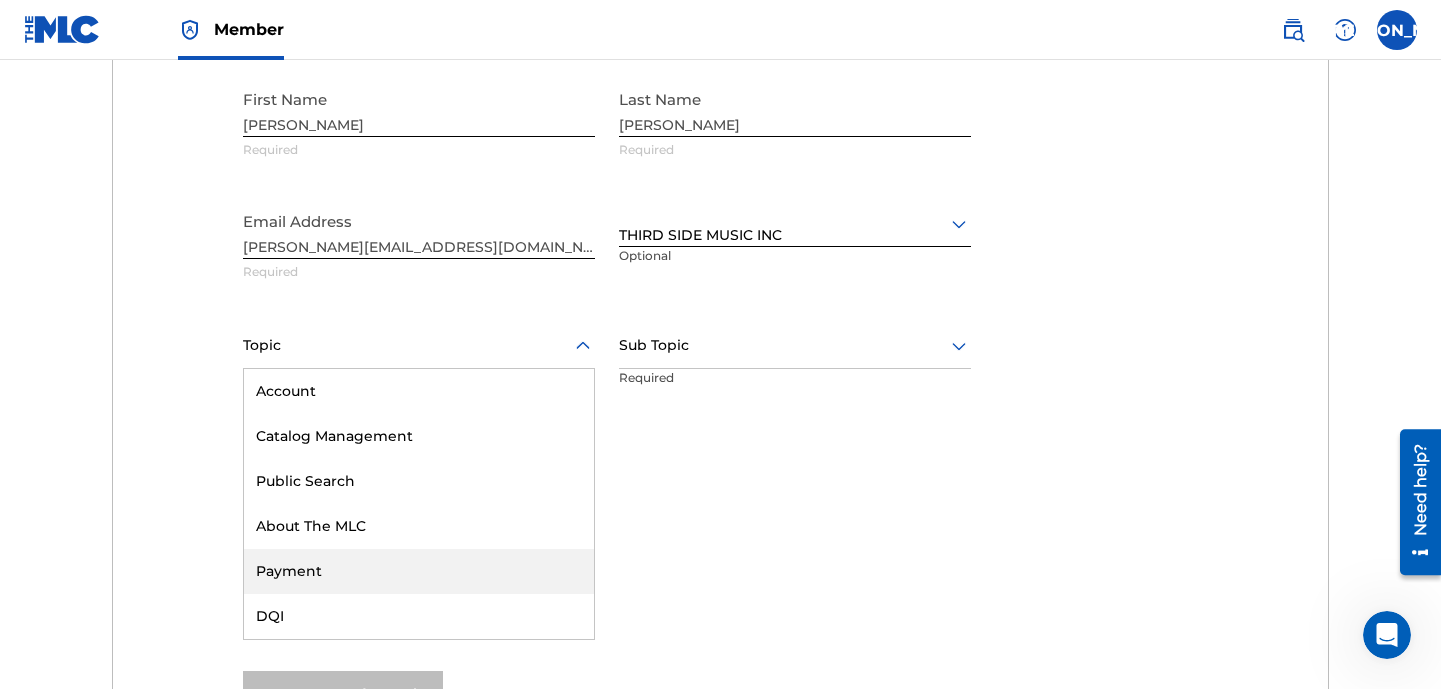 click on "Payment" at bounding box center (419, 571) 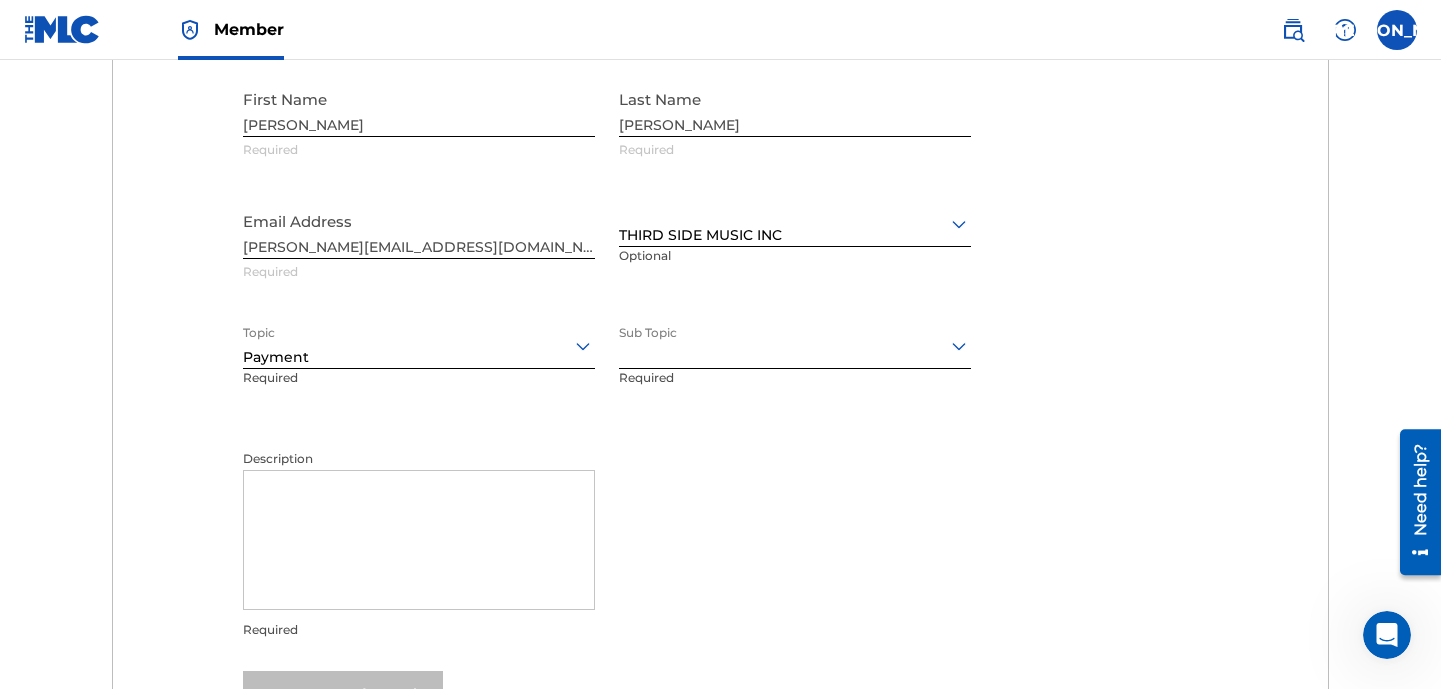 click at bounding box center [795, 345] 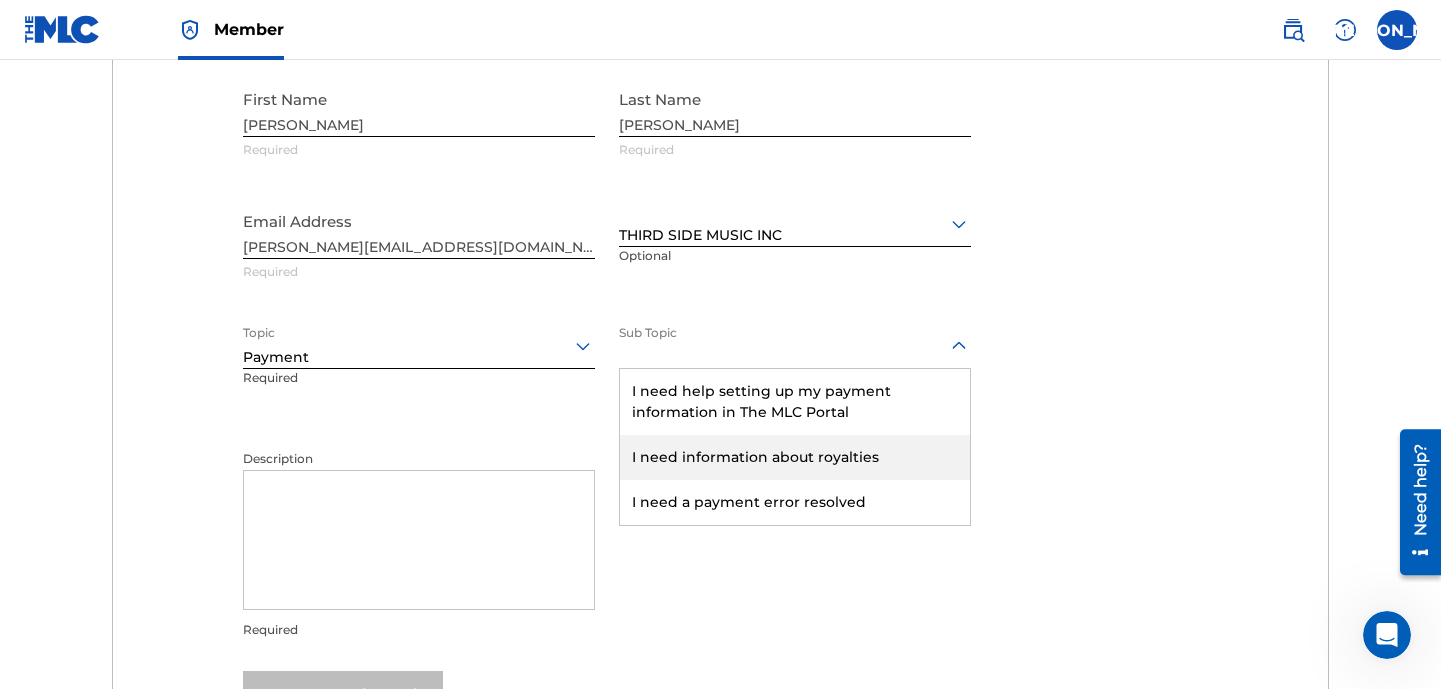 click on "I need information about royalties" at bounding box center [795, 457] 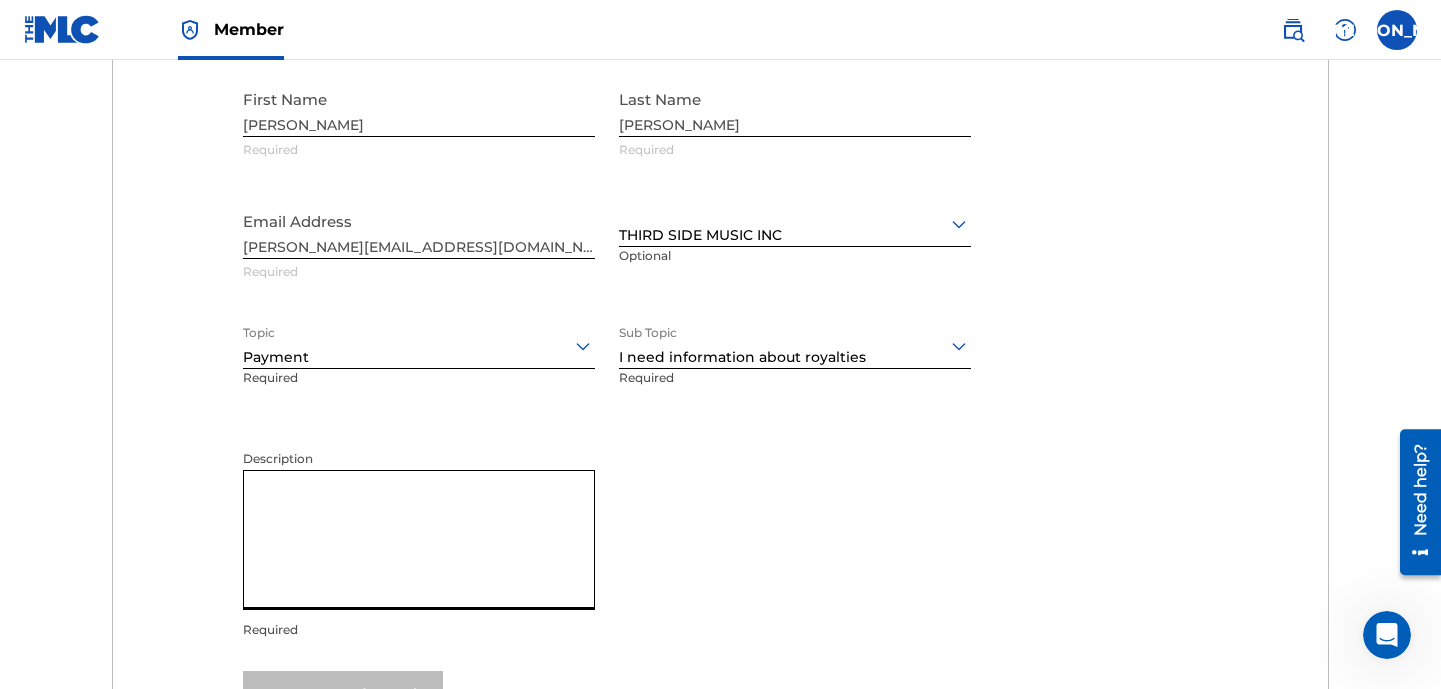 drag, startPoint x: 443, startPoint y: 518, endPoint x: 454, endPoint y: 522, distance: 11.7046995 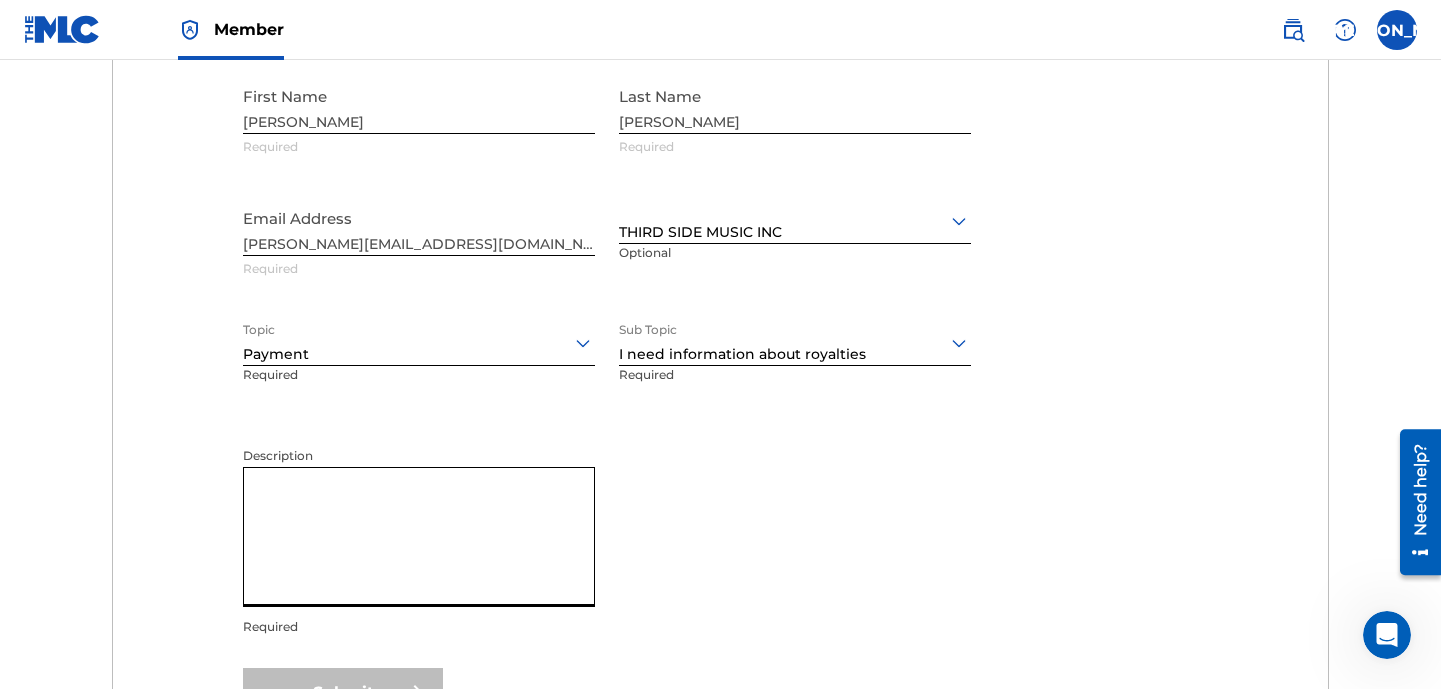 scroll, scrollTop: 801, scrollLeft: 0, axis: vertical 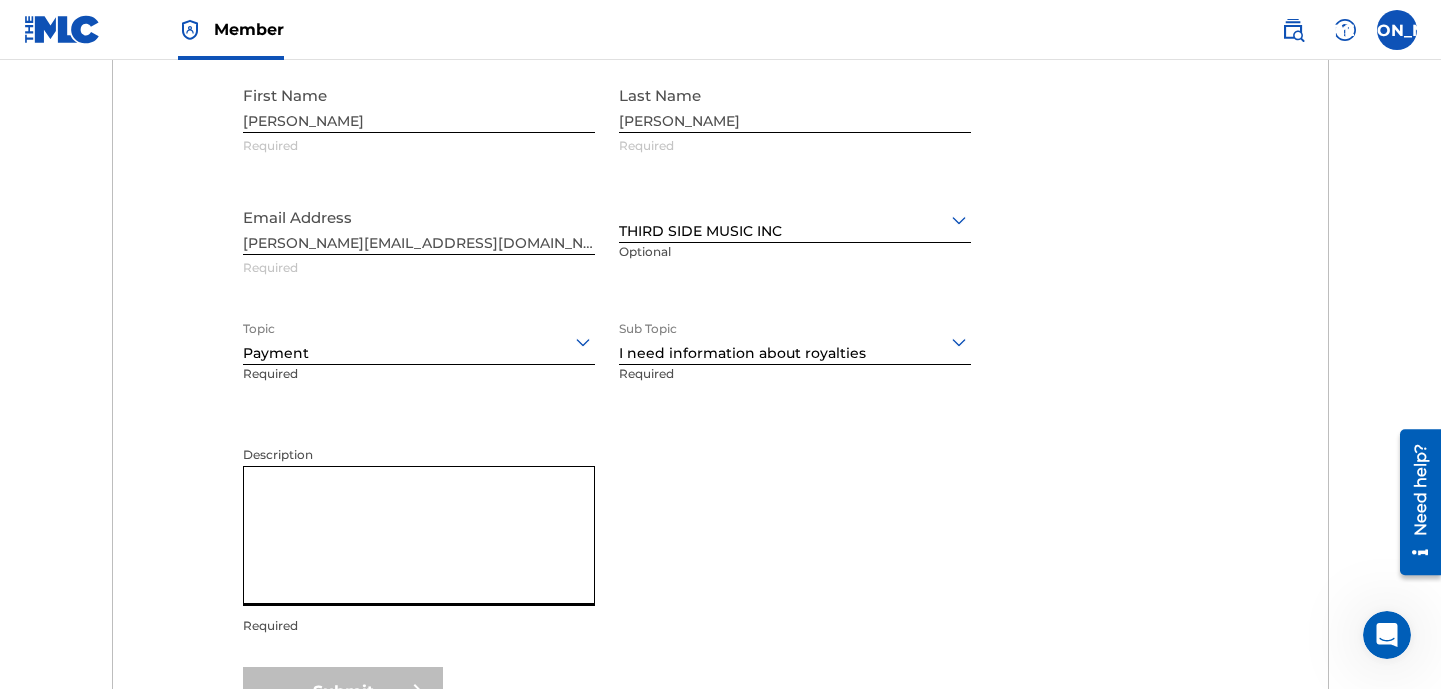 click on "Description" at bounding box center (419, 536) 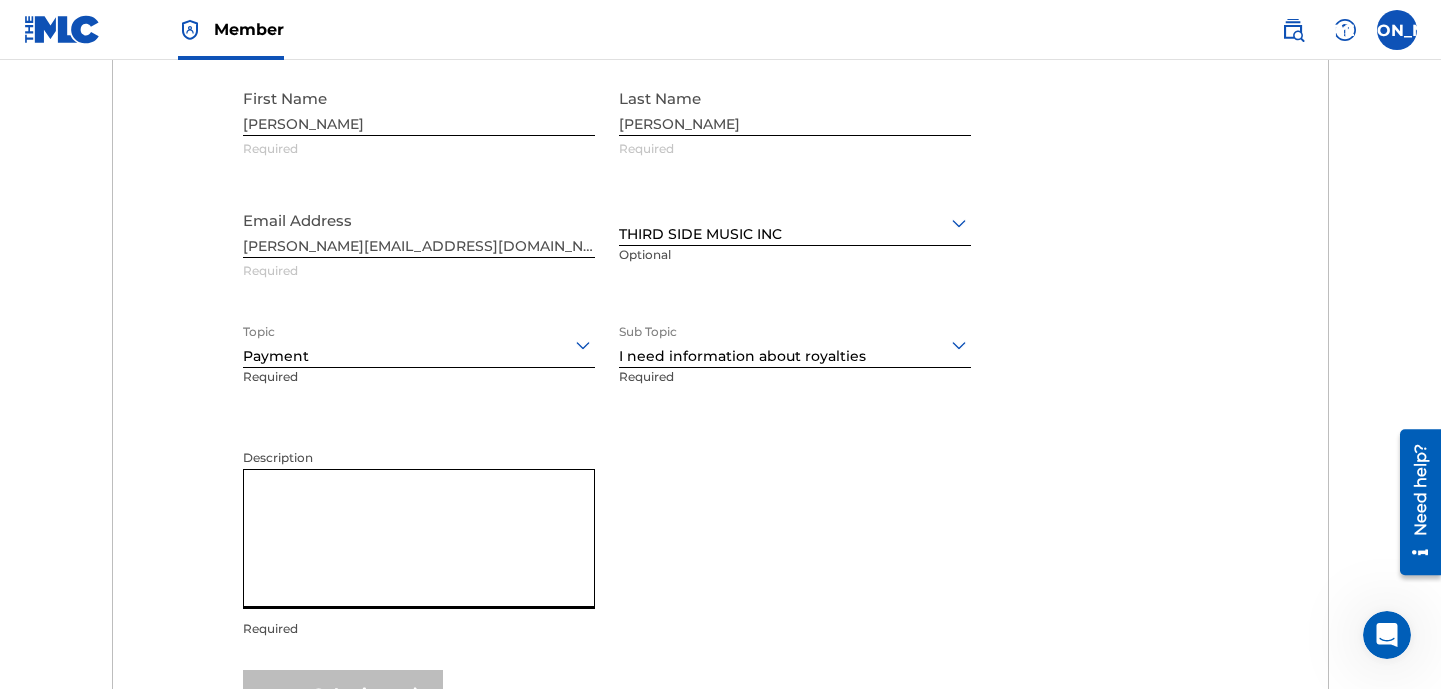 scroll, scrollTop: 797, scrollLeft: 0, axis: vertical 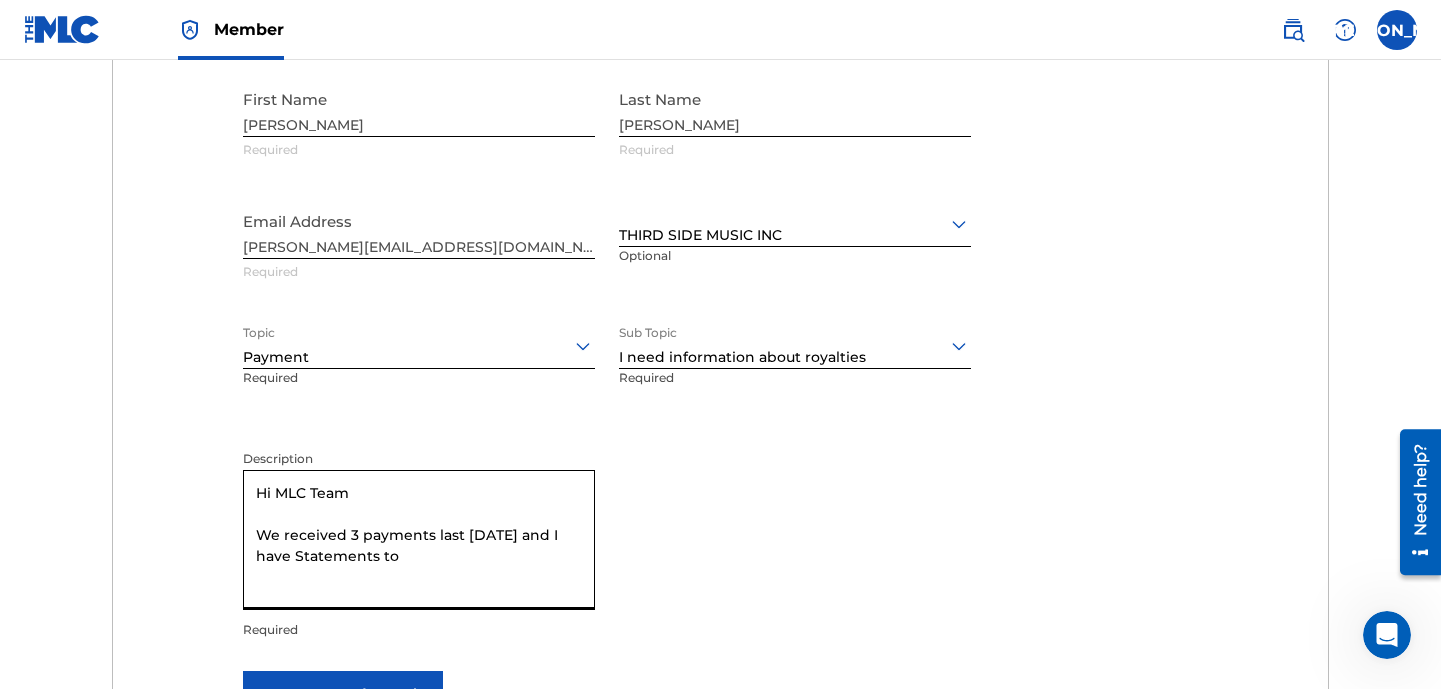 type on "Hi MLC Team
We received 3 payments last [DATE] and I have Statements to" 